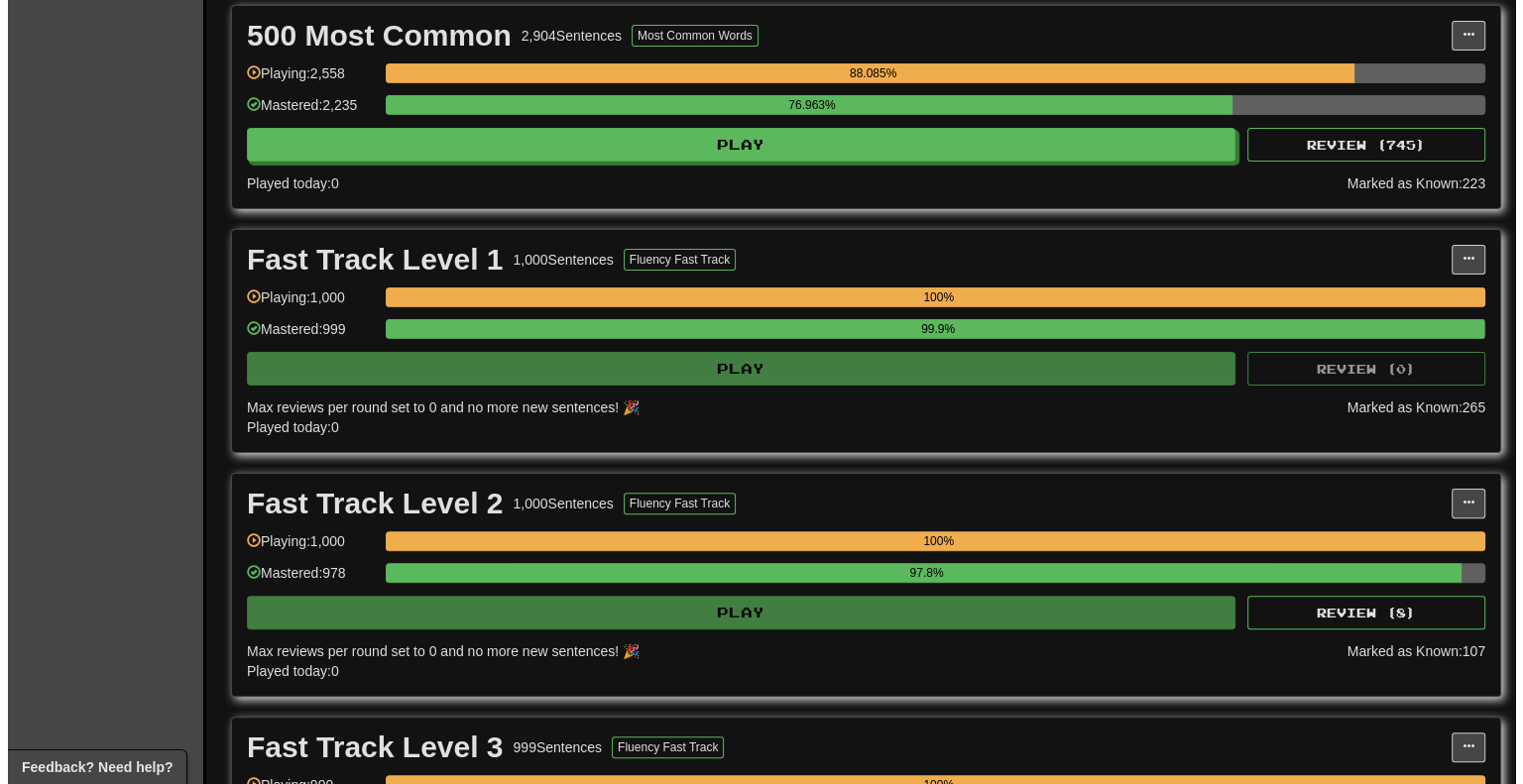 scroll, scrollTop: 496, scrollLeft: 0, axis: vertical 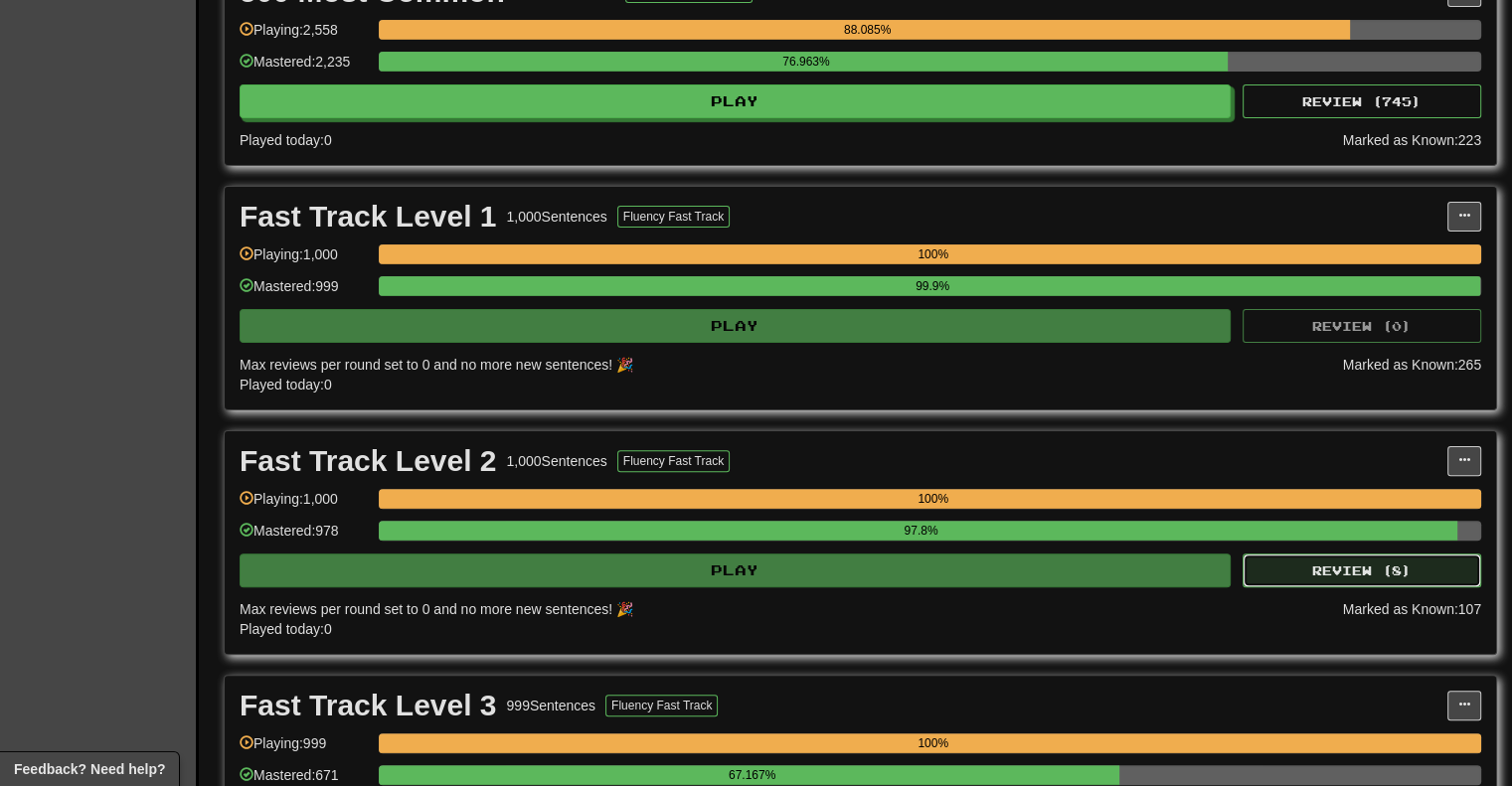click on "Review ( 8 )" at bounding box center [1362, 570] 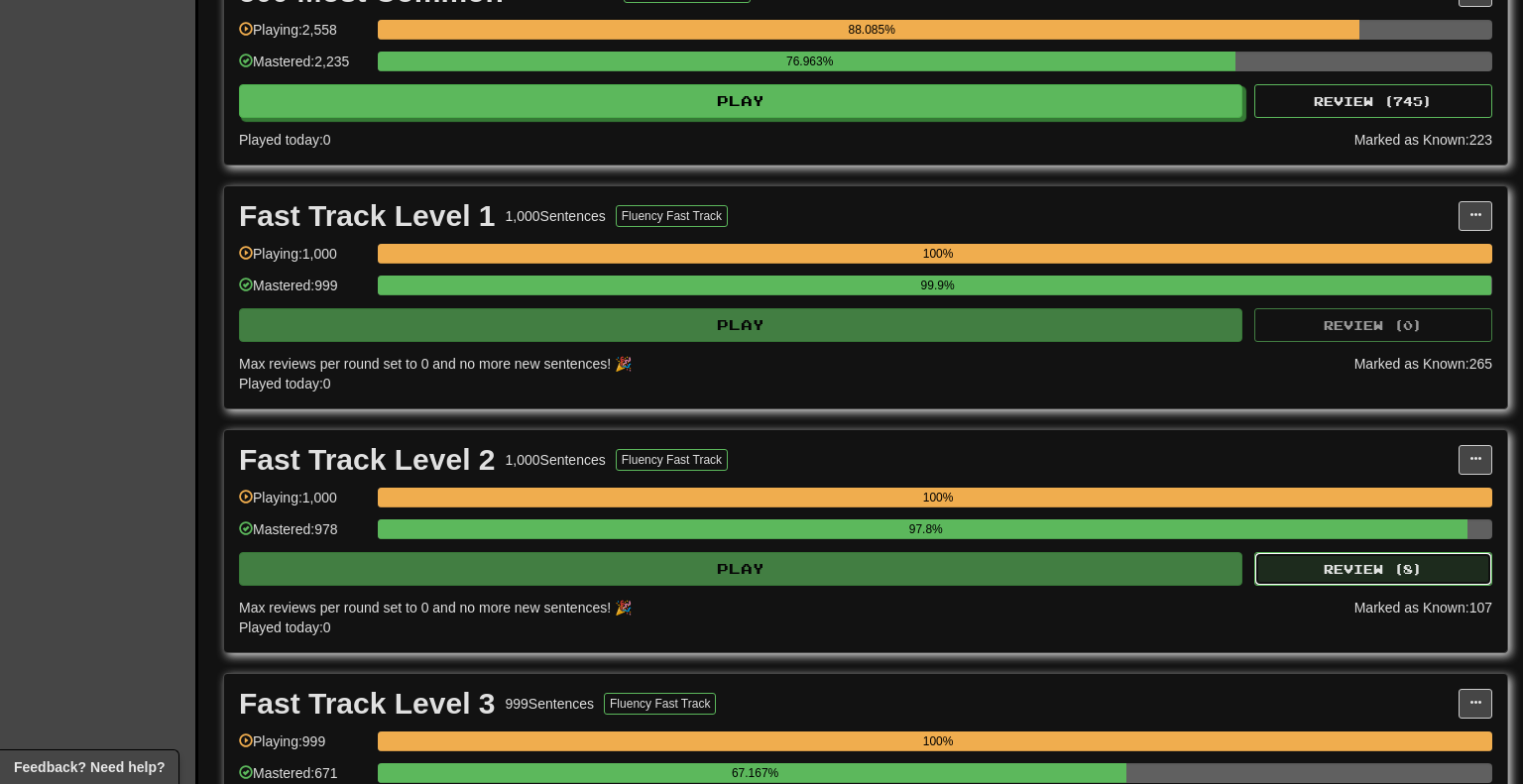 select on "********" 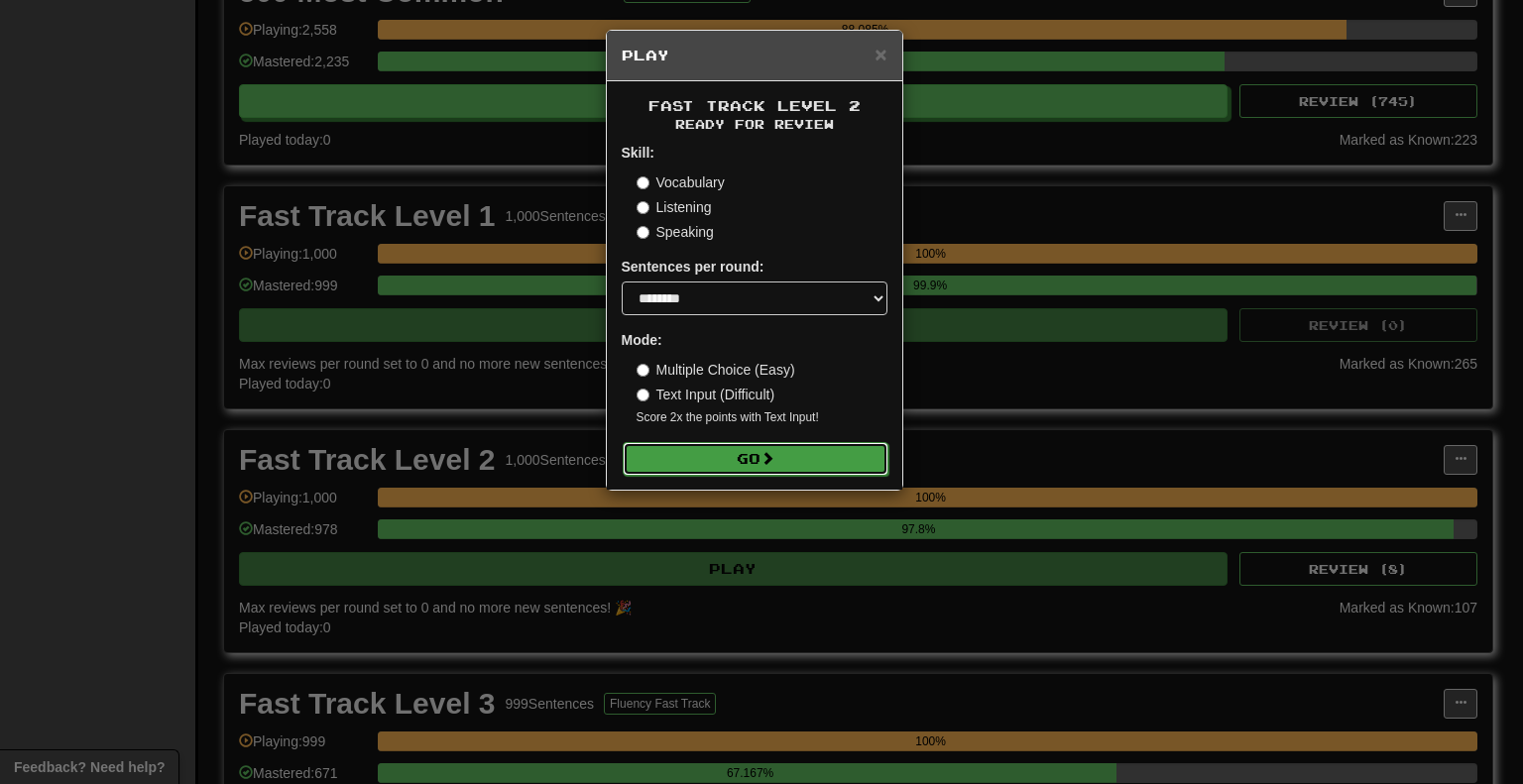 click on "Go" at bounding box center (756, 459) 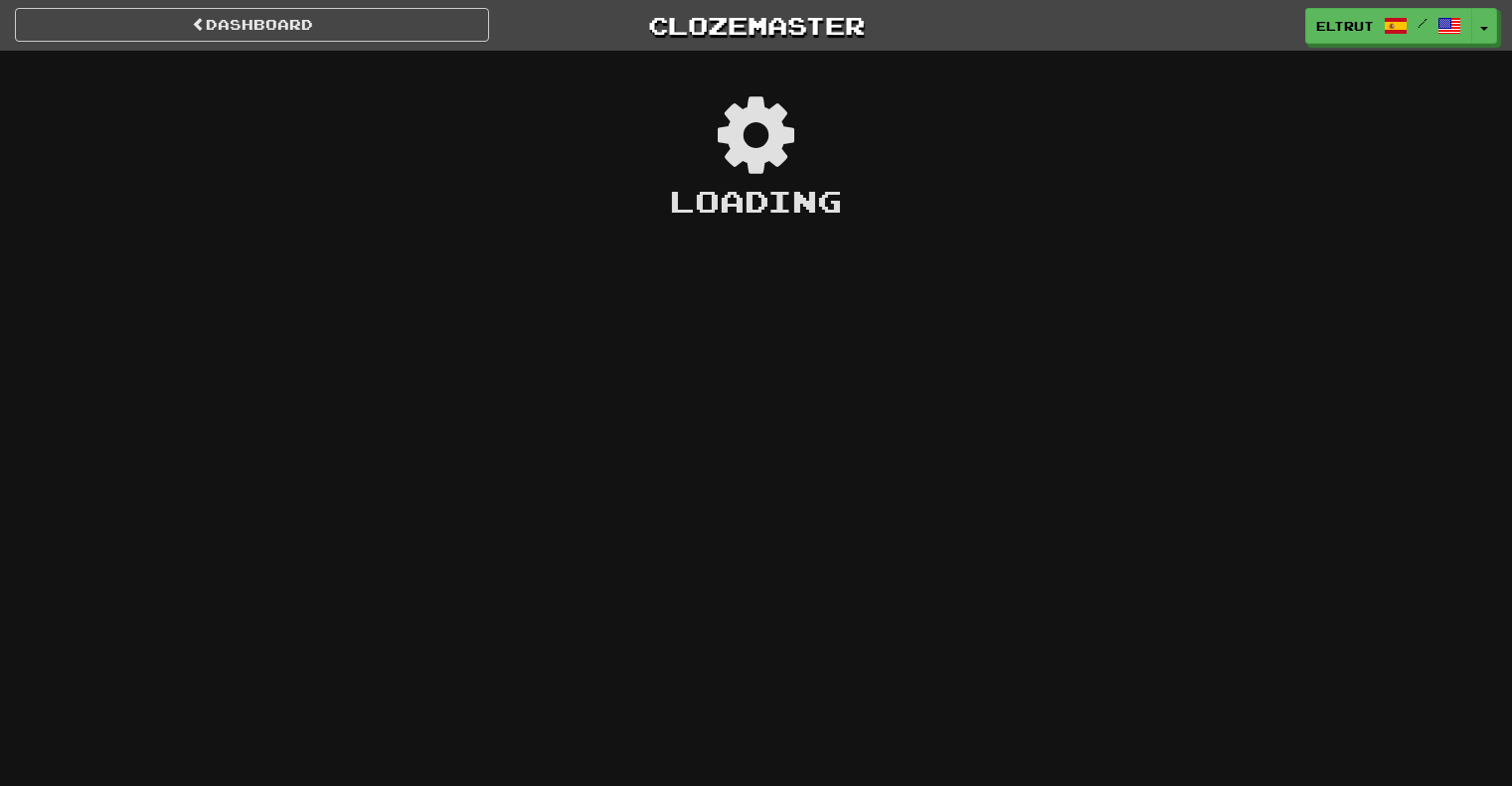 scroll, scrollTop: 0, scrollLeft: 0, axis: both 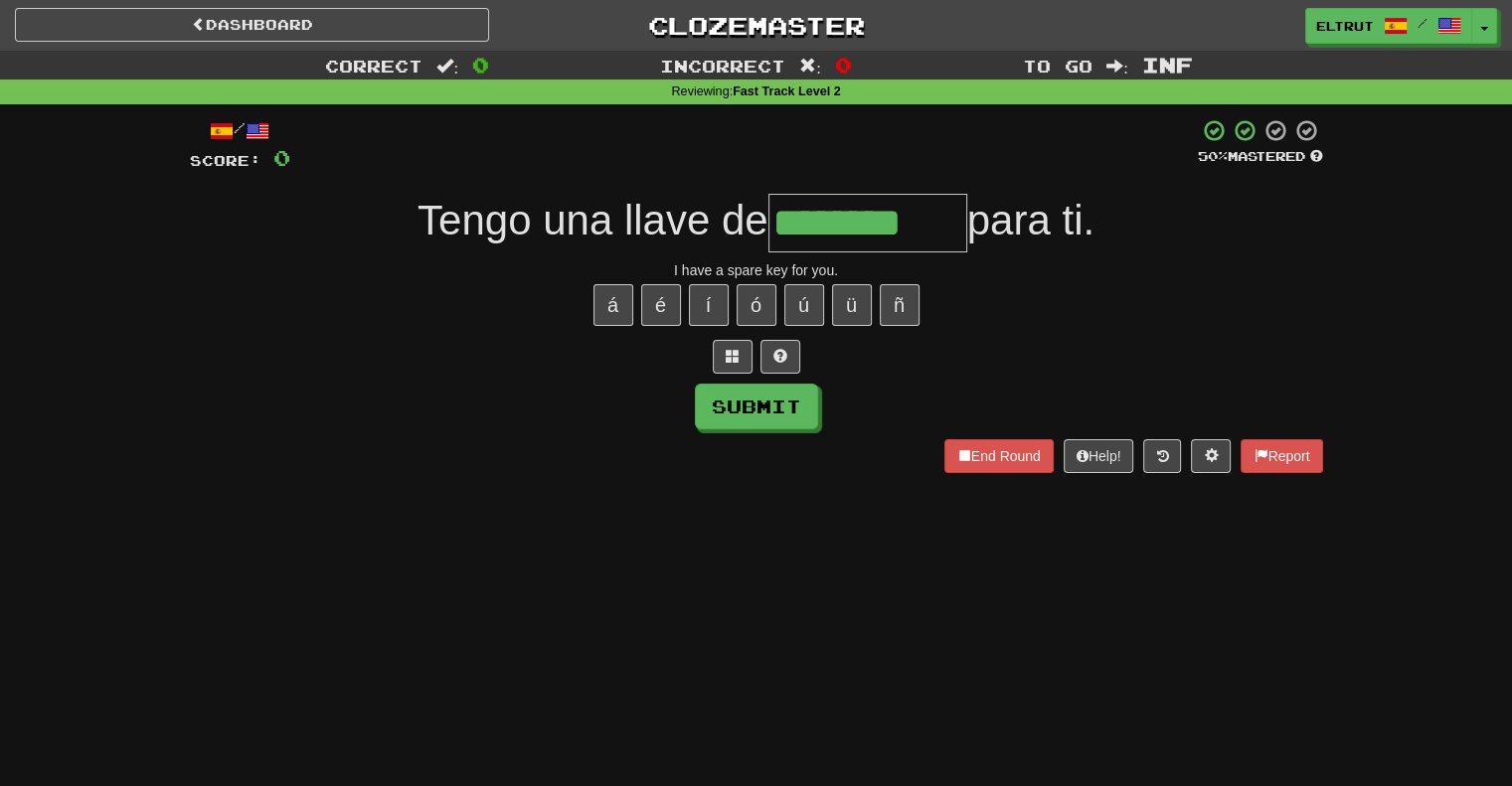 type on "********" 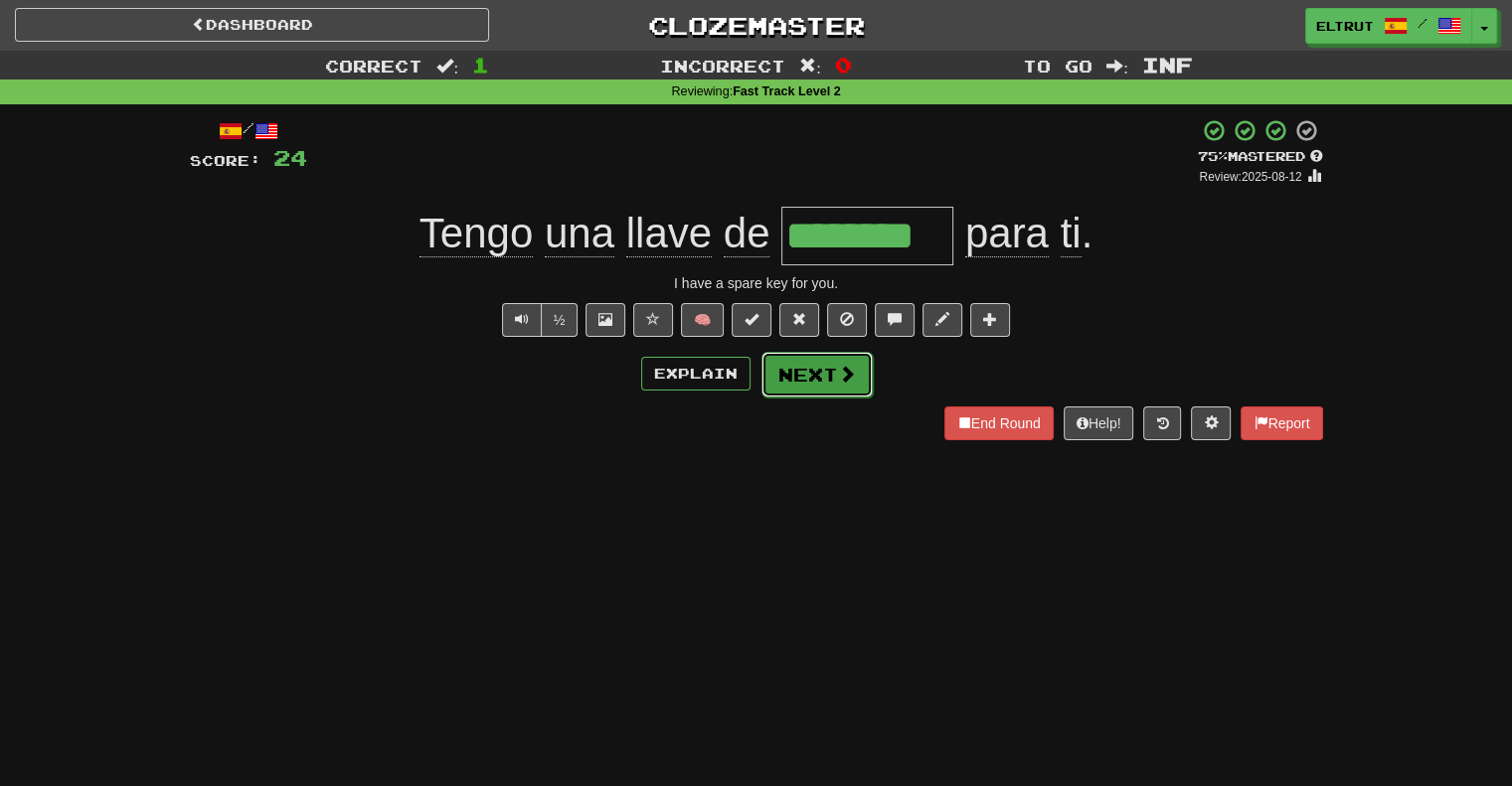 click at bounding box center (847, 374) 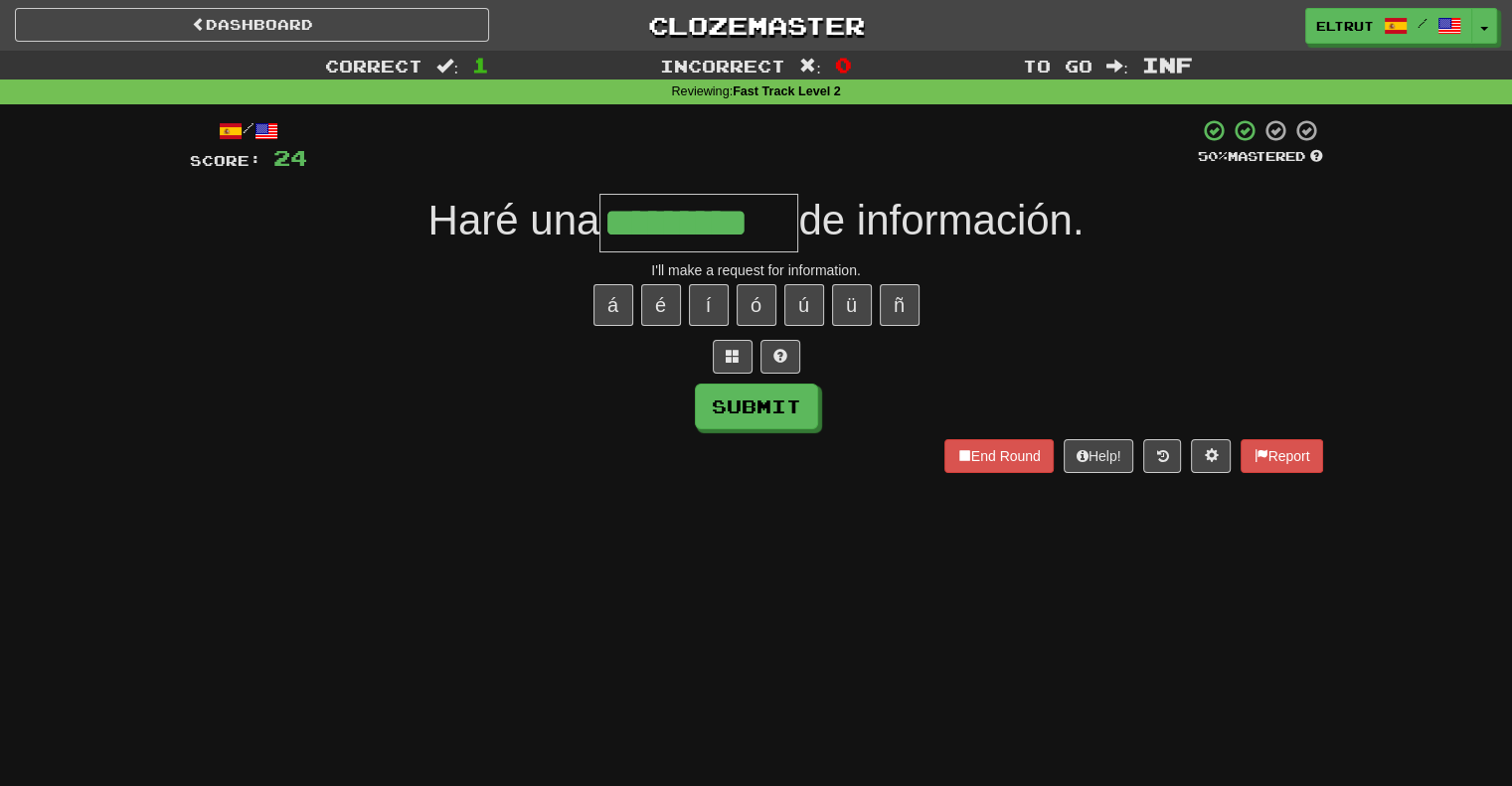 type on "*********" 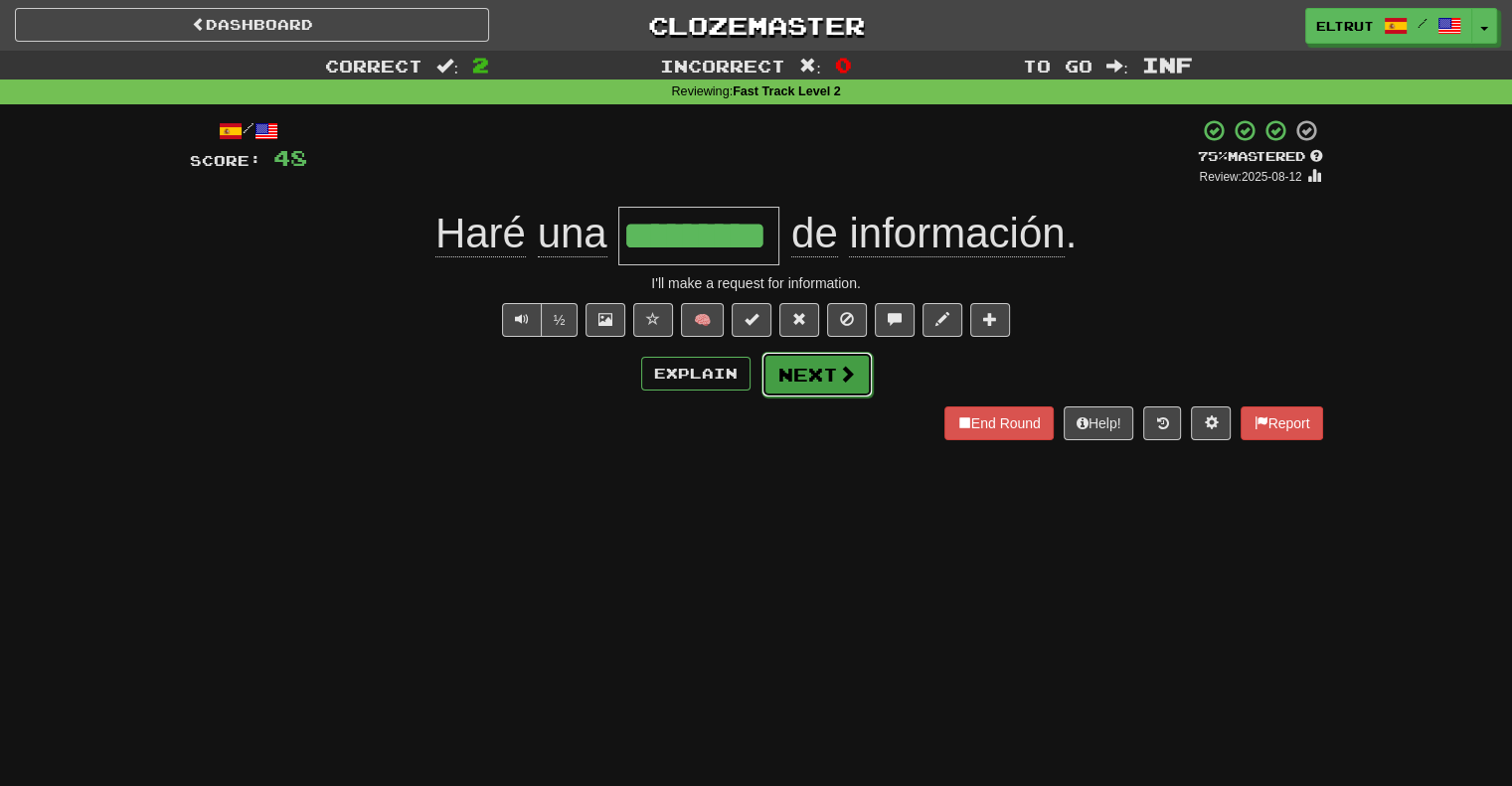 click on "Next" at bounding box center [817, 375] 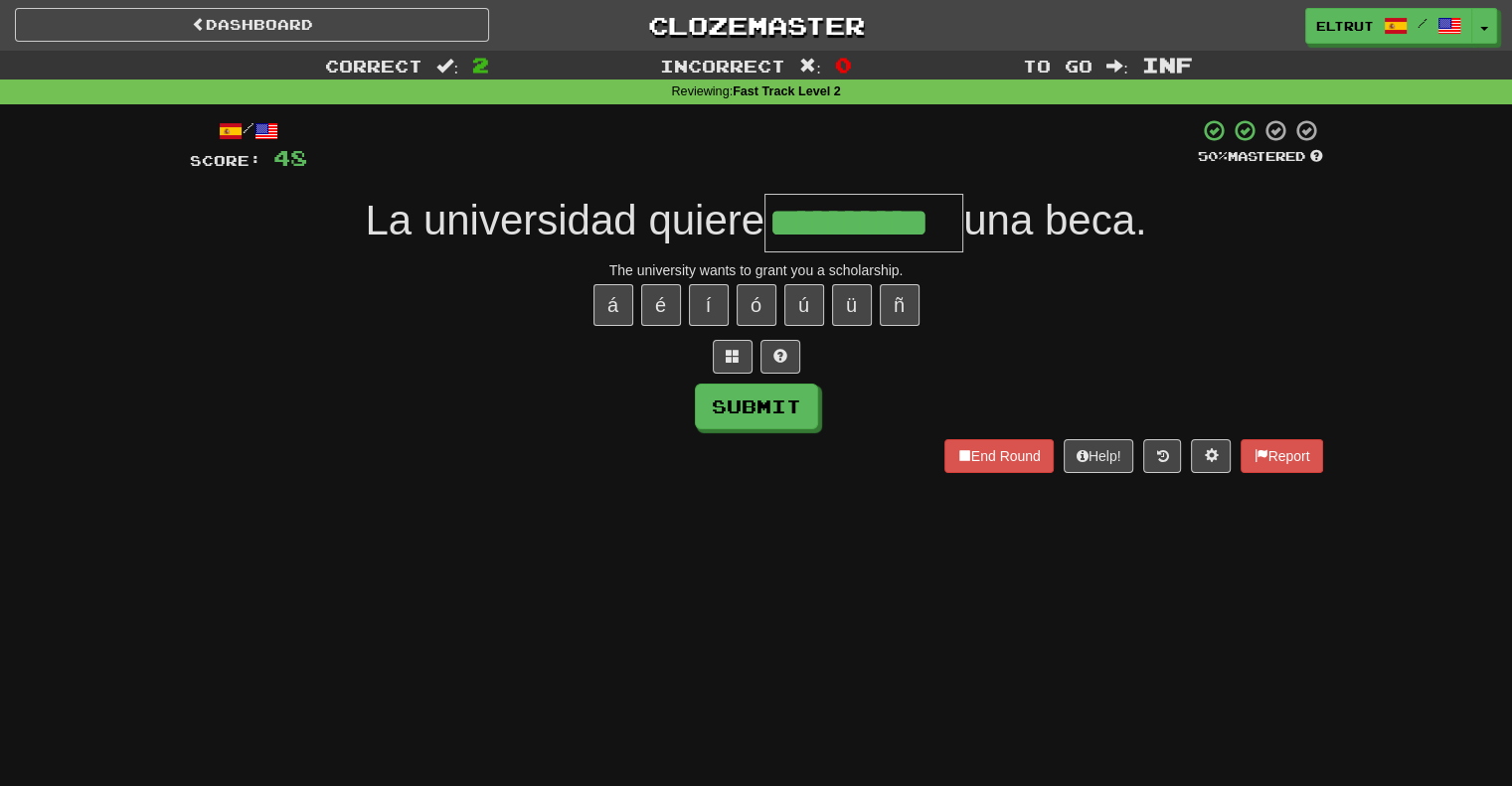 scroll, scrollTop: 0, scrollLeft: 15, axis: horizontal 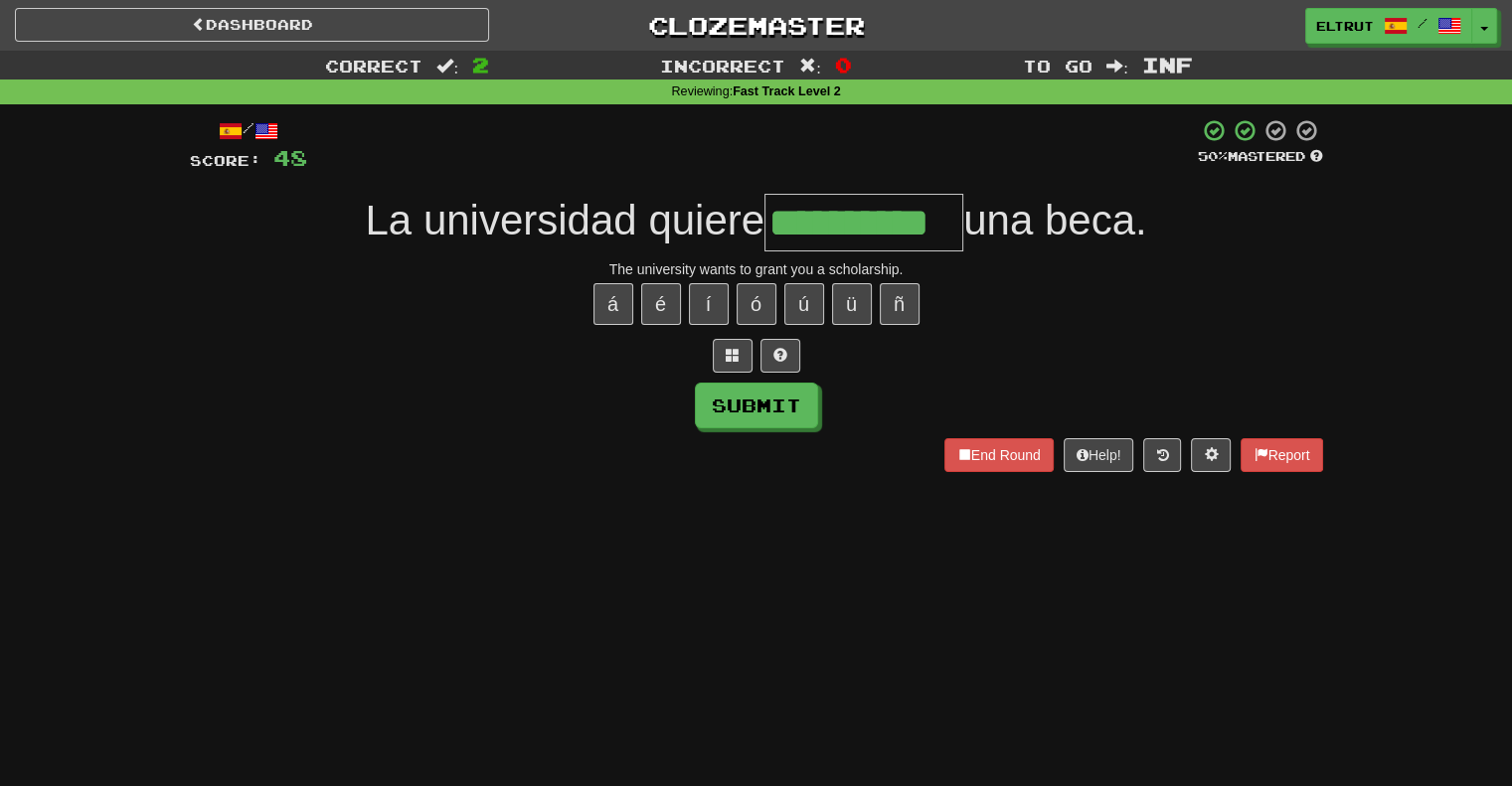 type on "**********" 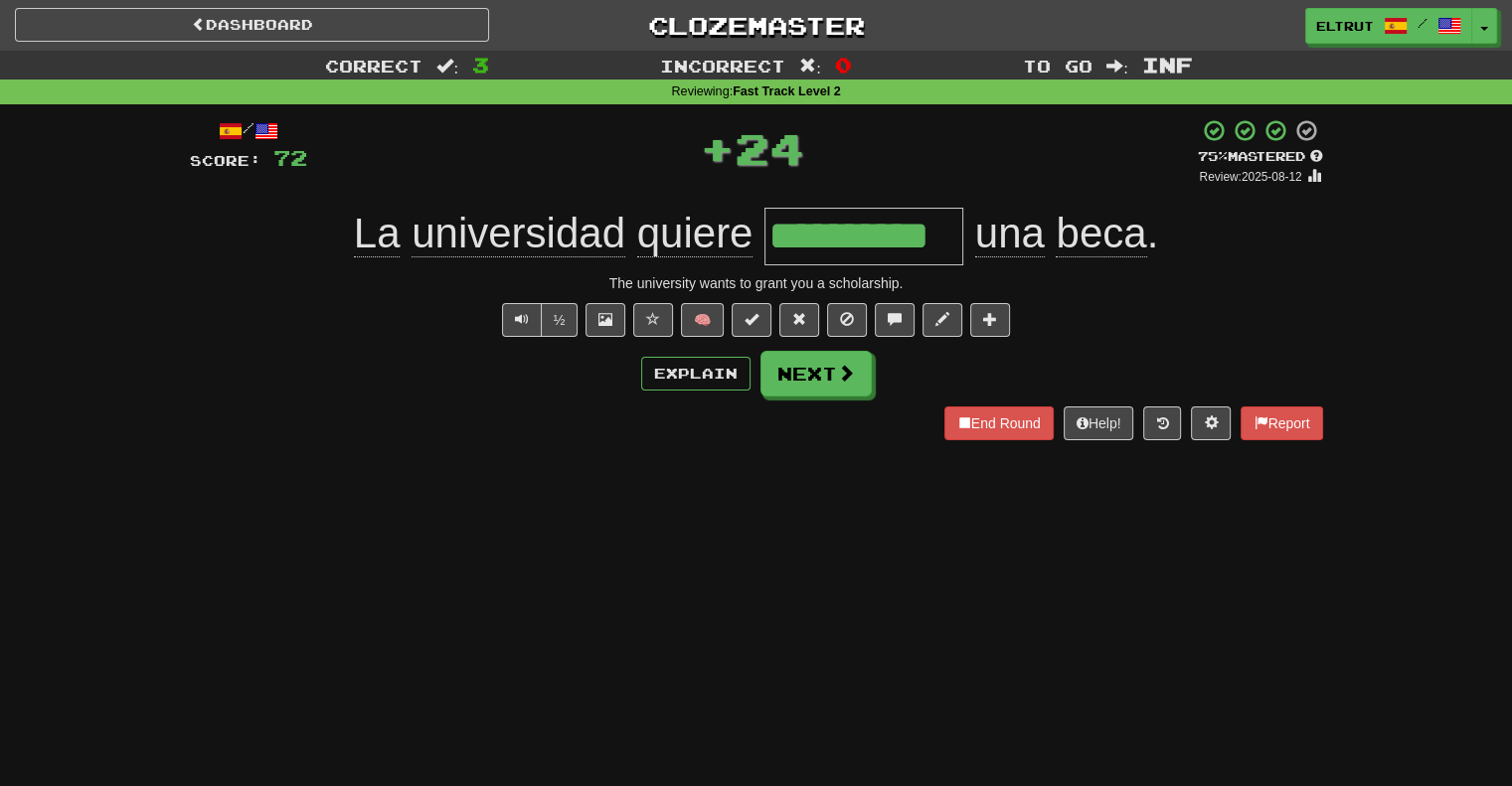 scroll, scrollTop: 0, scrollLeft: 0, axis: both 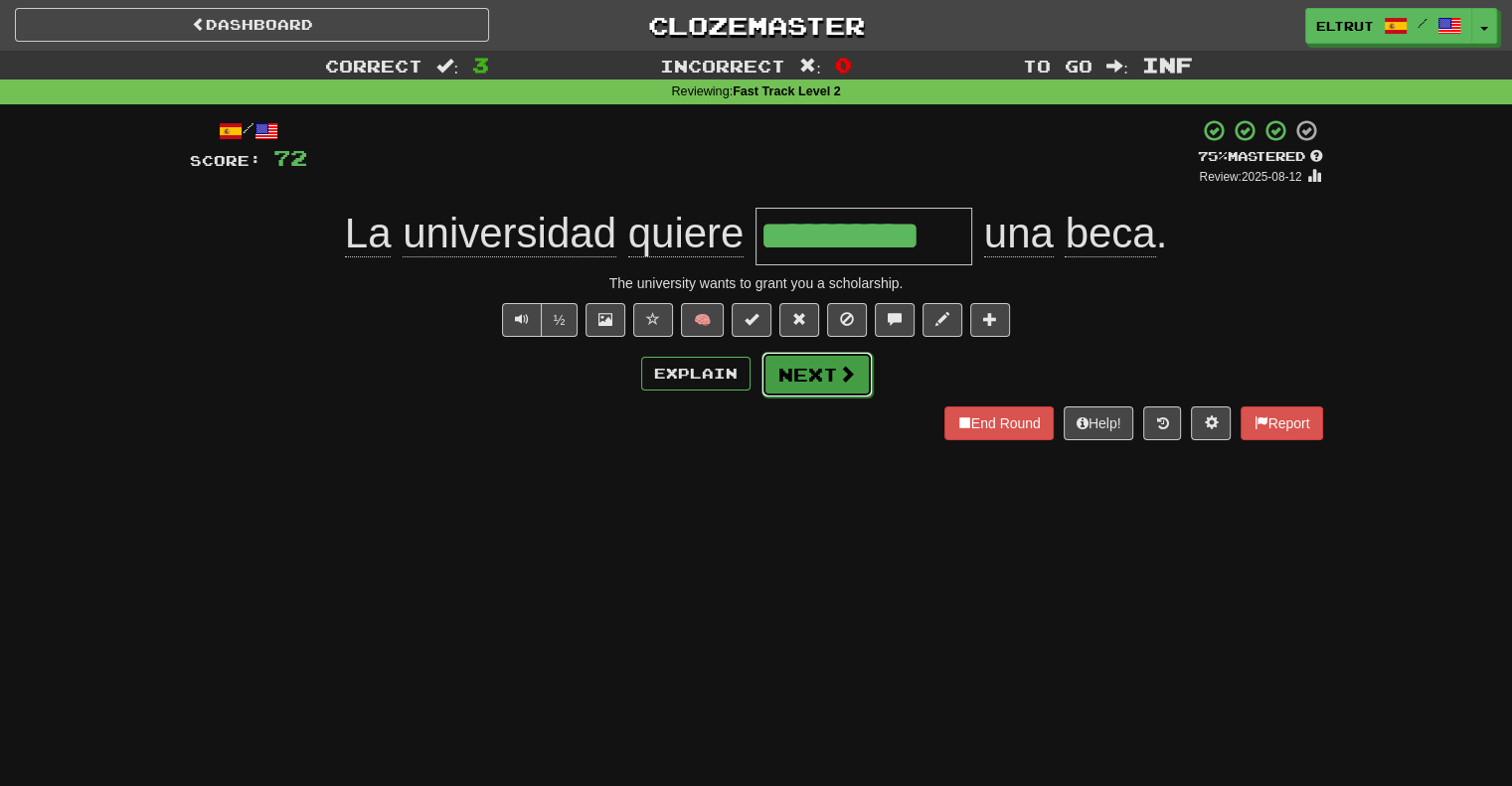 click on "Next" at bounding box center (817, 375) 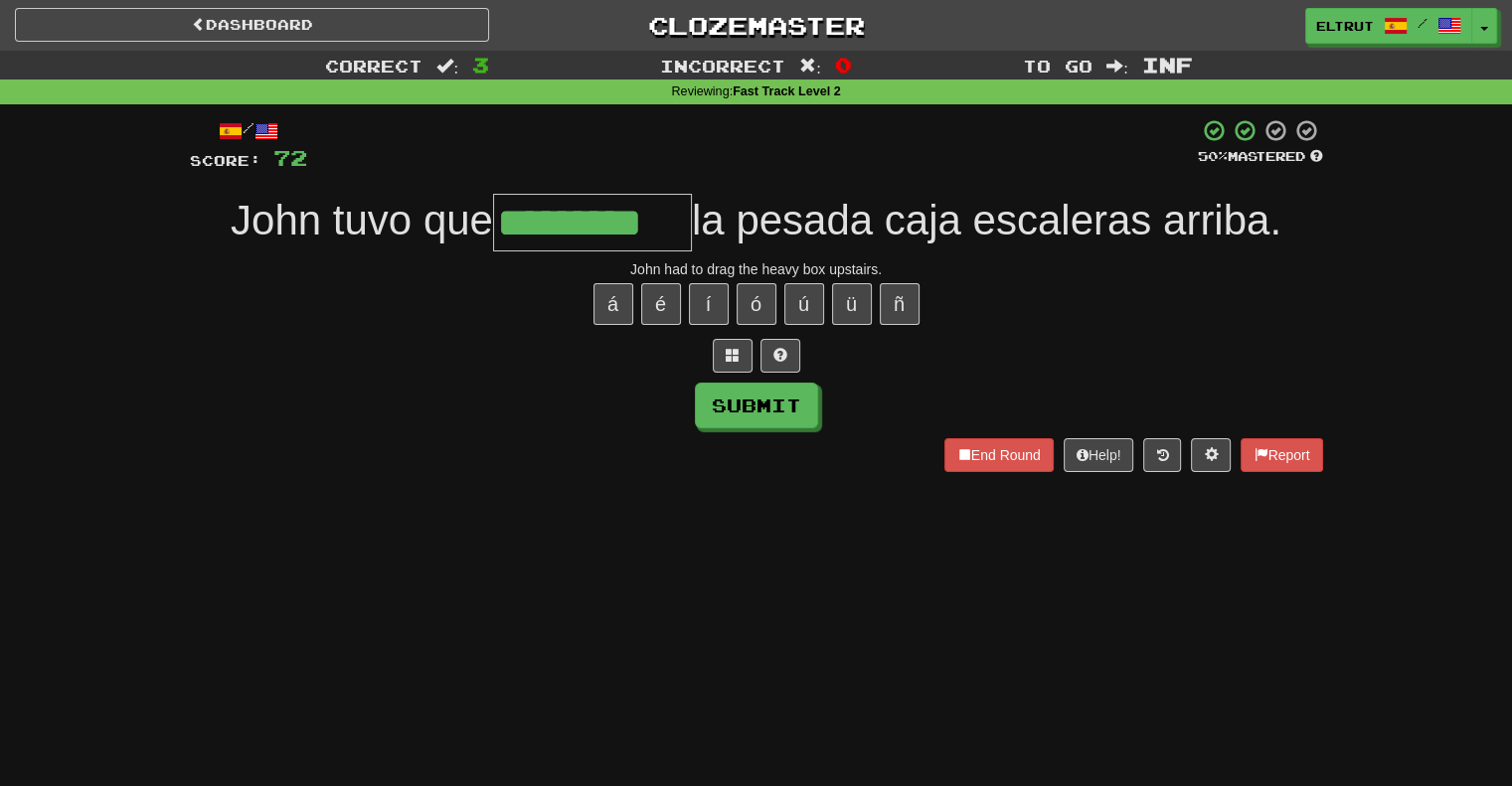 type on "*********" 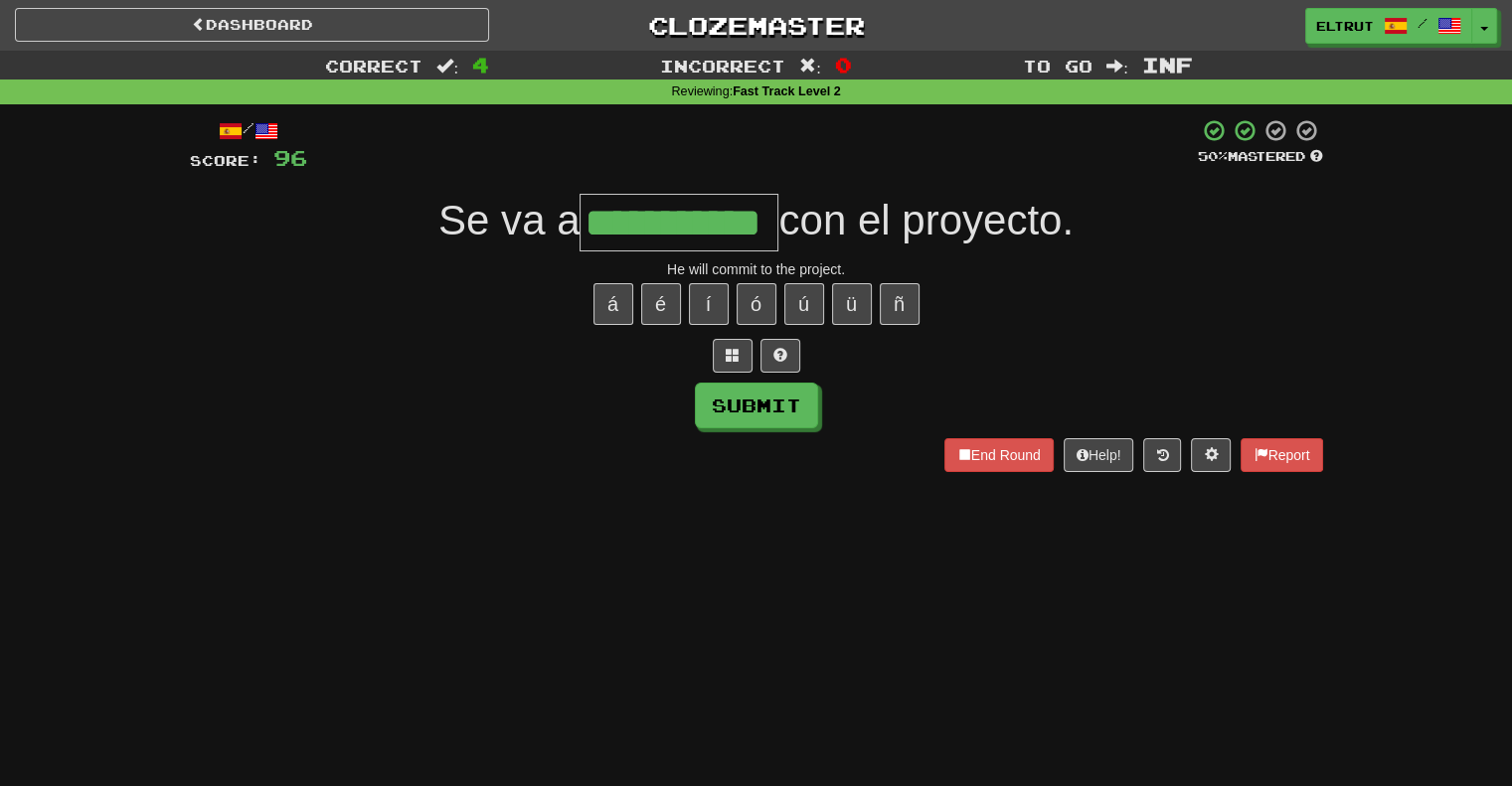 scroll, scrollTop: 0, scrollLeft: 54, axis: horizontal 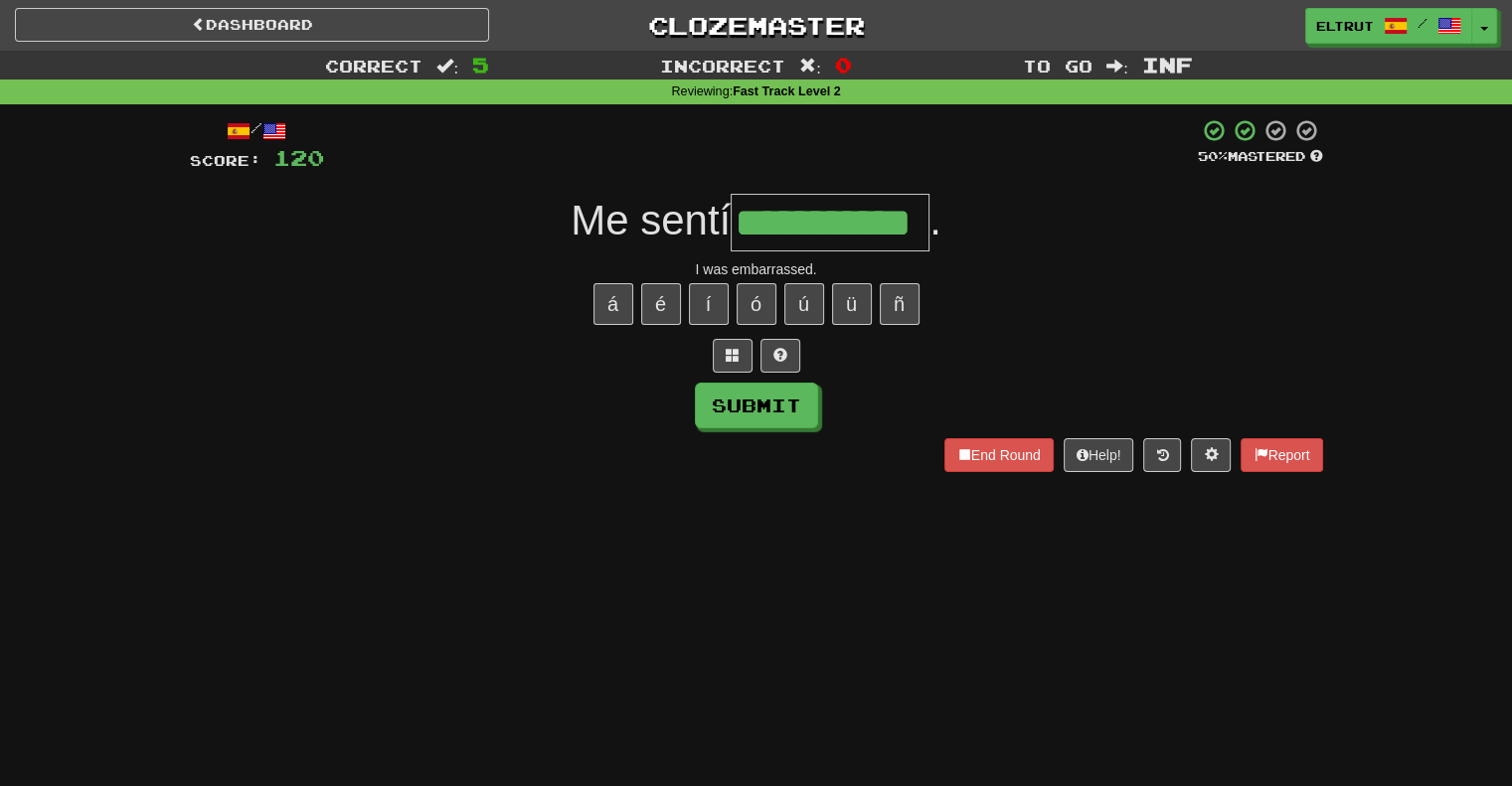 type on "**********" 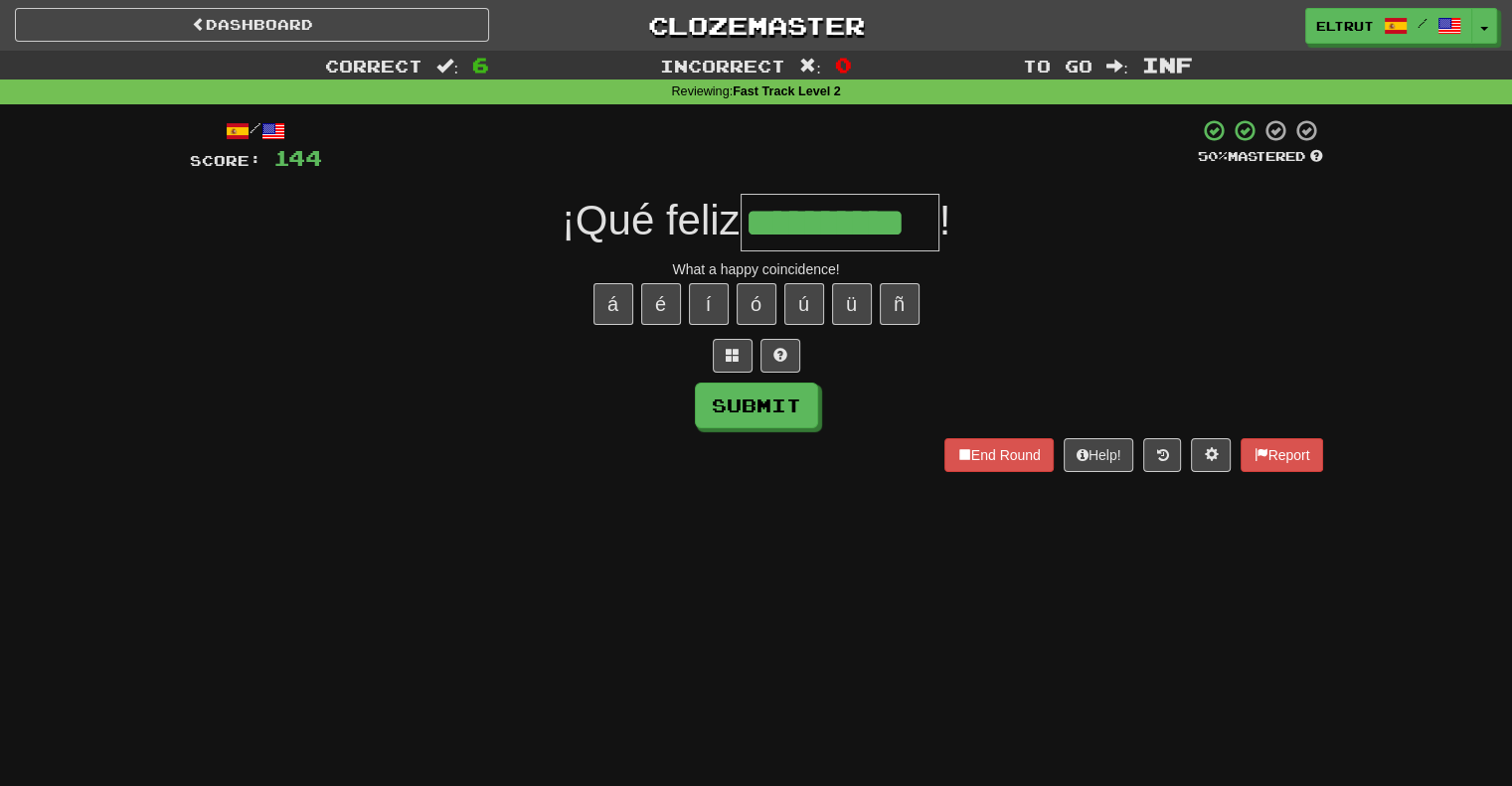 scroll, scrollTop: 0, scrollLeft: 8, axis: horizontal 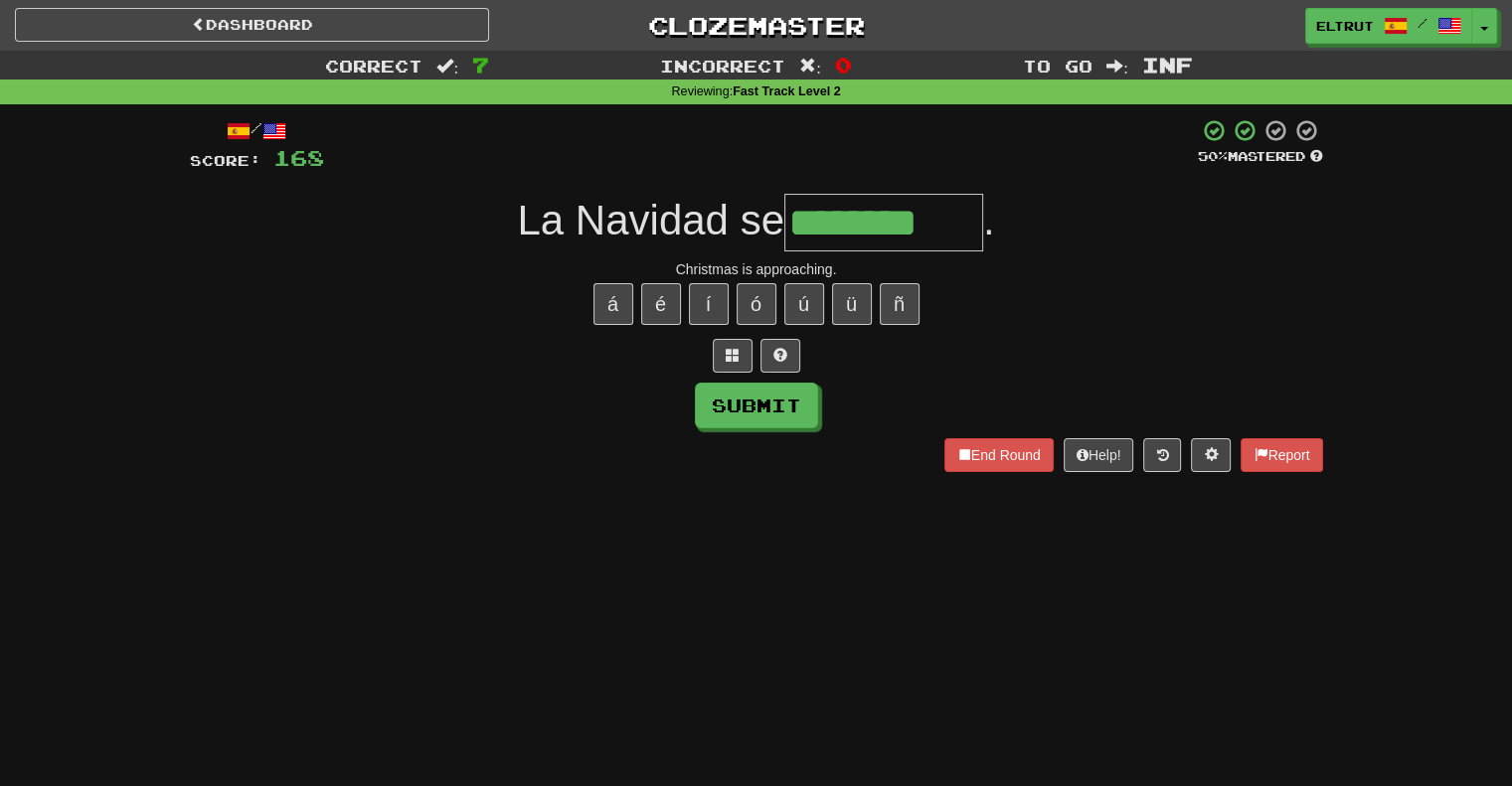 type on "********" 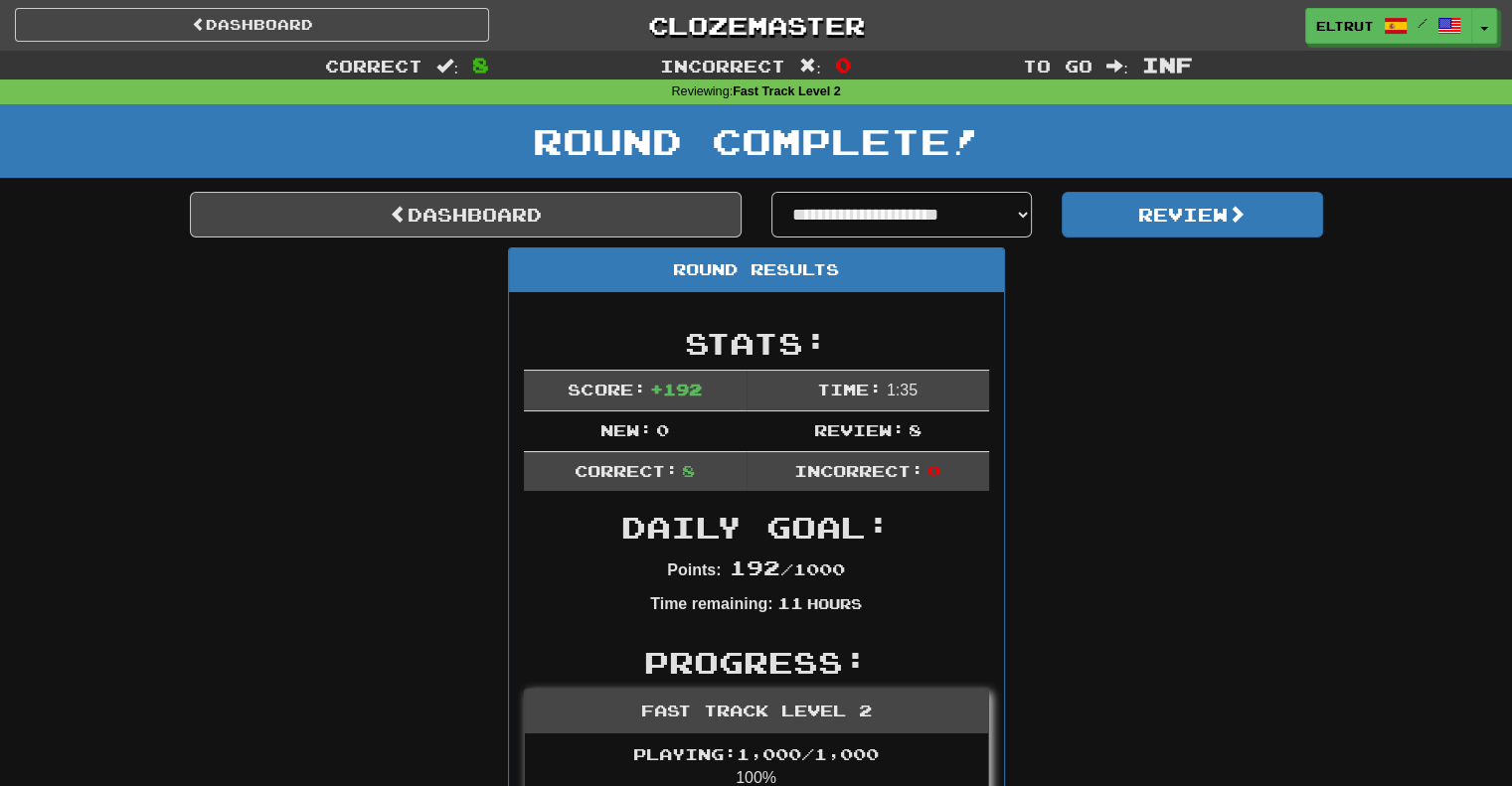 drag, startPoint x: 1006, startPoint y: 185, endPoint x: 982, endPoint y: 213, distance: 36.878178 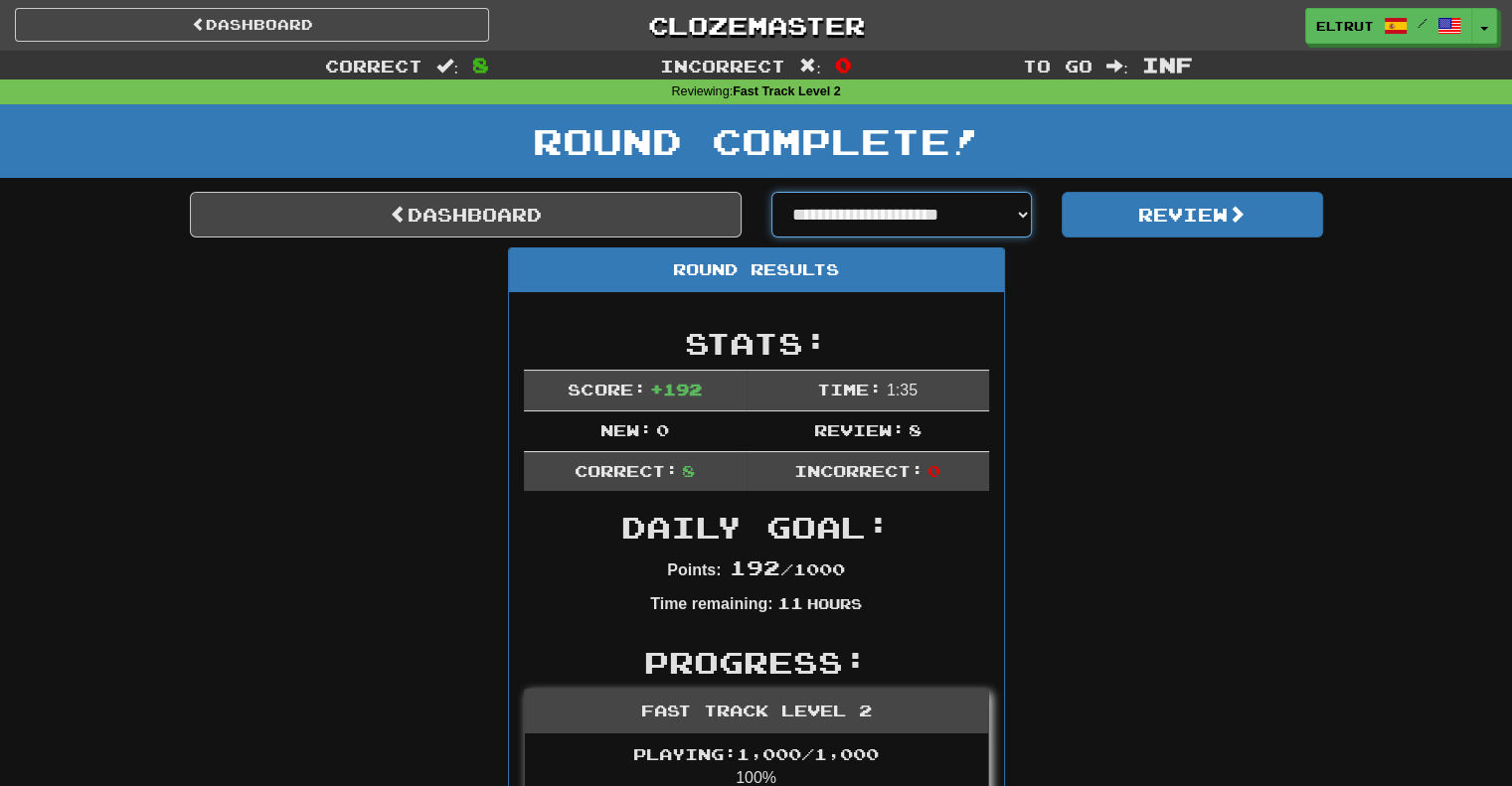click on "**********" at bounding box center (902, 215) 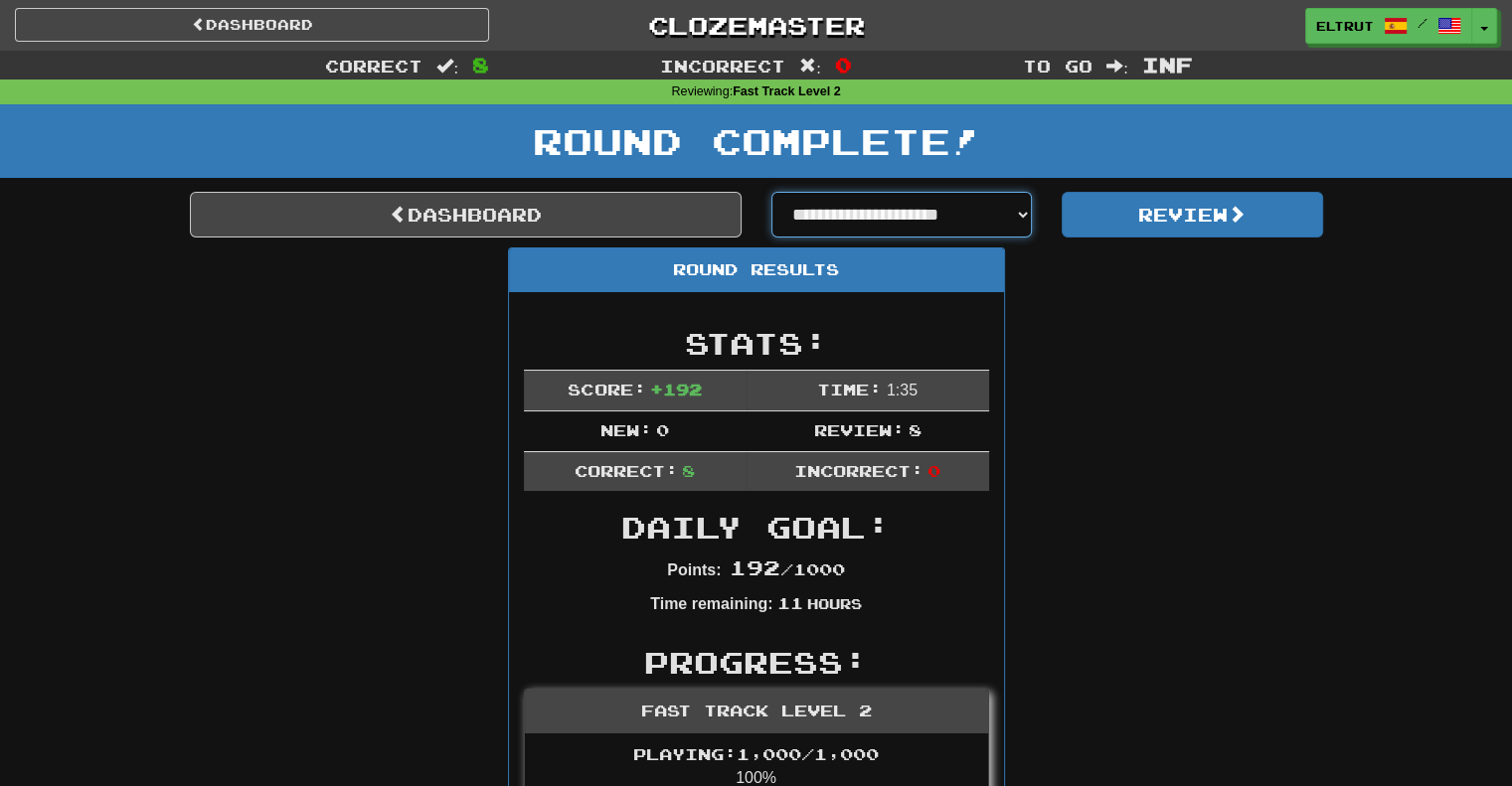 select on "**********" 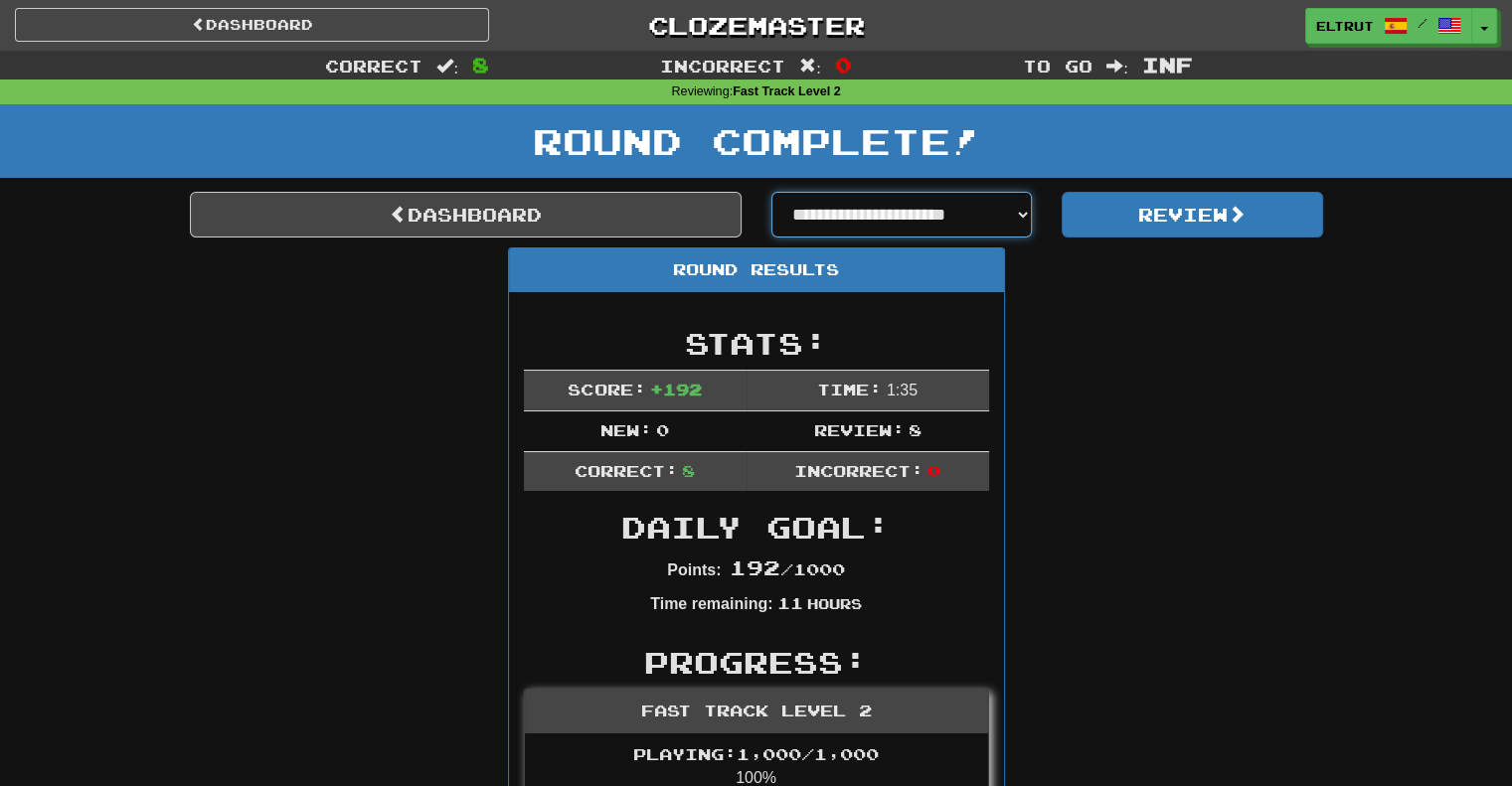 click on "**********" at bounding box center [902, 215] 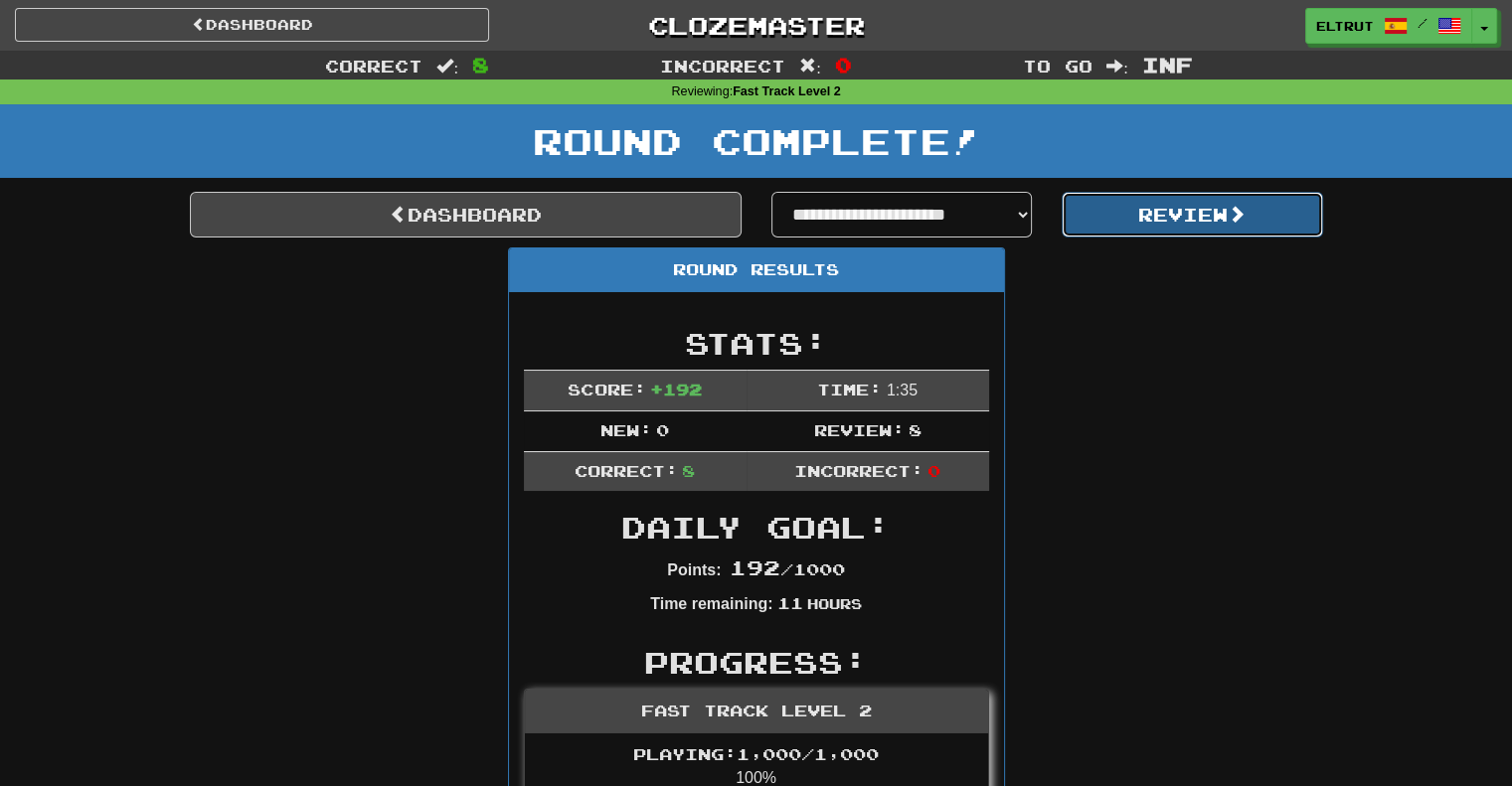 click on "Review" at bounding box center (1192, 215) 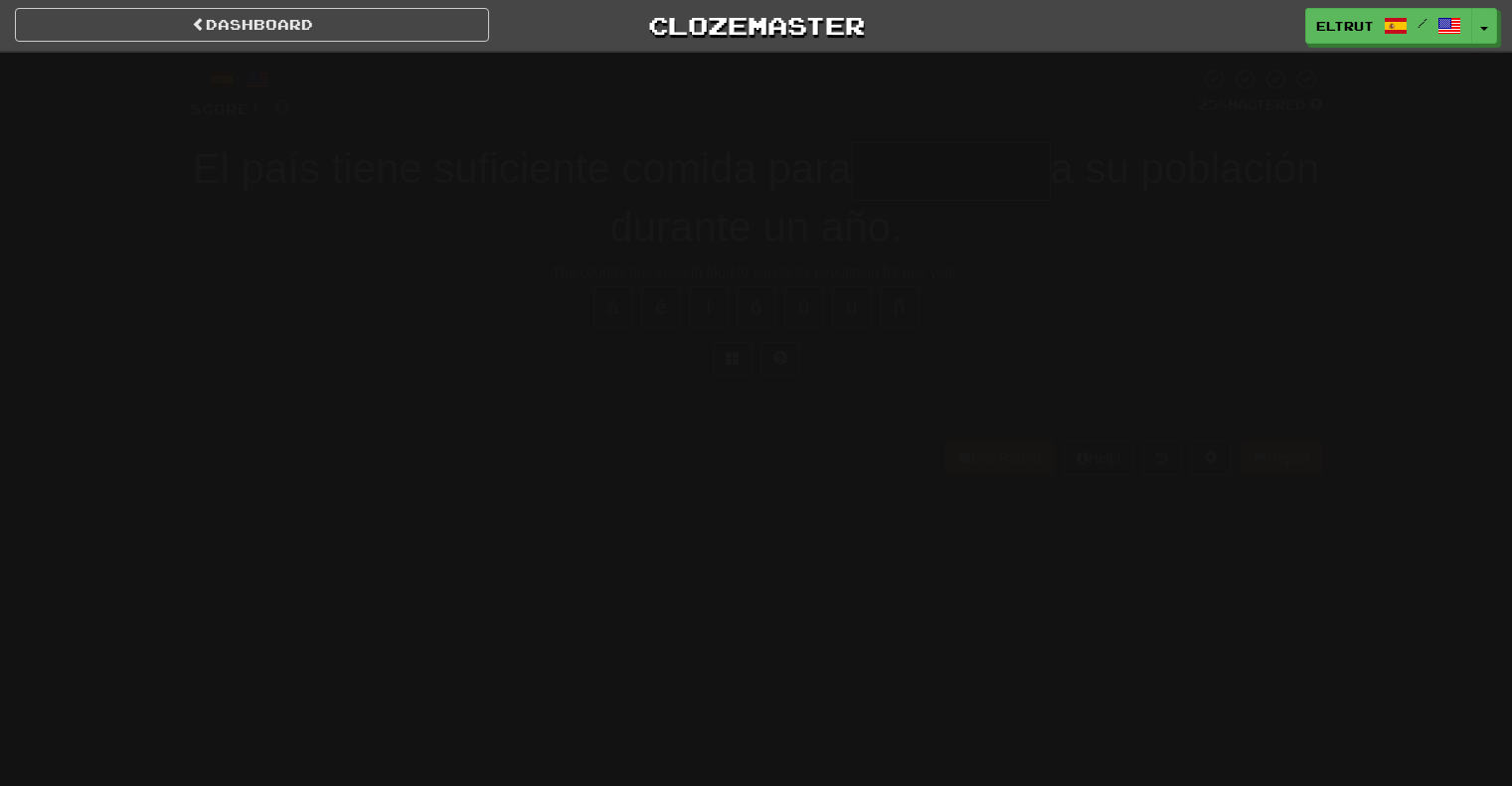 scroll, scrollTop: 0, scrollLeft: 0, axis: both 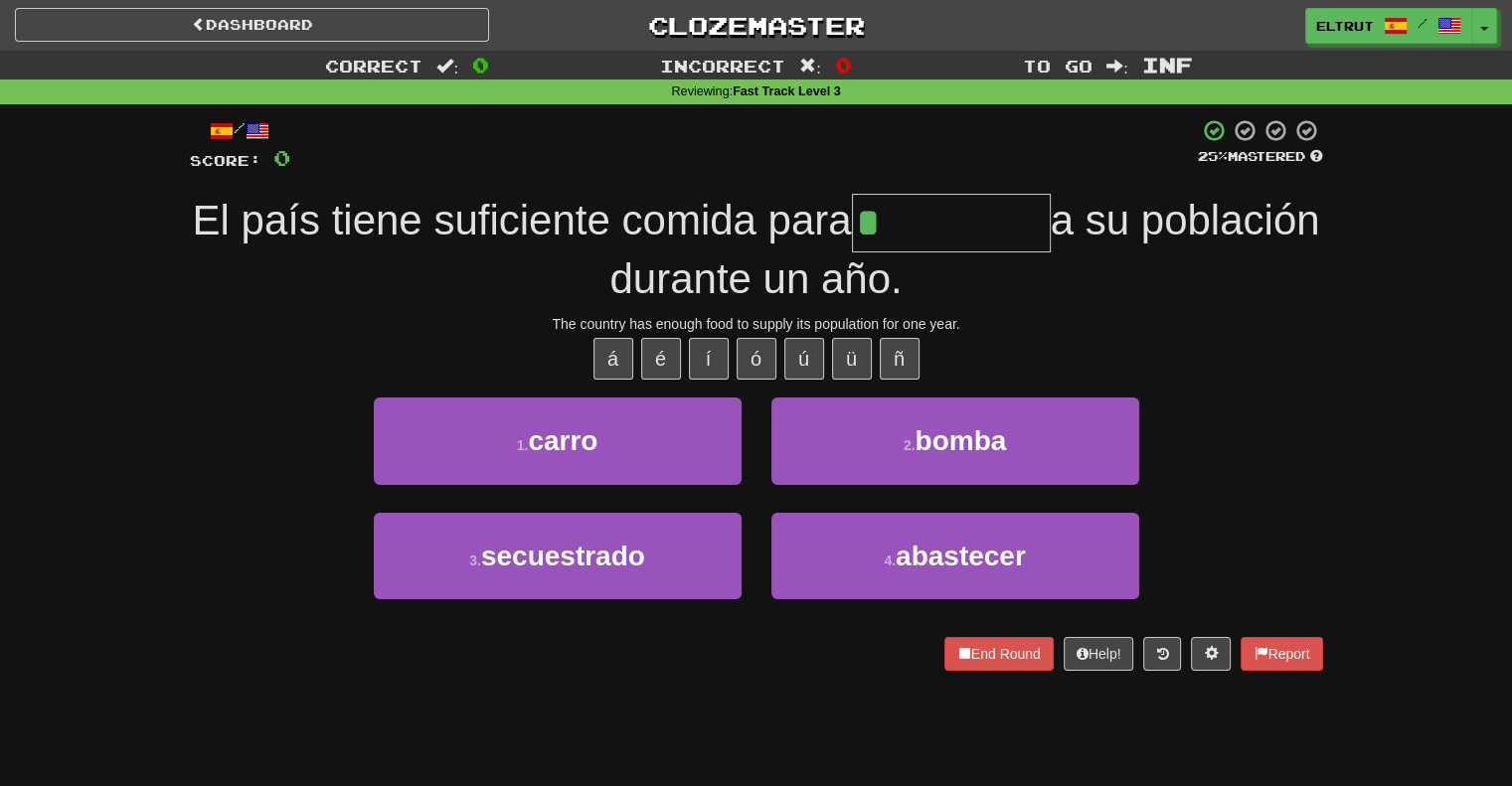 type on "*********" 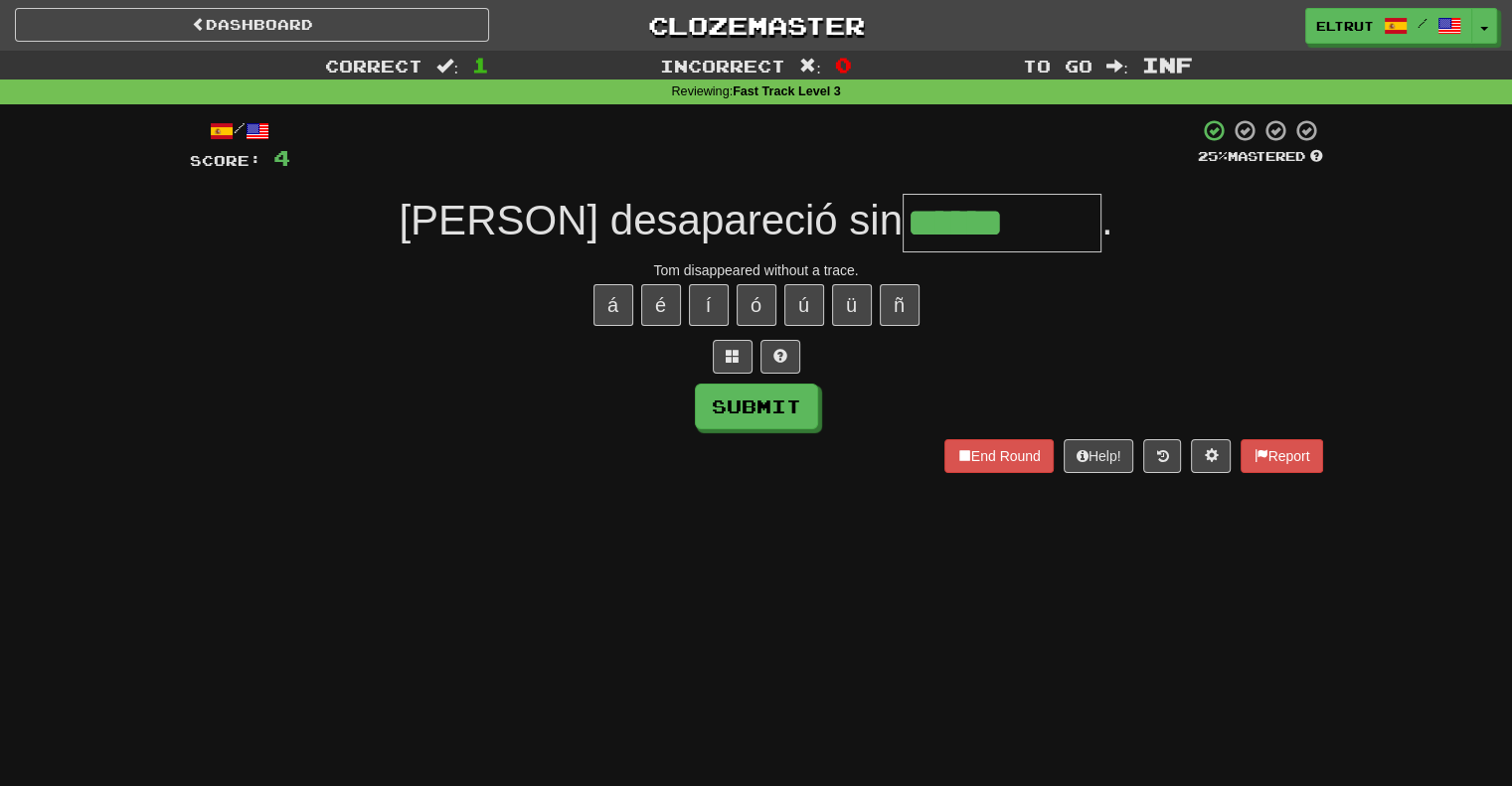 type on "******" 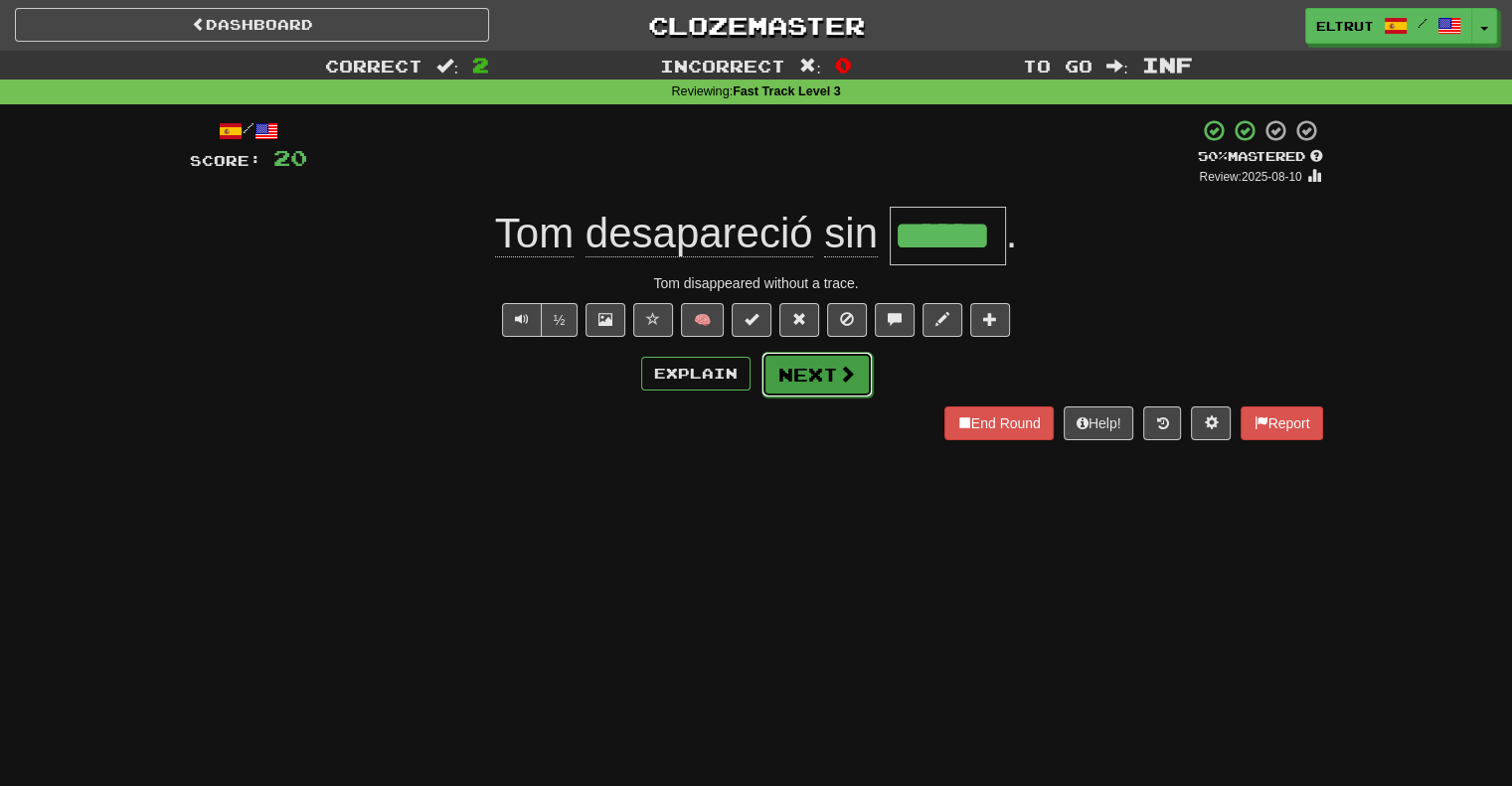 click on "Next" at bounding box center (817, 375) 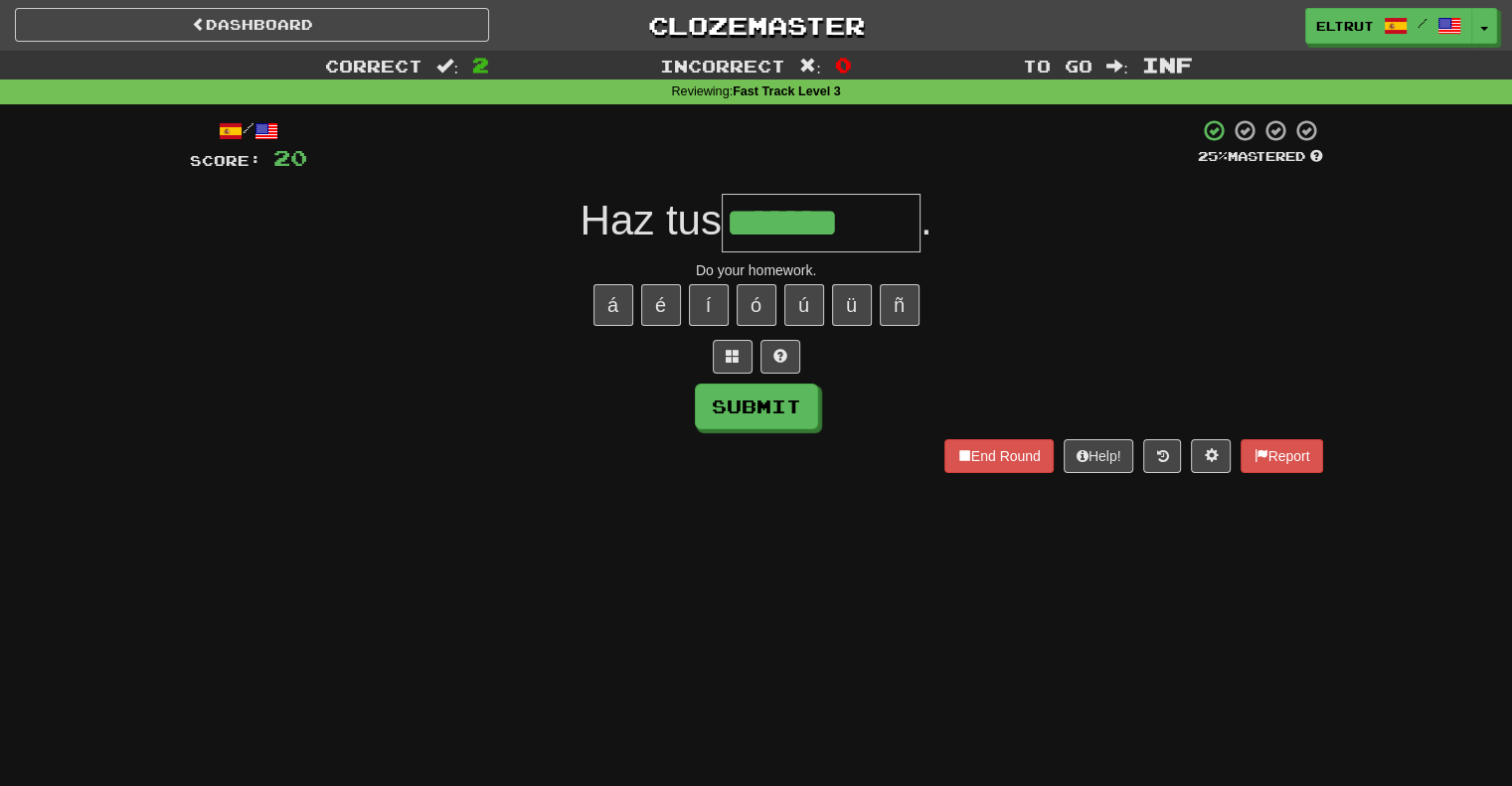 type on "*******" 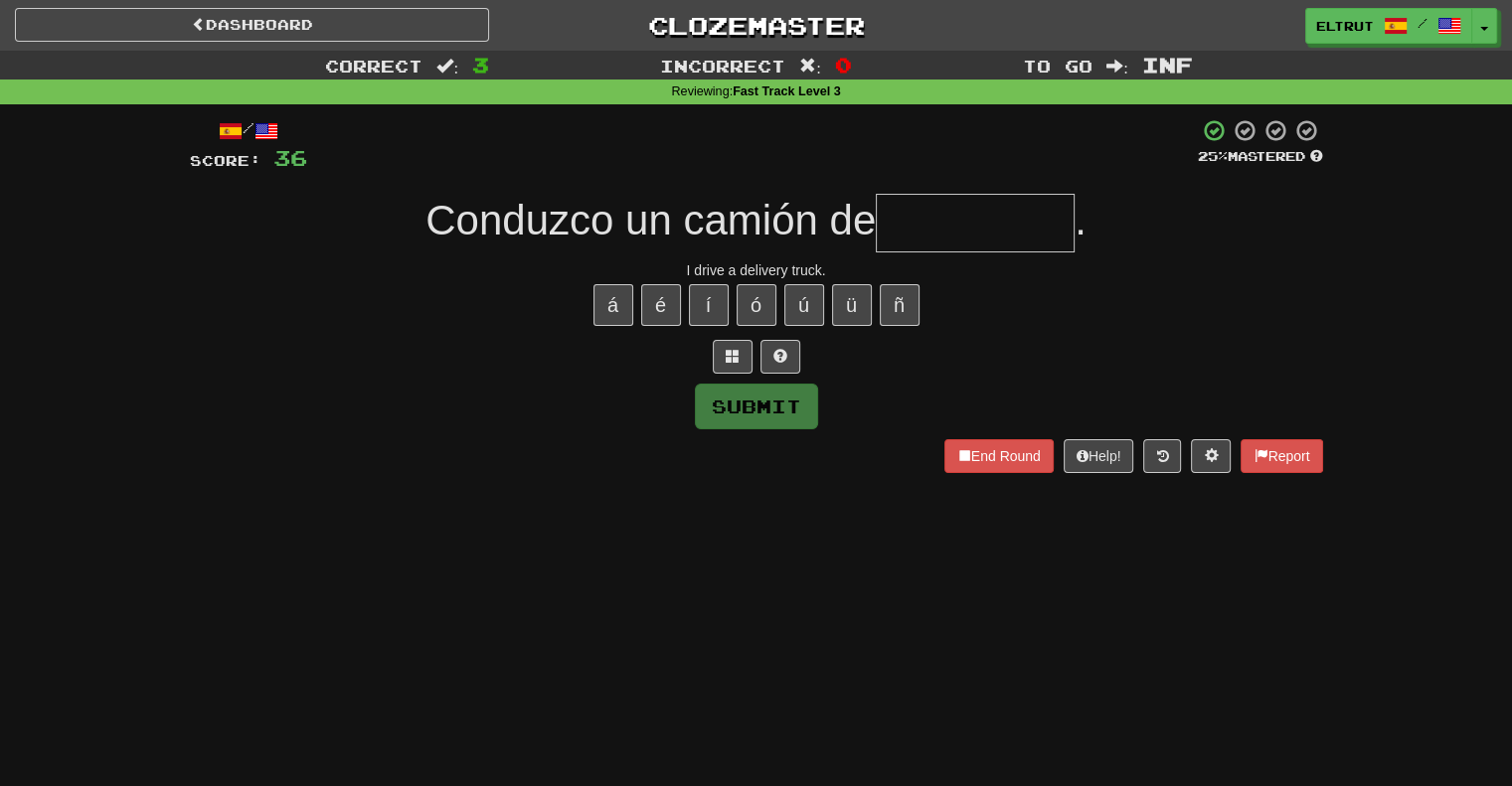 type on "*" 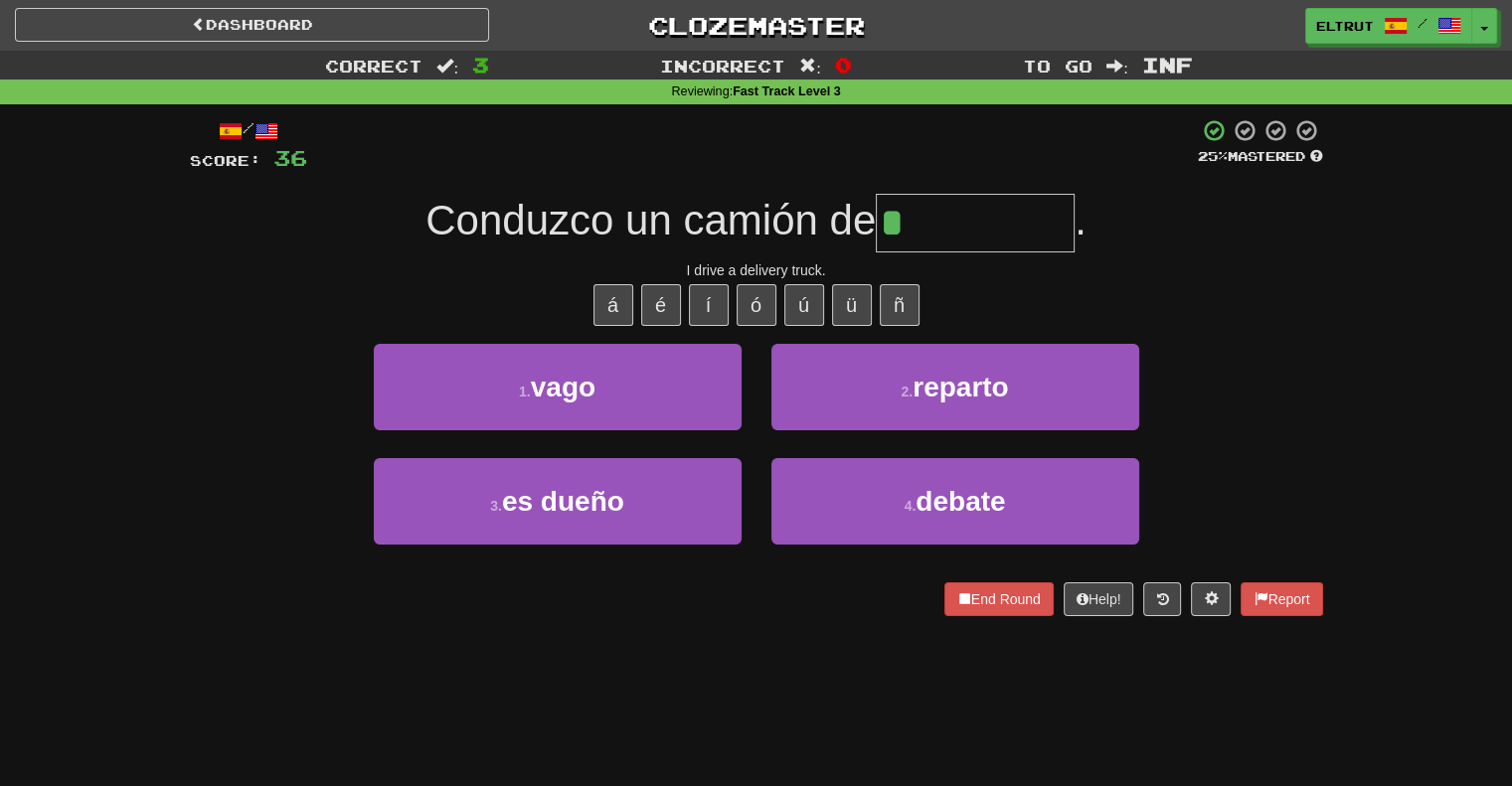 type on "*******" 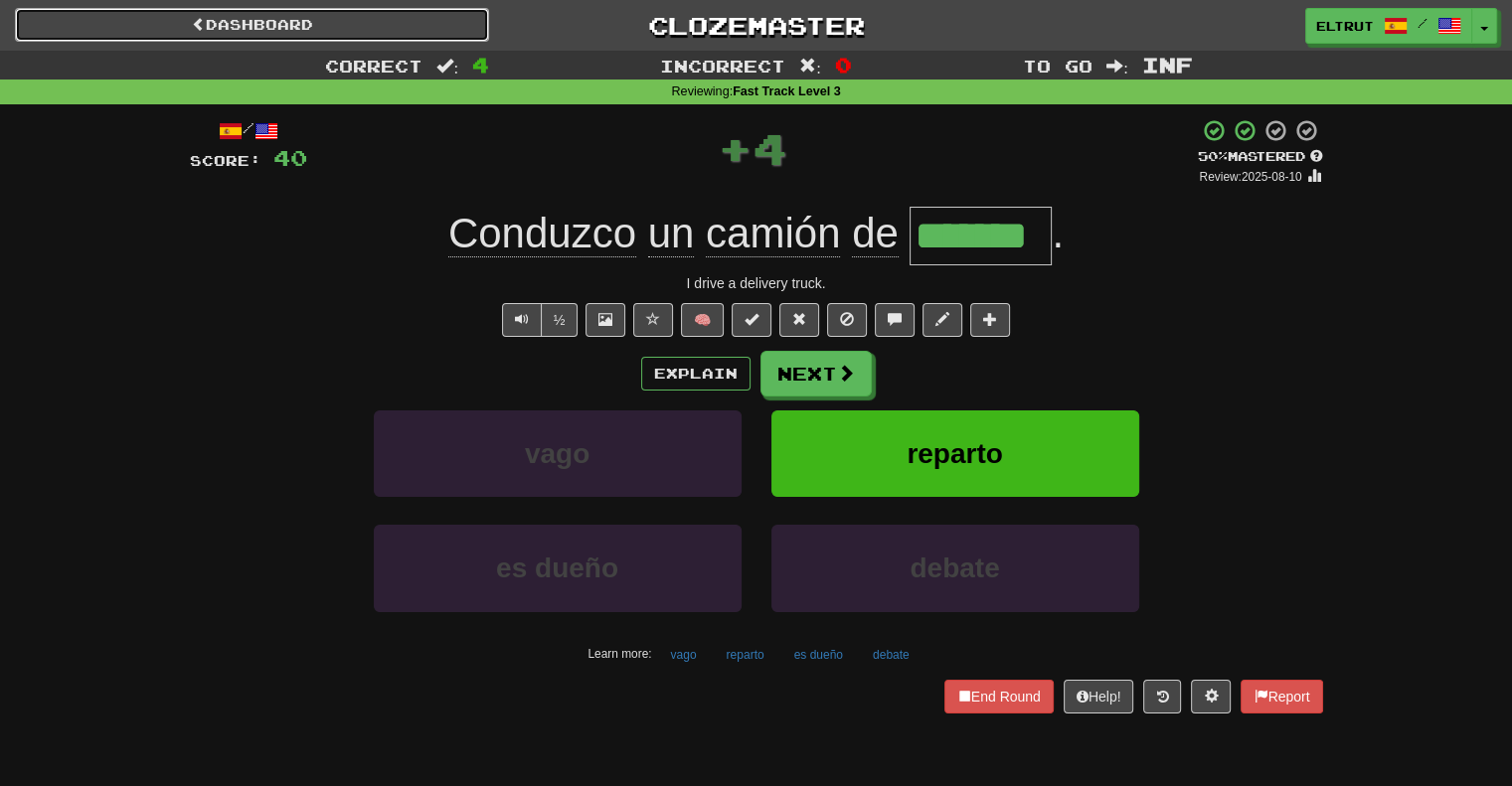click on "Dashboard" at bounding box center (252, 25) 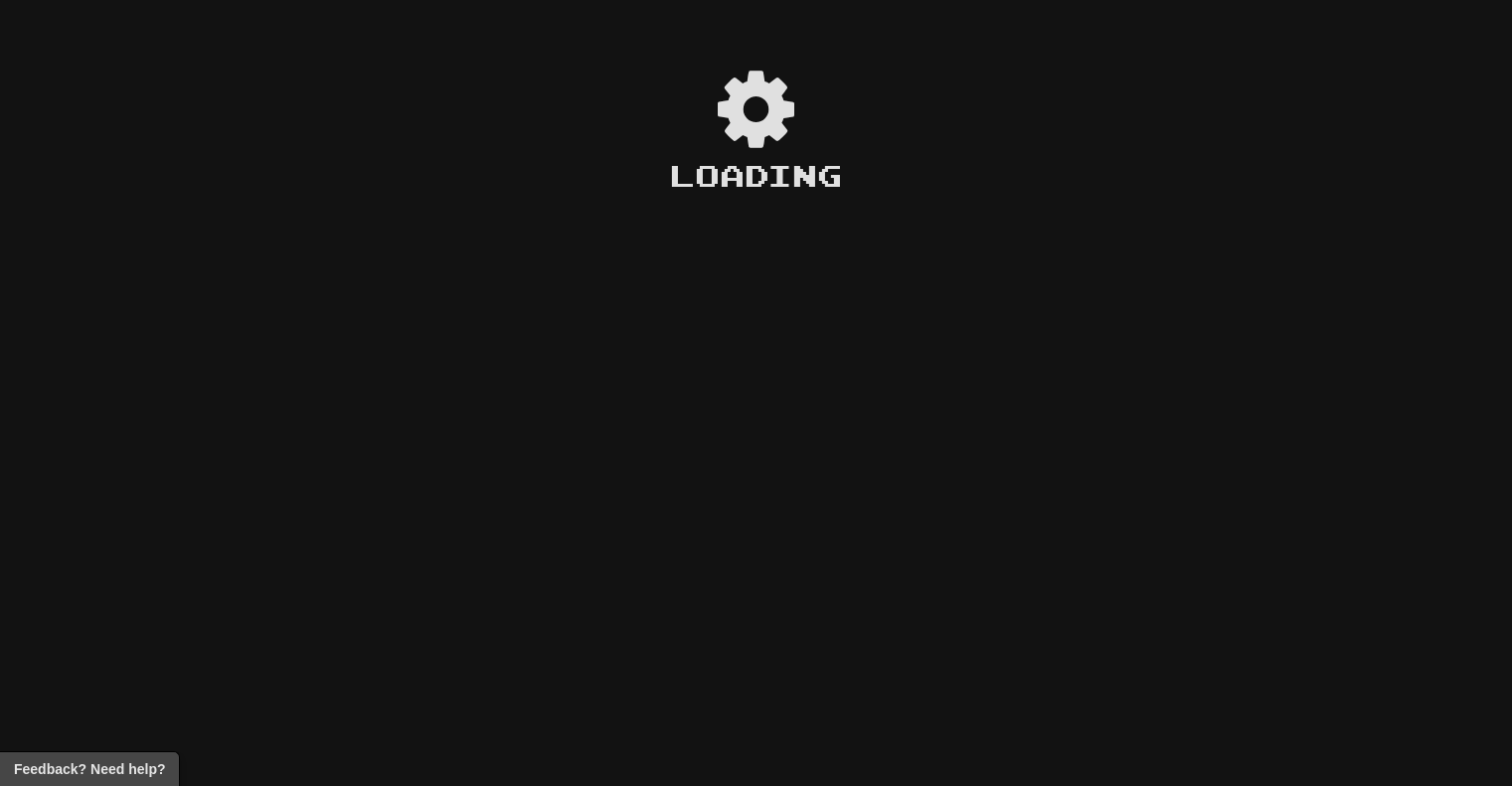scroll, scrollTop: 0, scrollLeft: 0, axis: both 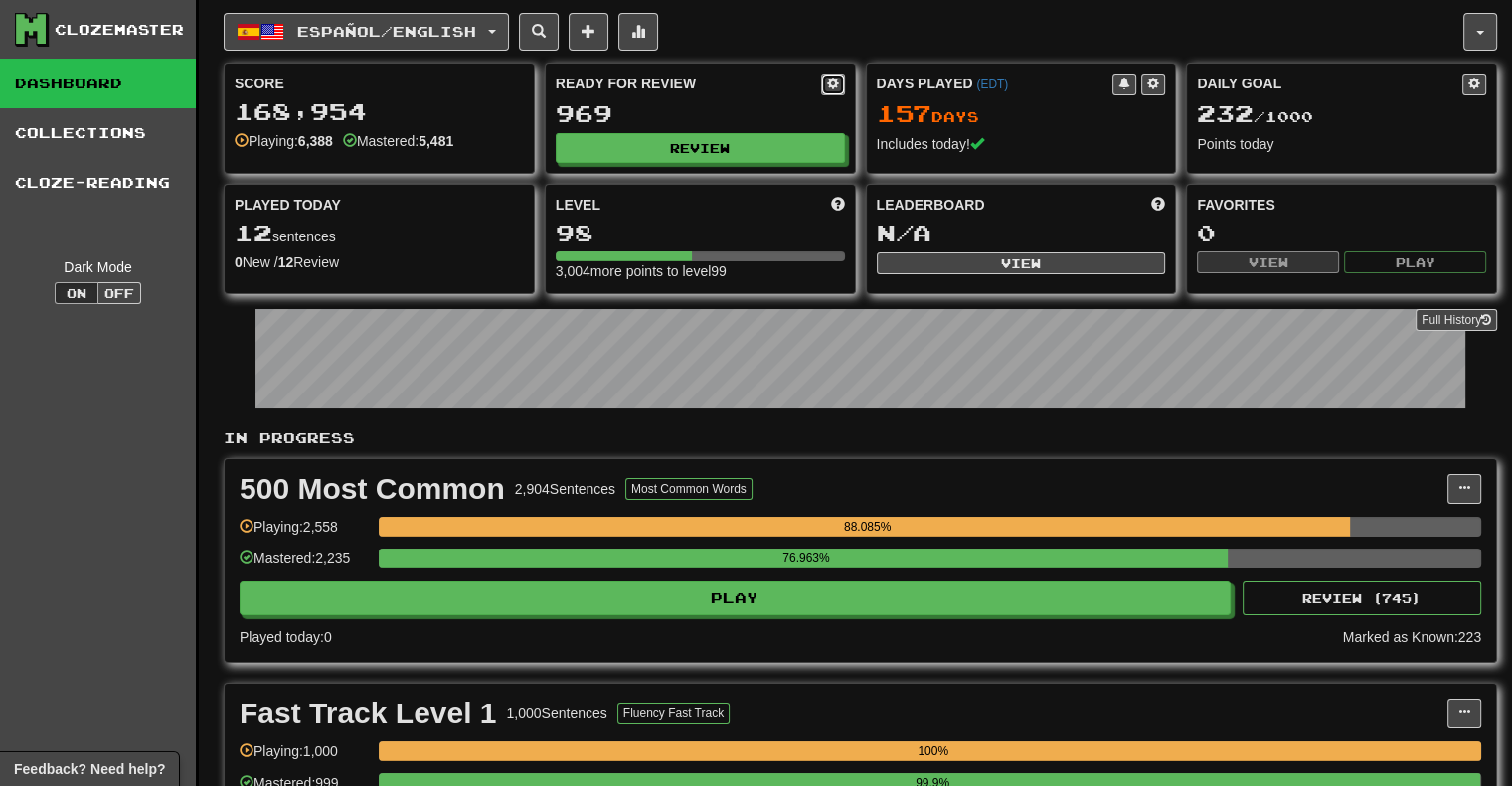 click at bounding box center (833, 83) 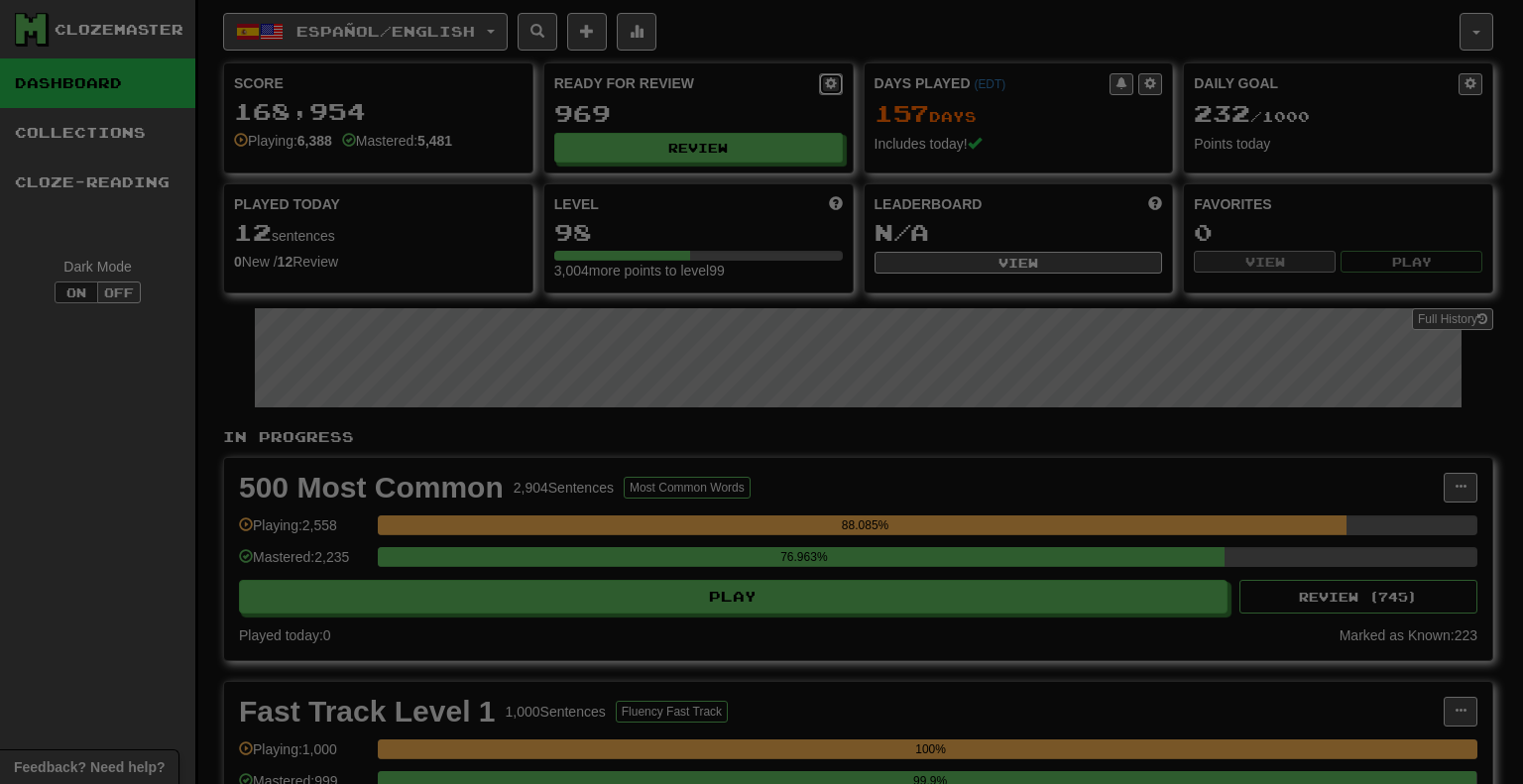 select on "*" 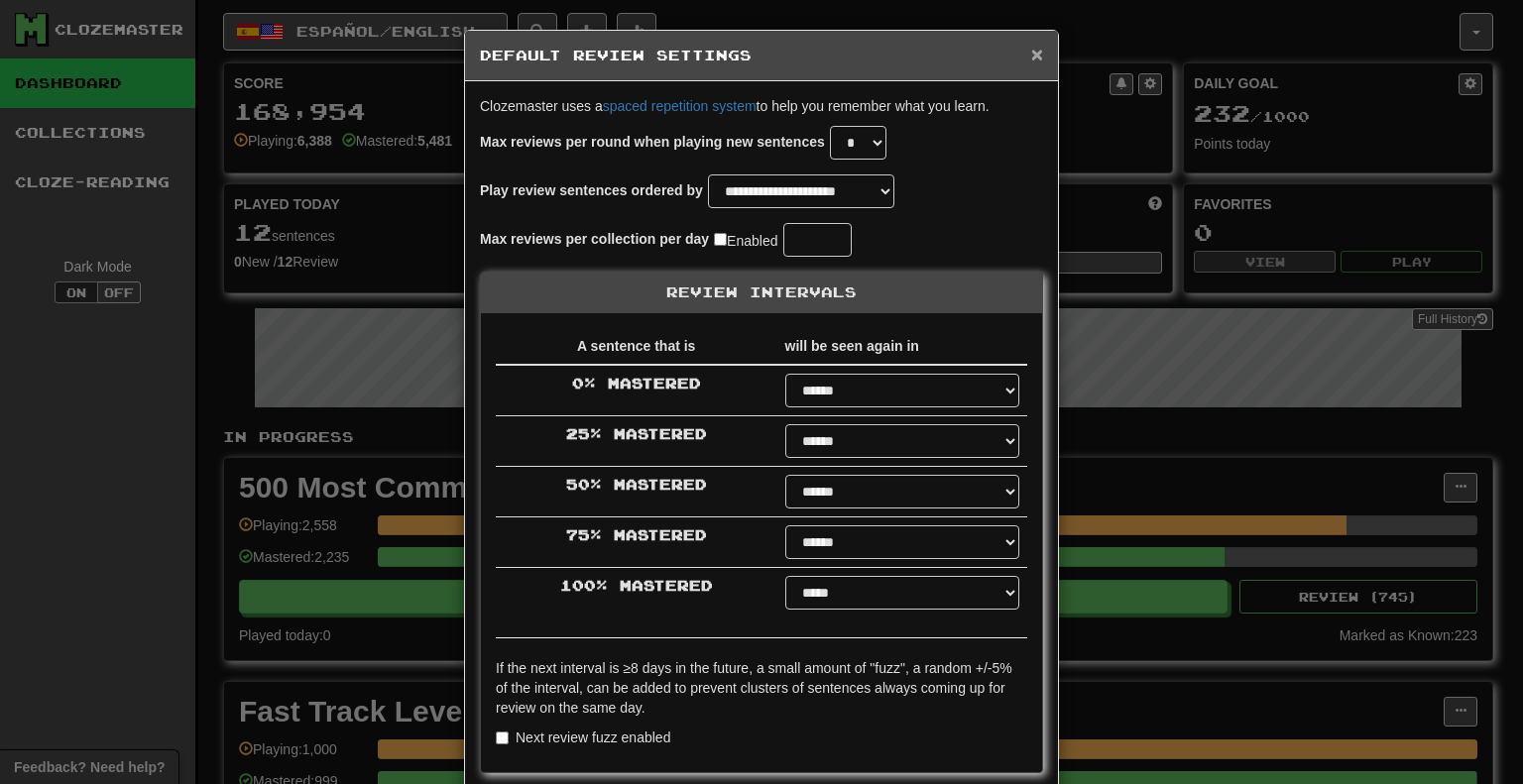 click on "×" at bounding box center (1037, 54) 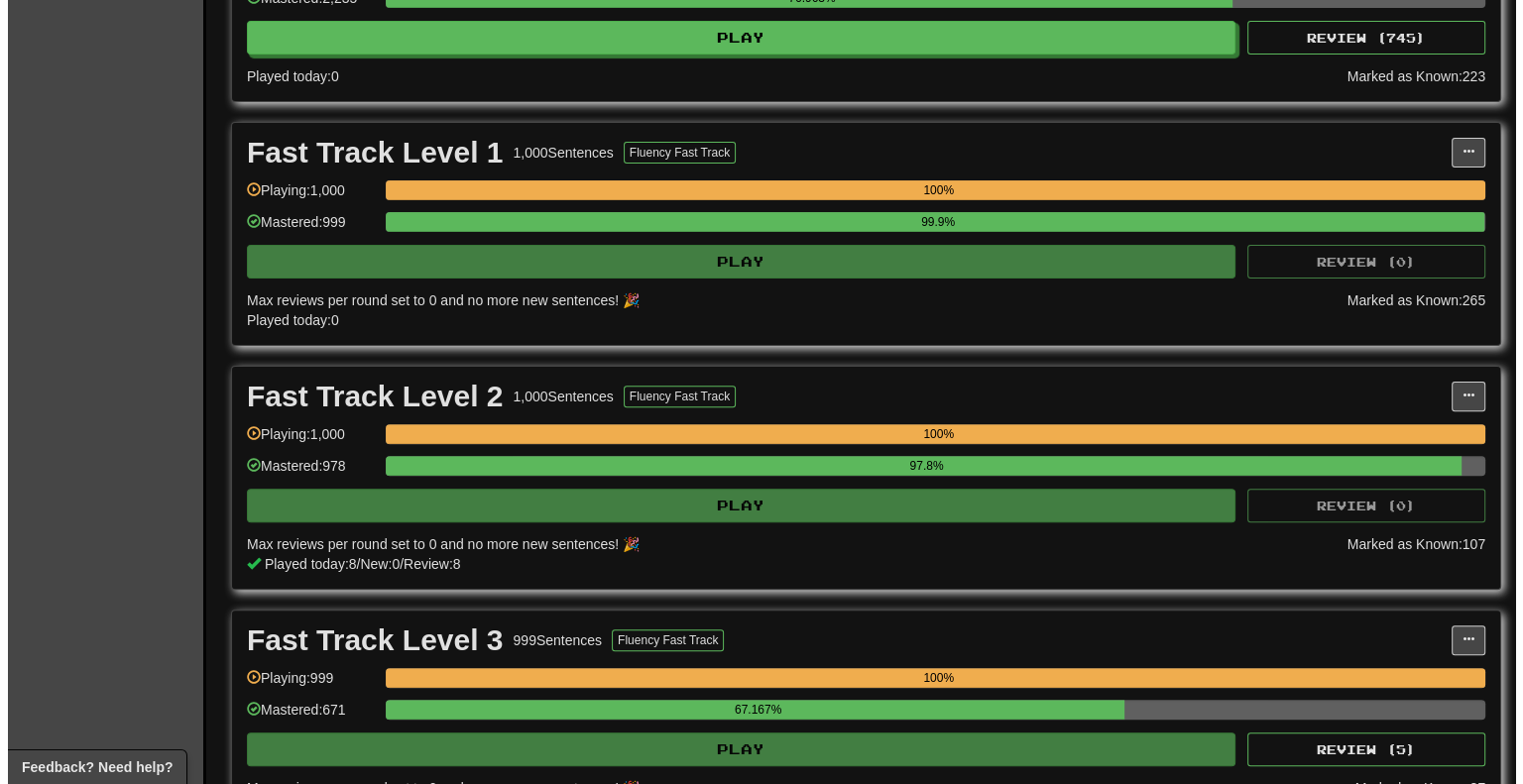 scroll, scrollTop: 595, scrollLeft: 0, axis: vertical 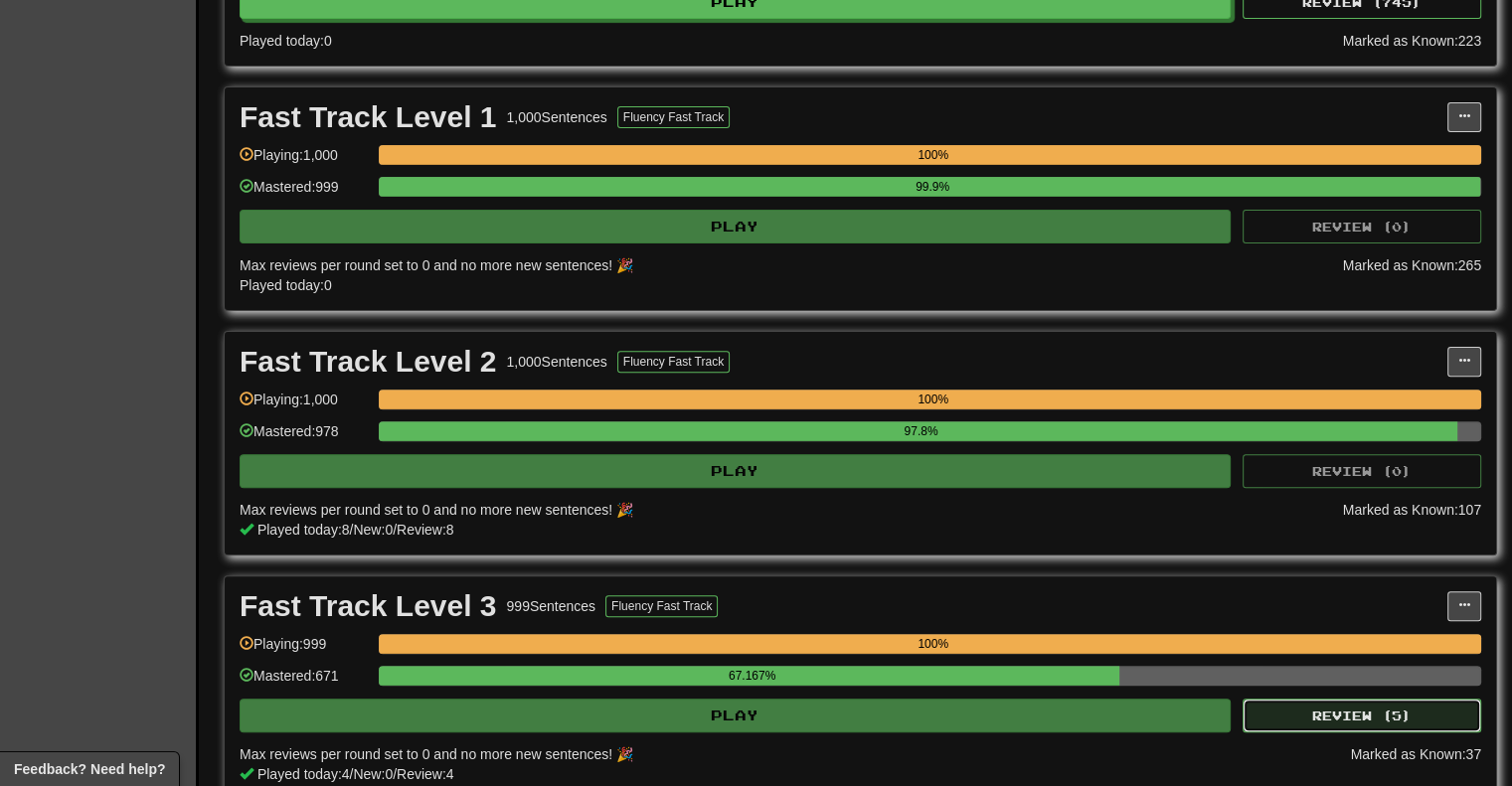 click on "Review ( 5 )" at bounding box center (1362, 715) 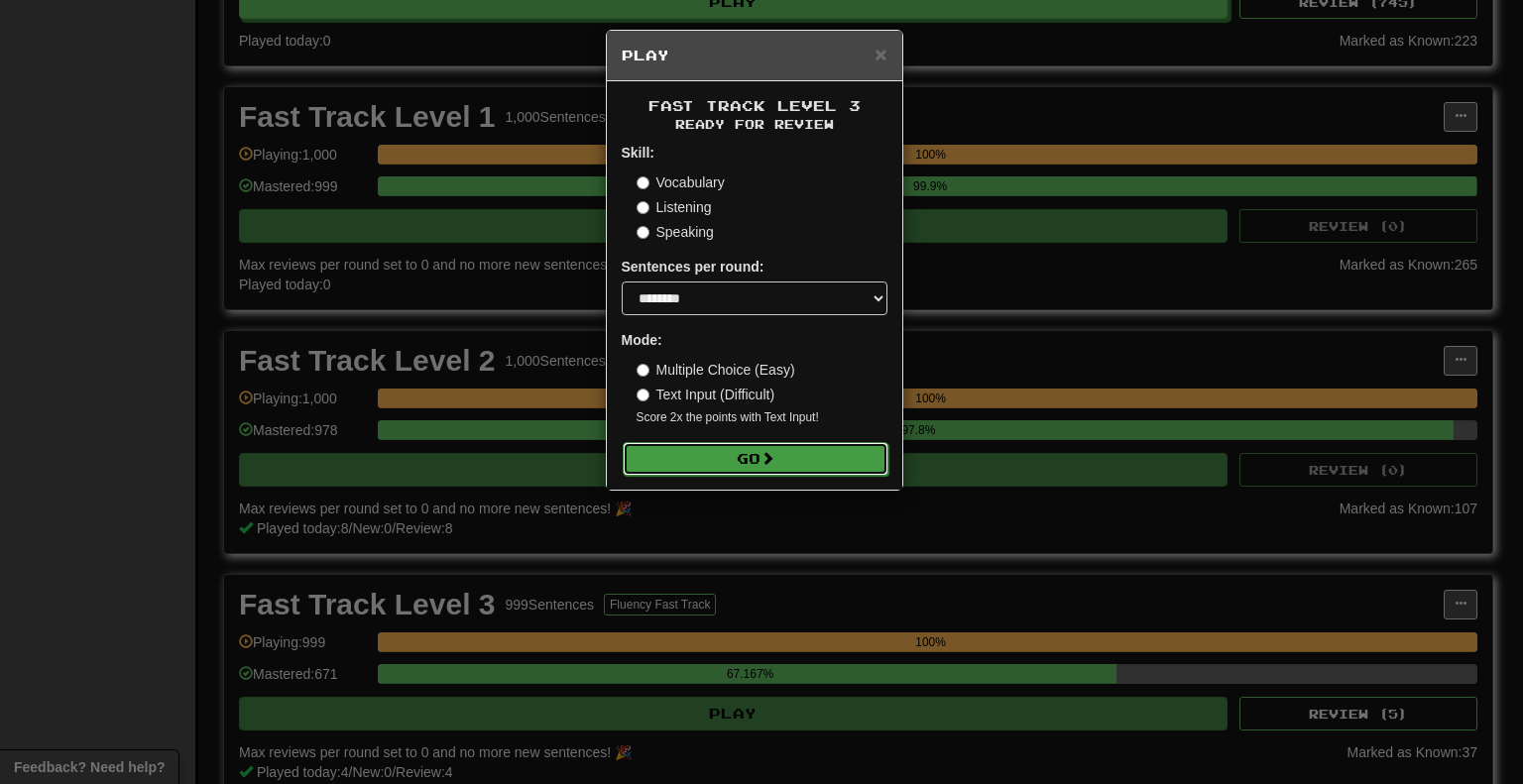 click on "Go" at bounding box center (756, 459) 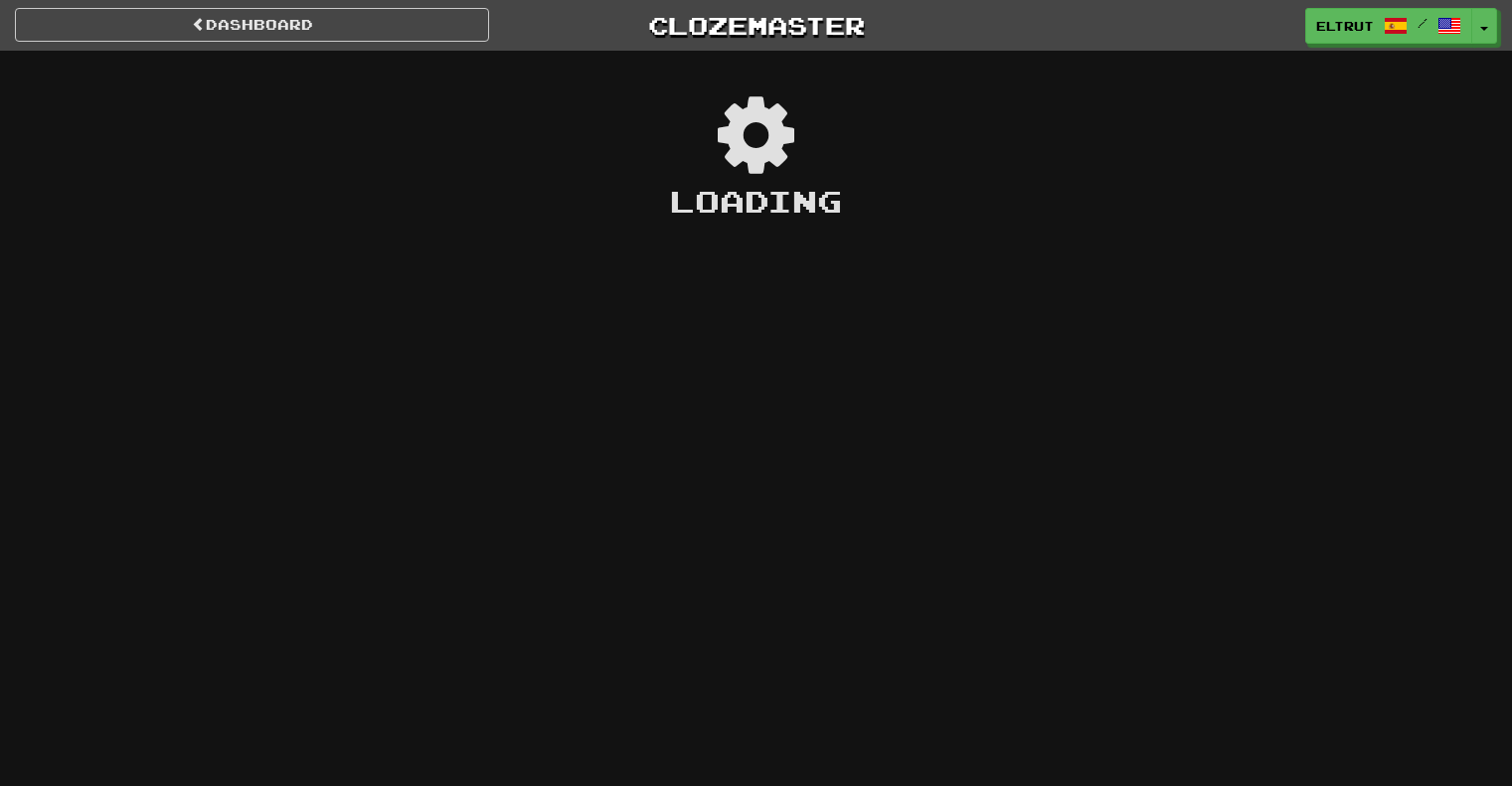 scroll, scrollTop: 0, scrollLeft: 0, axis: both 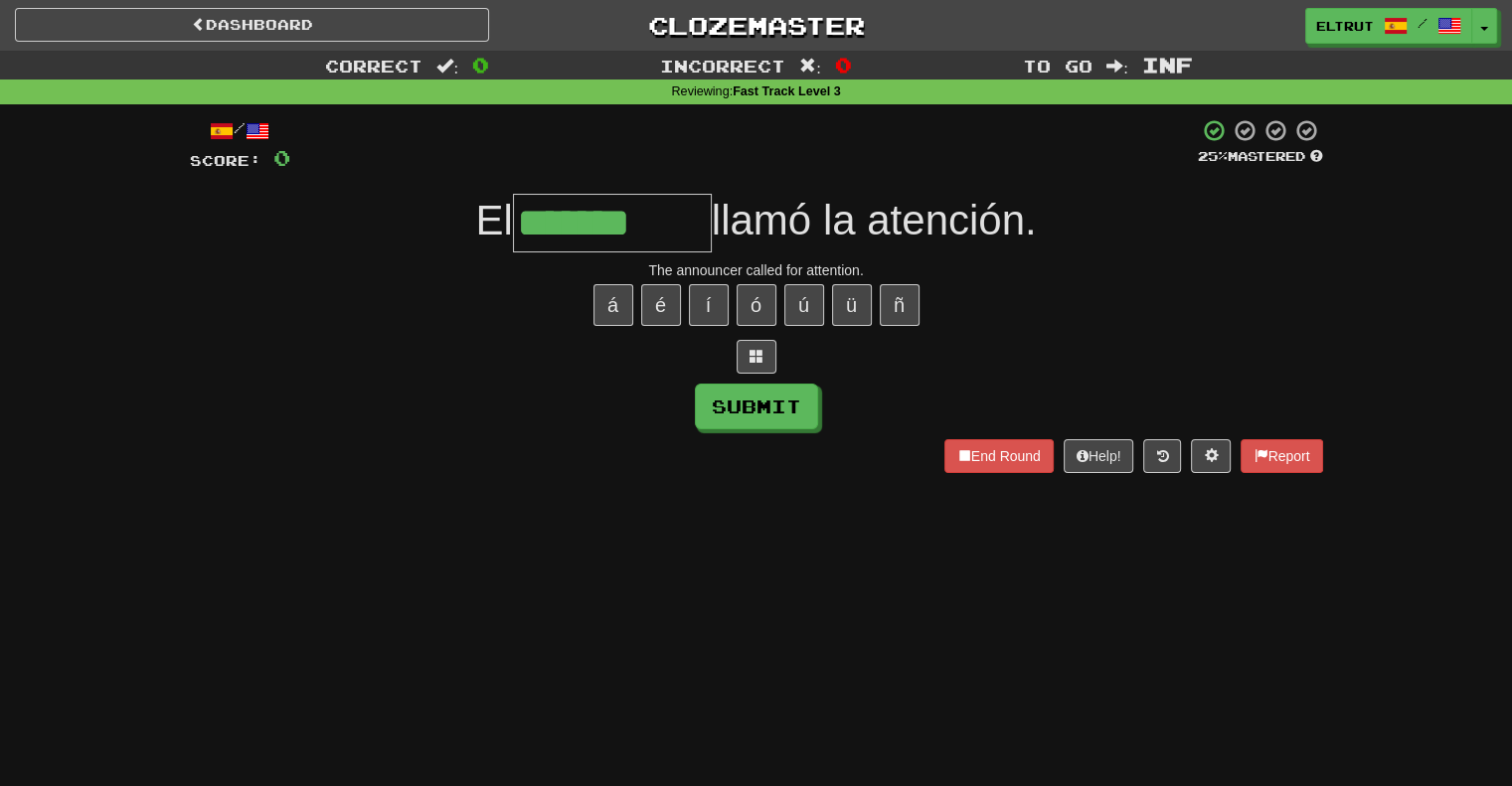 type on "*******" 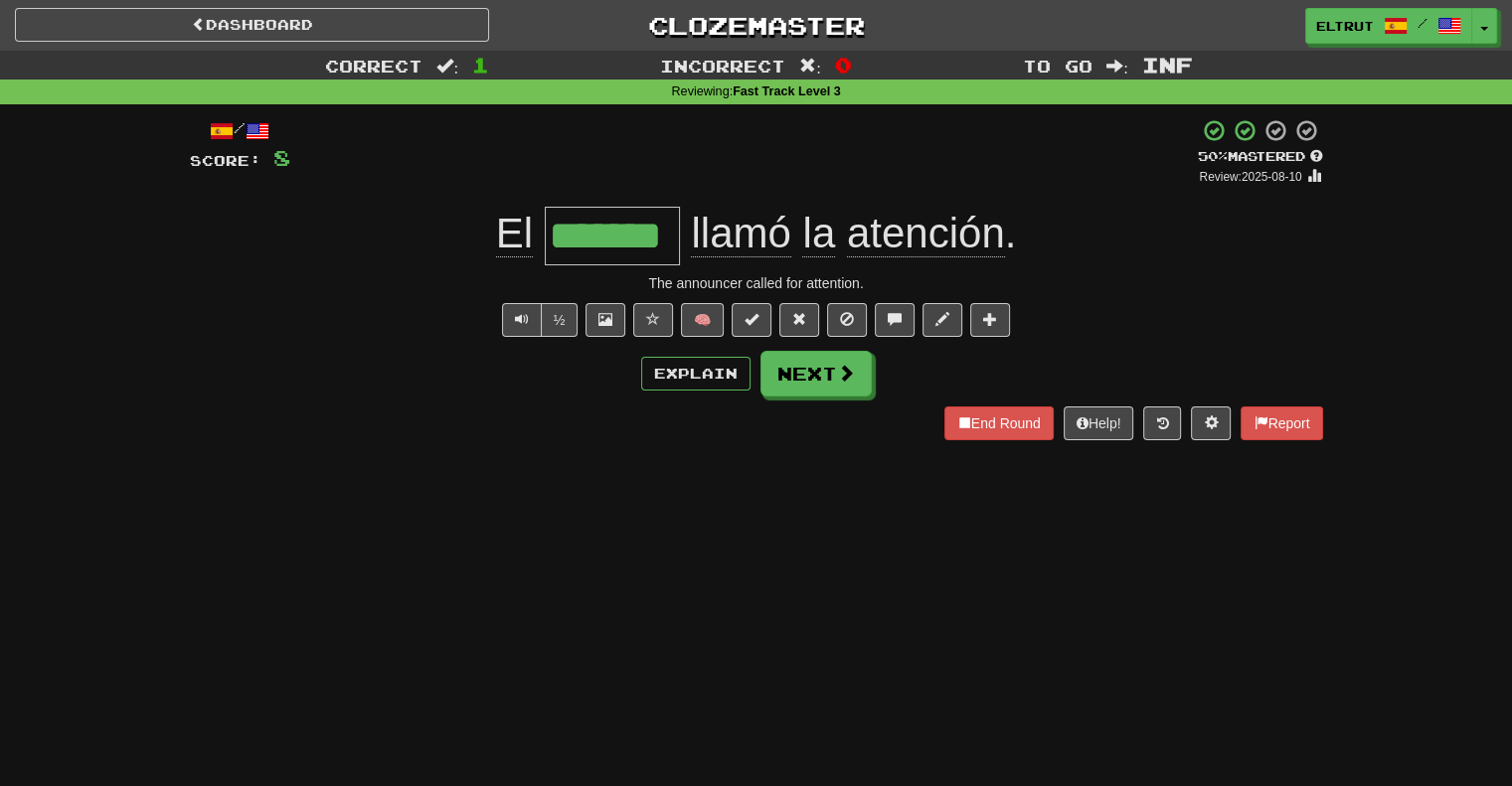 click on "El   [MASK]   llamó   la   atención ." at bounding box center (756, 236) 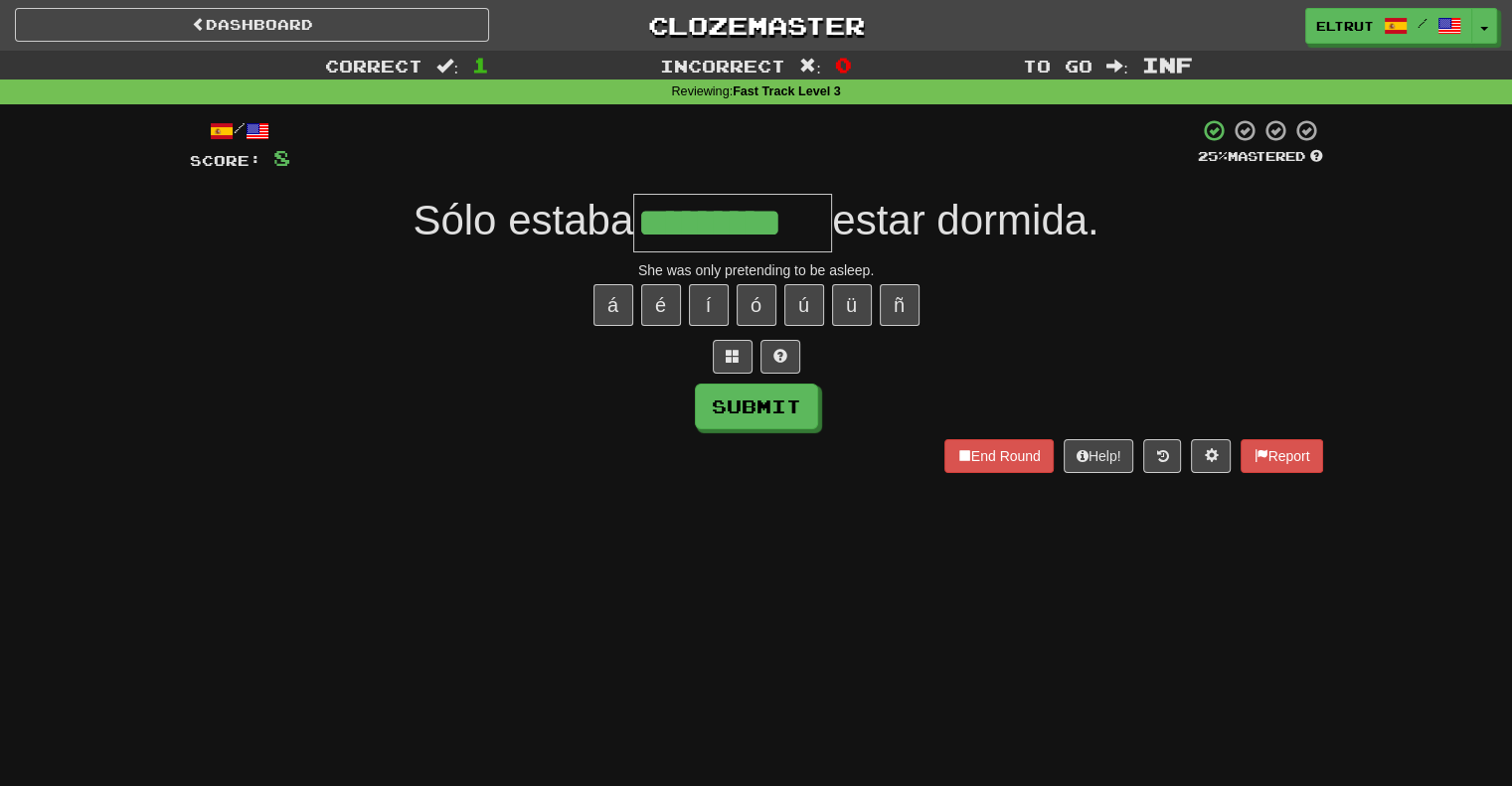 type on "*********" 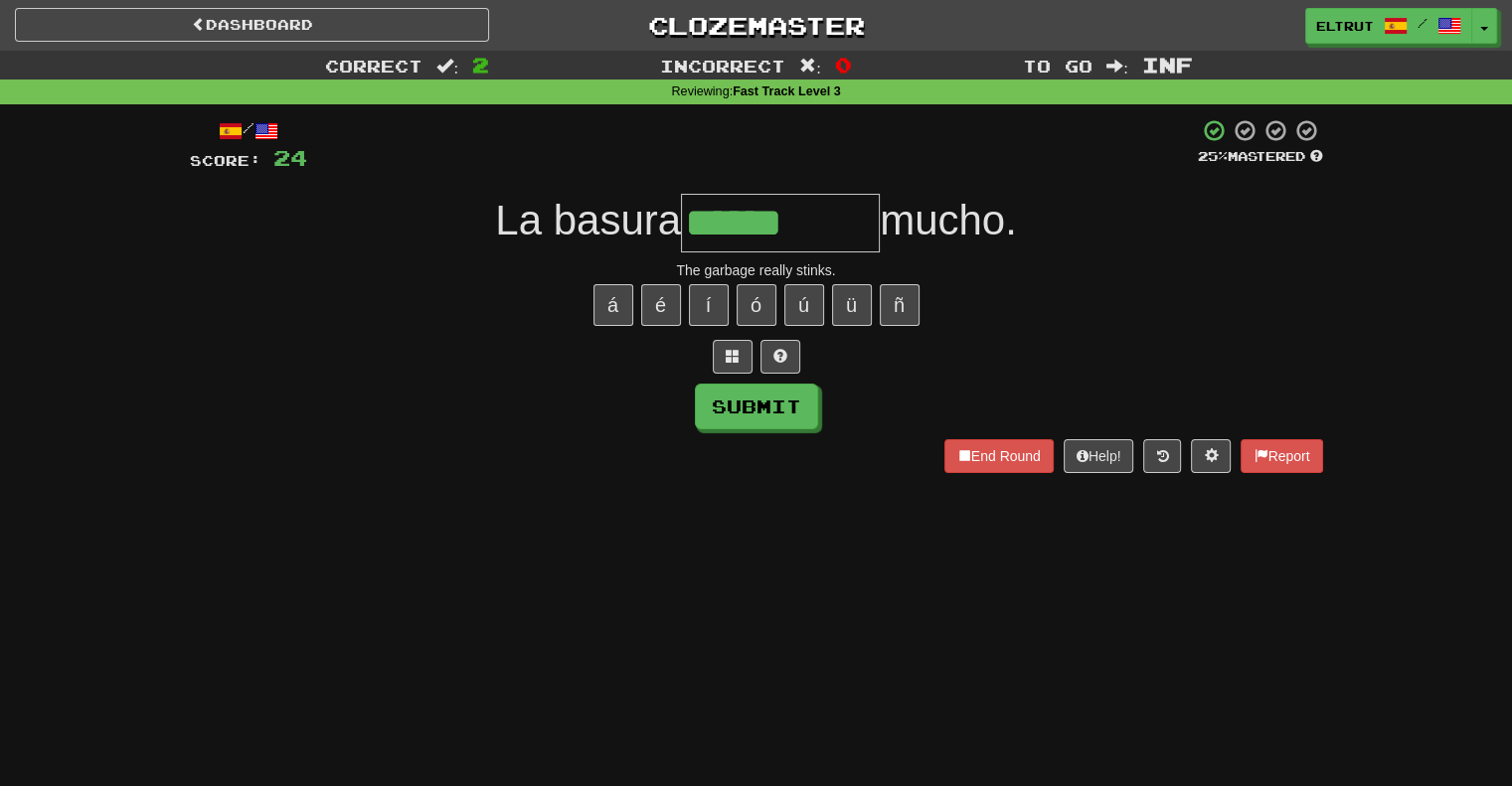 type on "******" 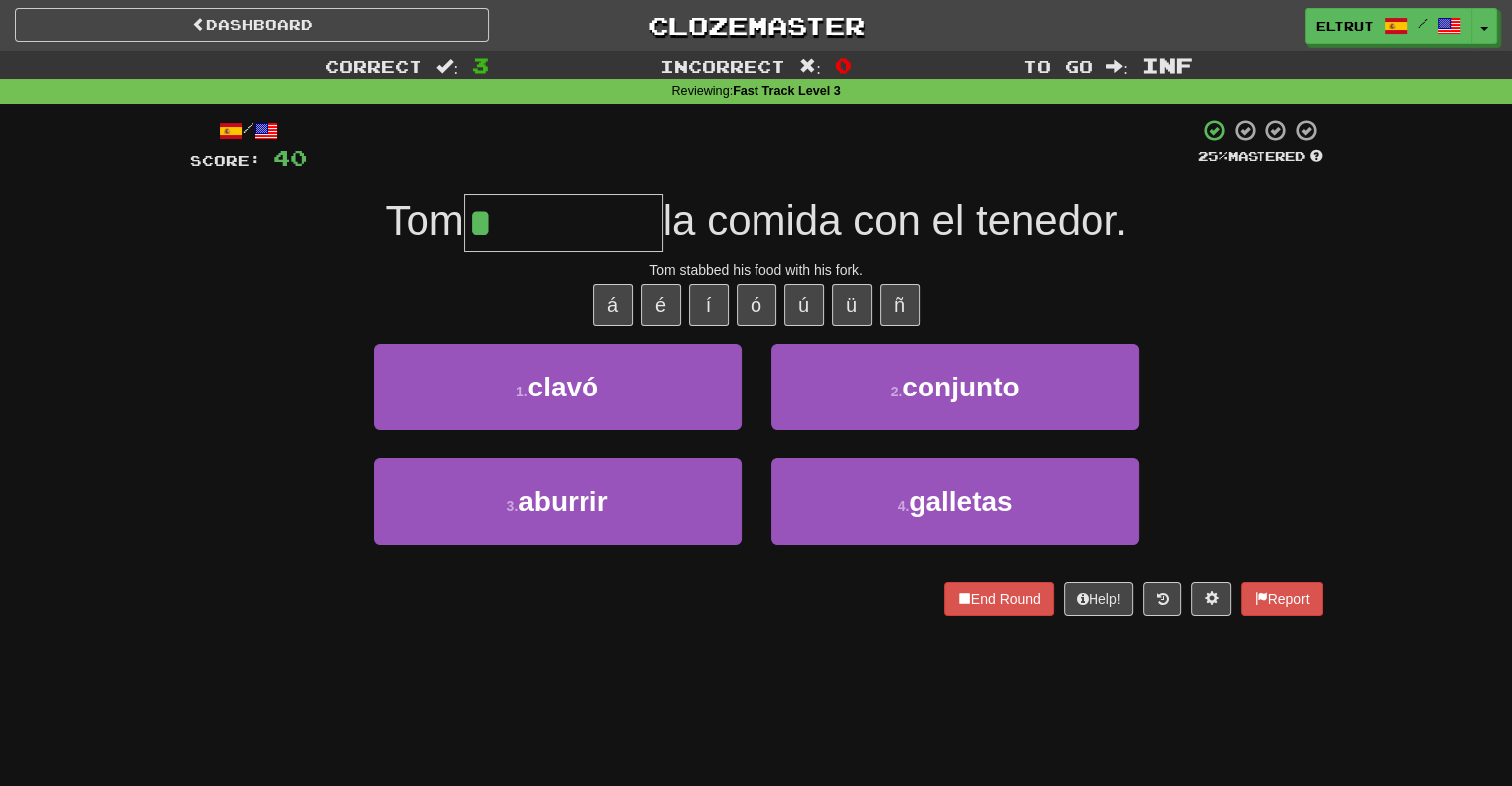 type on "*****" 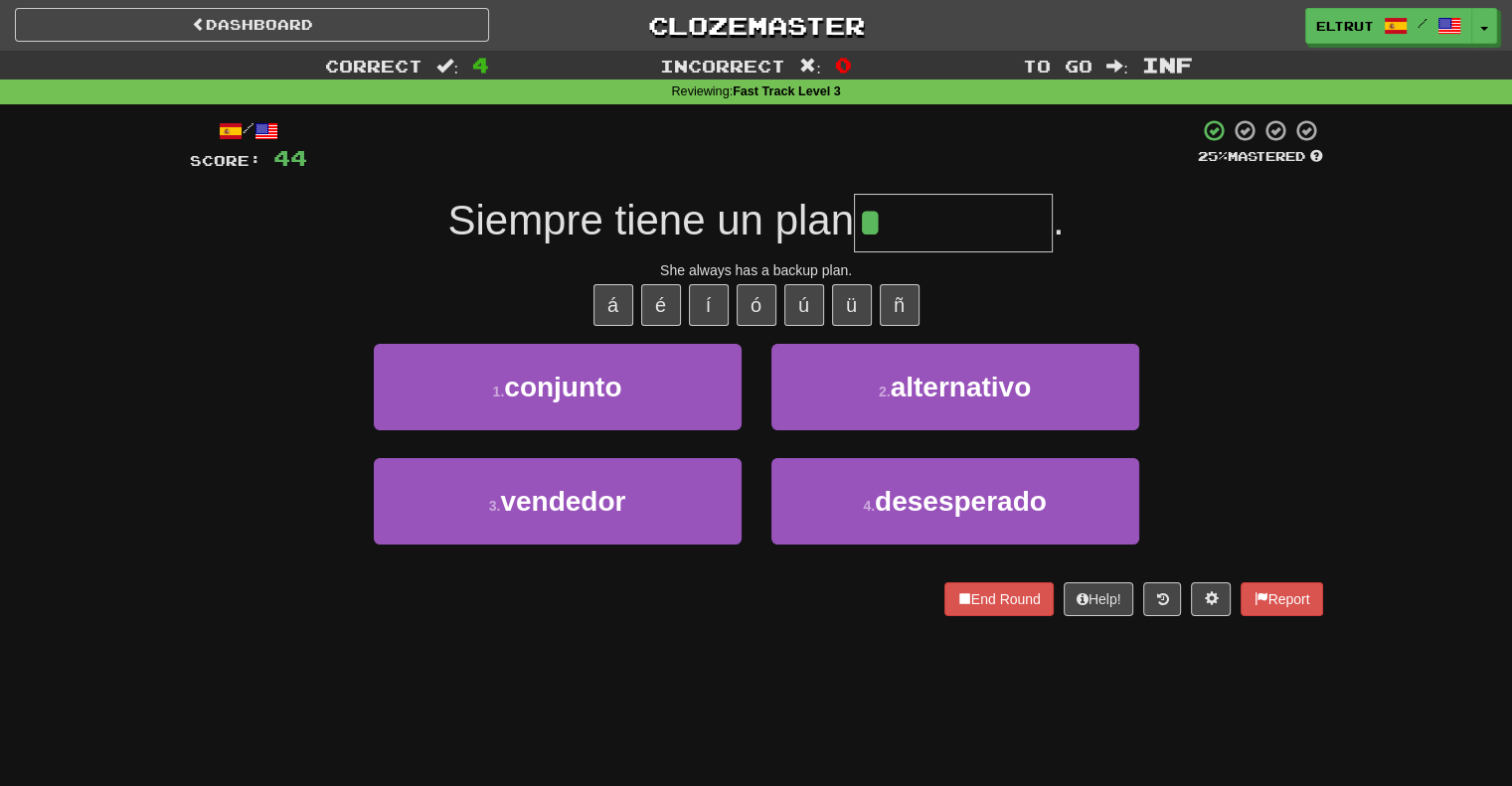 type on "**********" 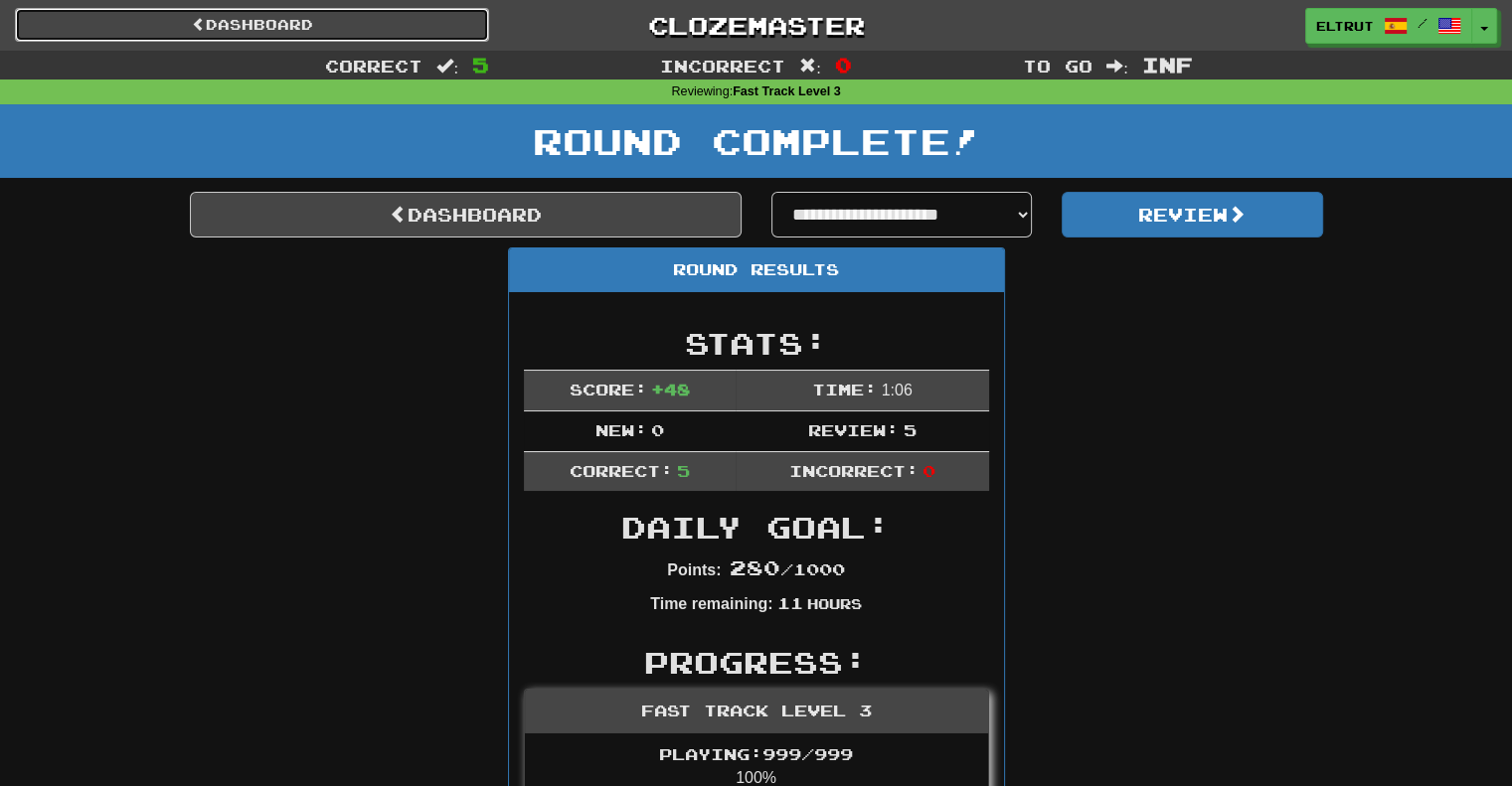 click on "Dashboard" at bounding box center [252, 25] 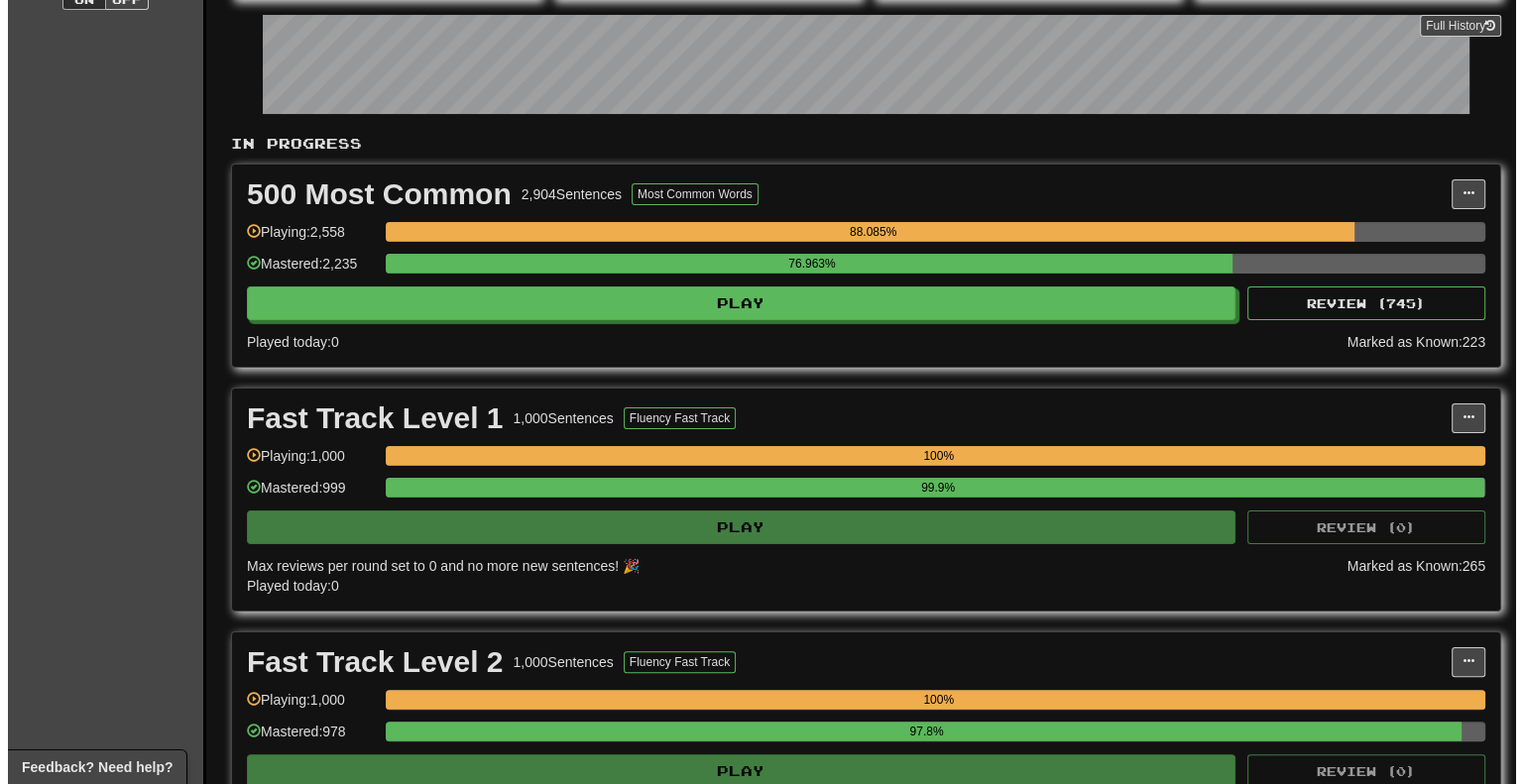 scroll, scrollTop: 396, scrollLeft: 0, axis: vertical 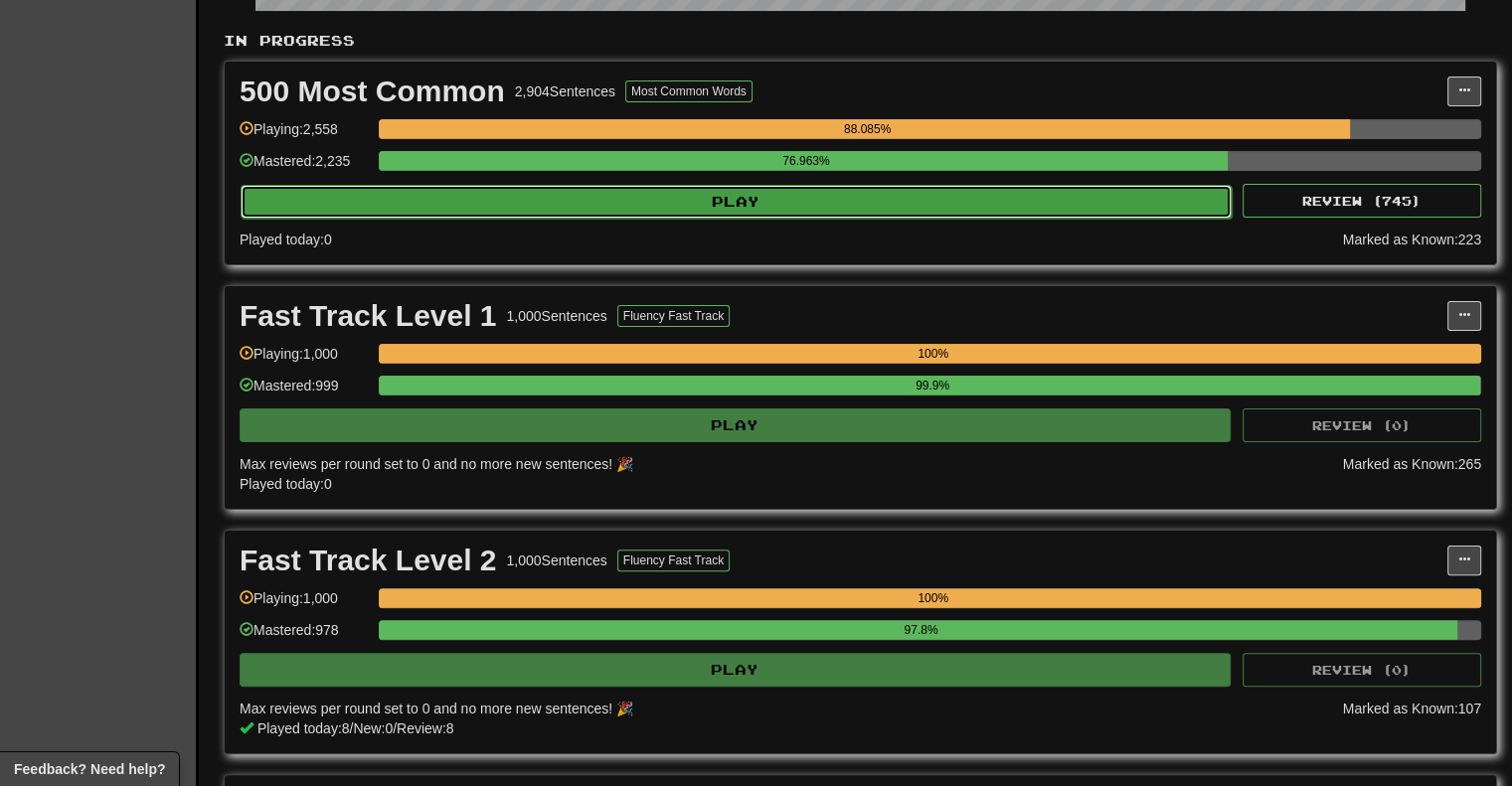 click on "Play" at bounding box center (736, 202) 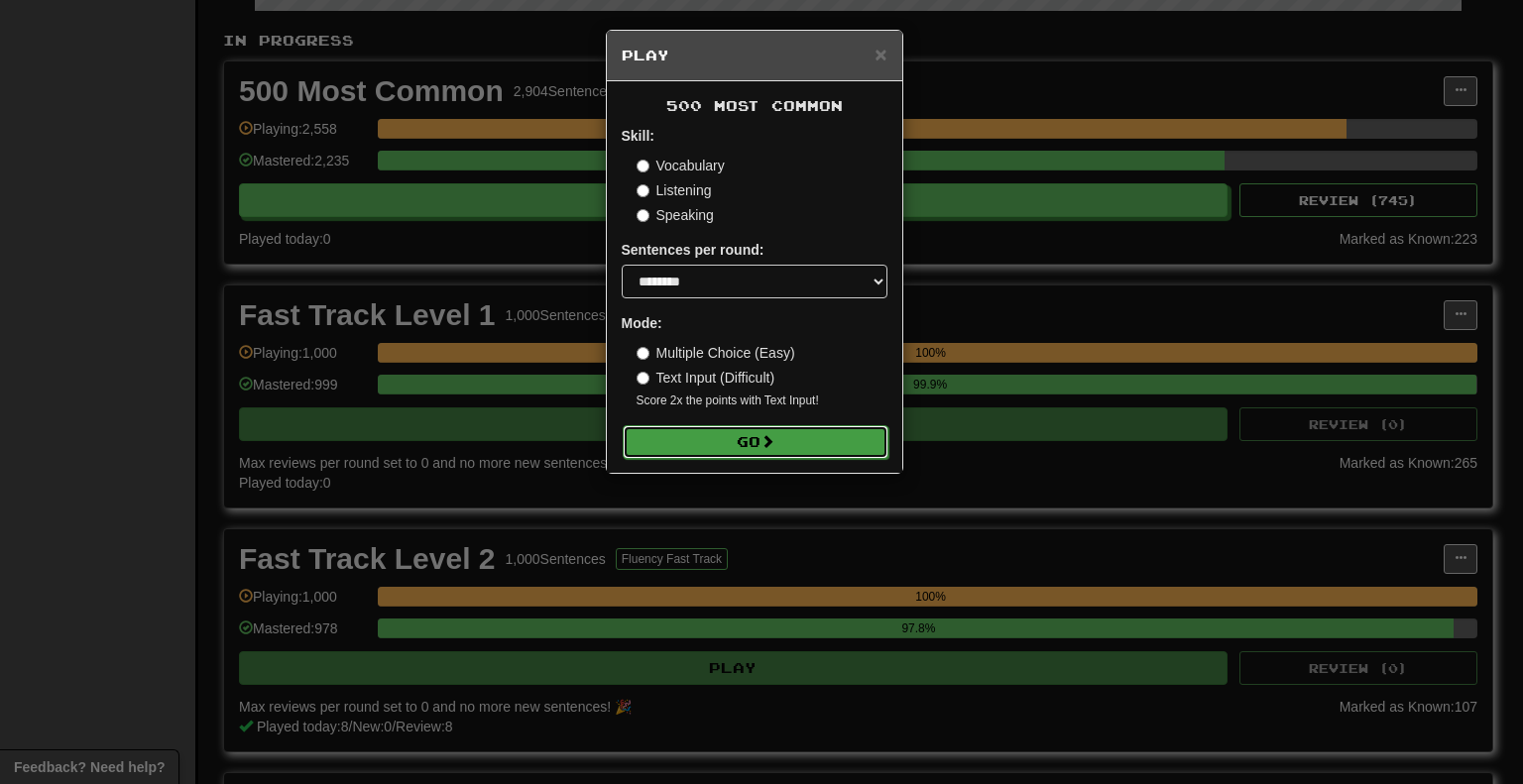 click on "Go" at bounding box center (756, 442) 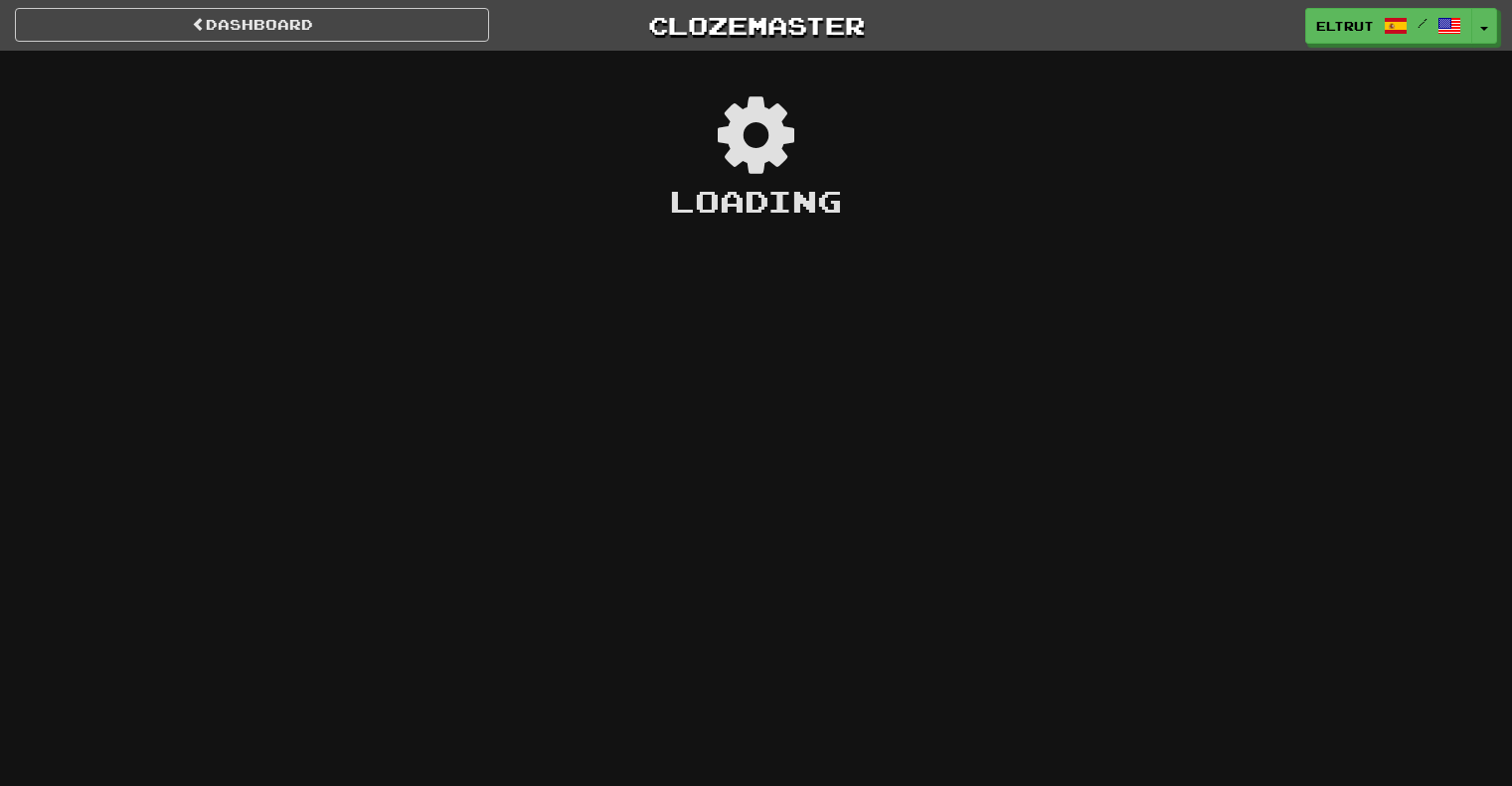 scroll, scrollTop: 0, scrollLeft: 0, axis: both 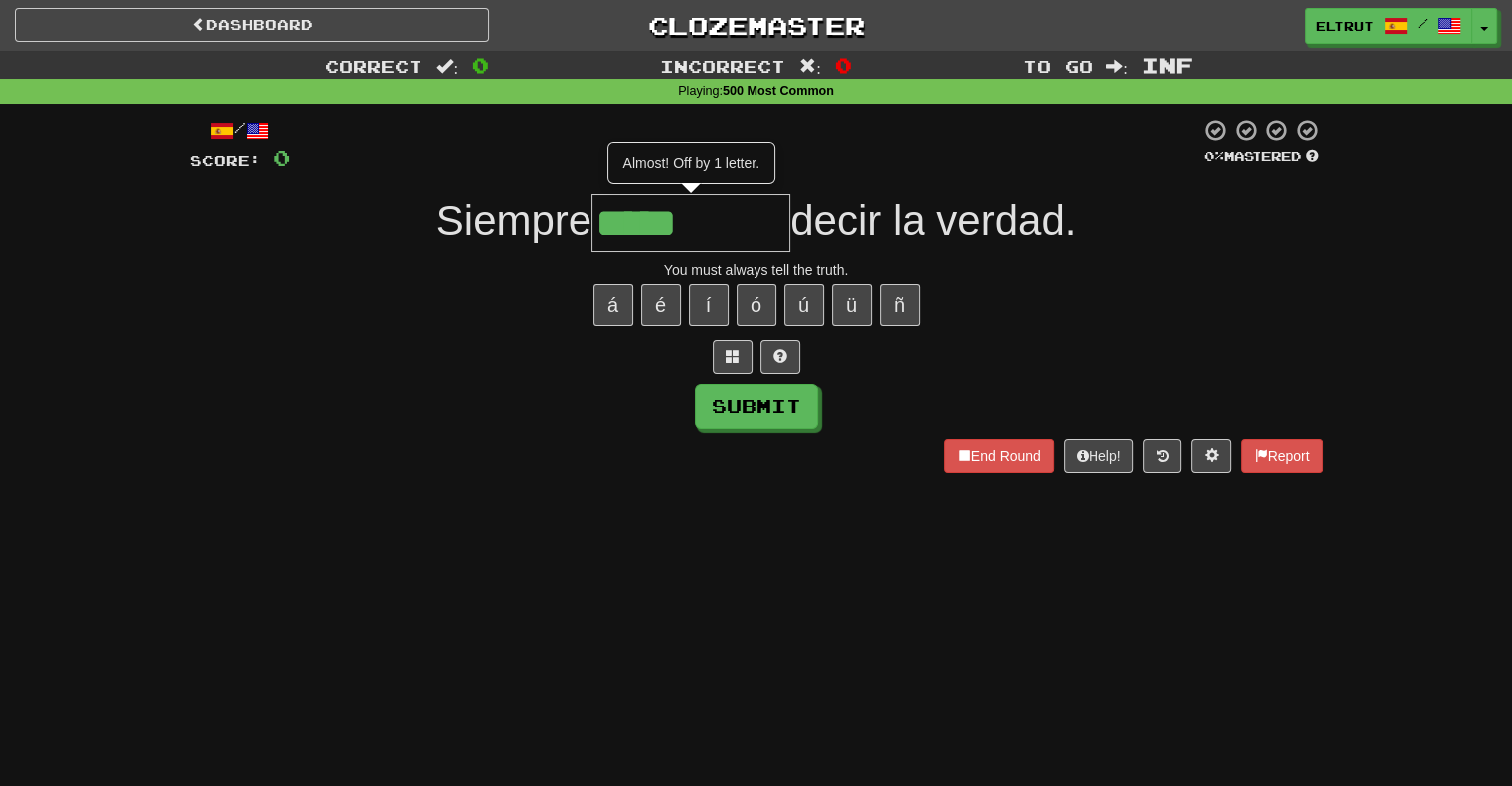 type on "*****" 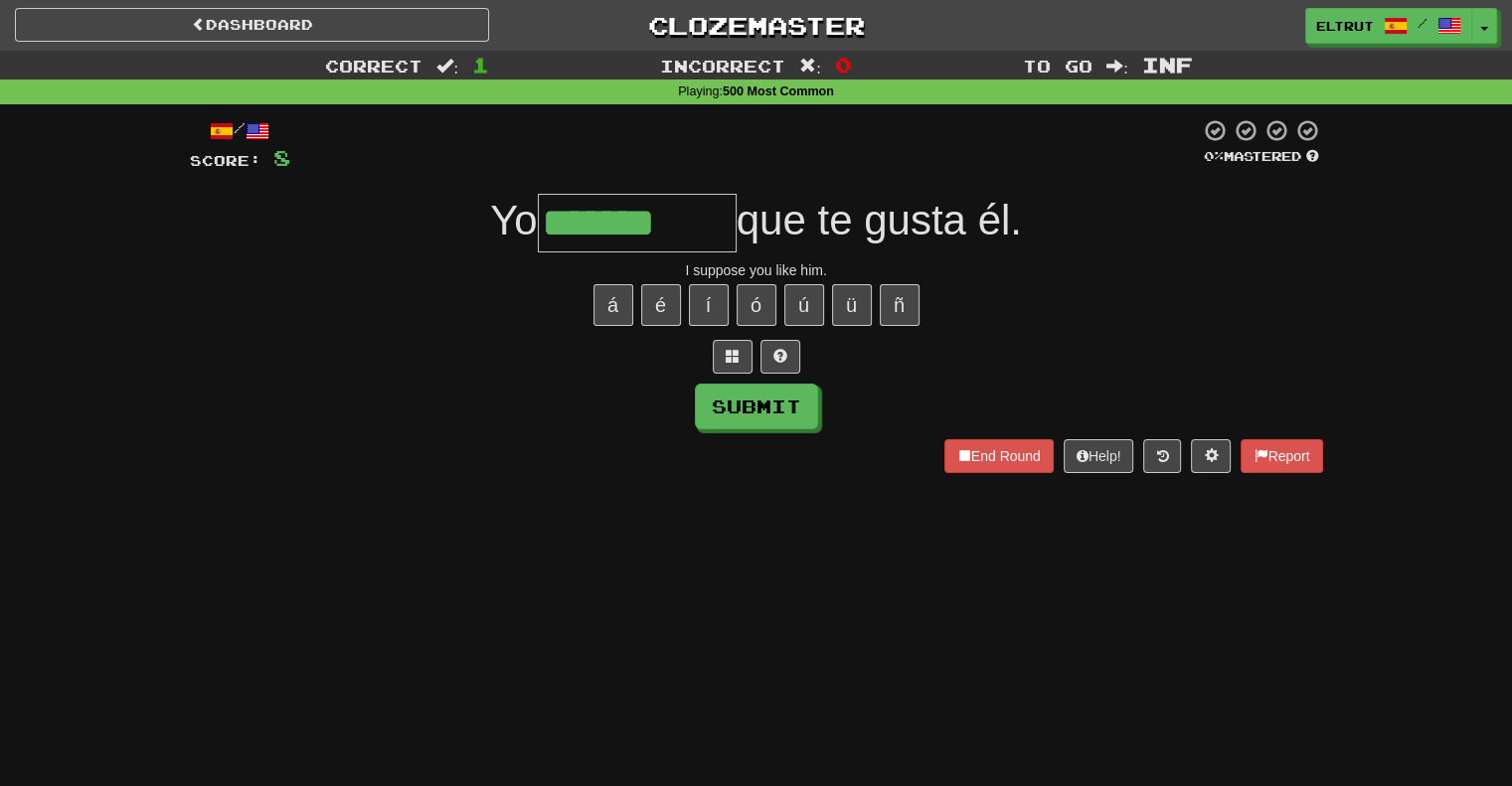 type on "*******" 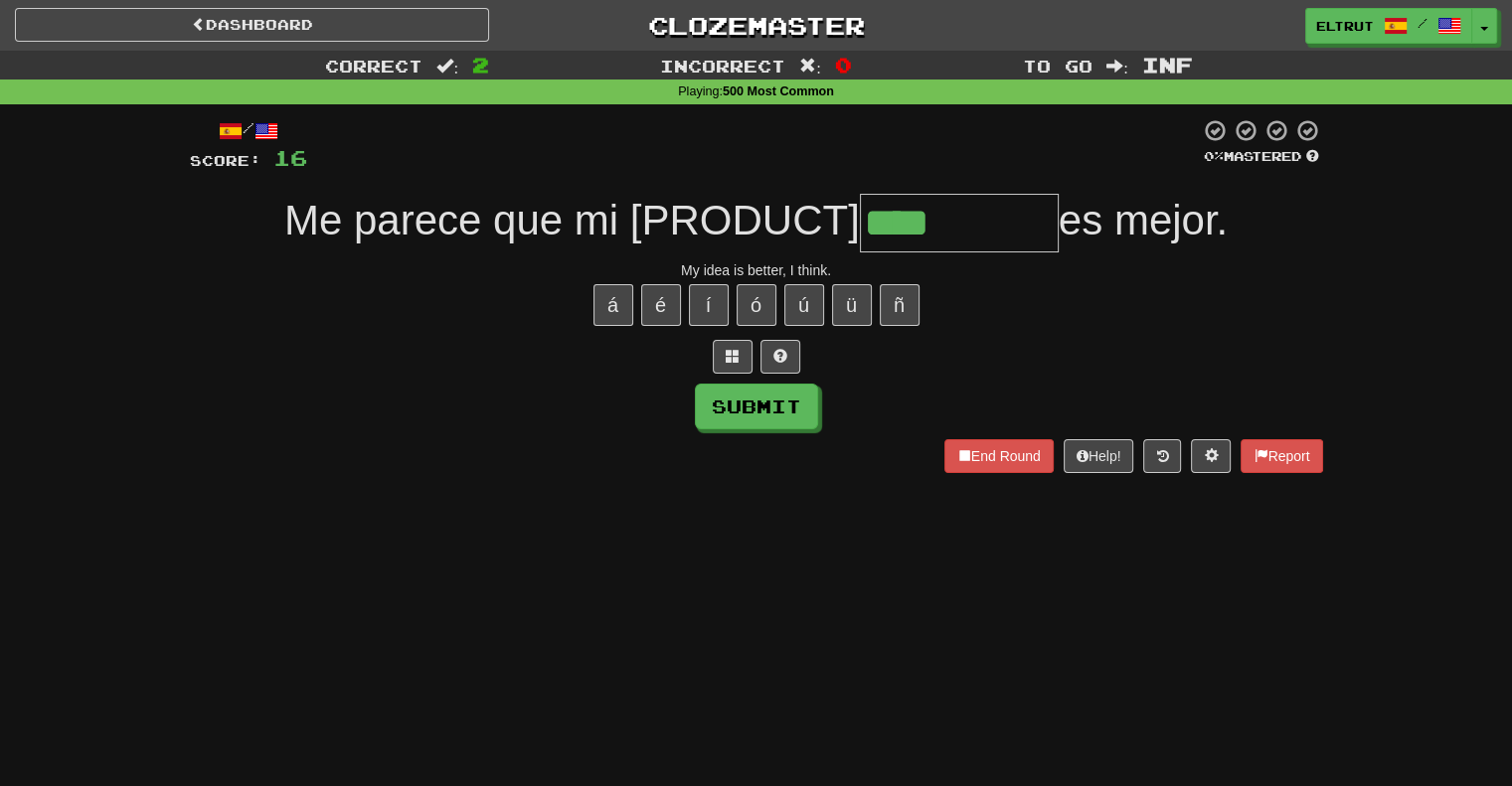 type on "****" 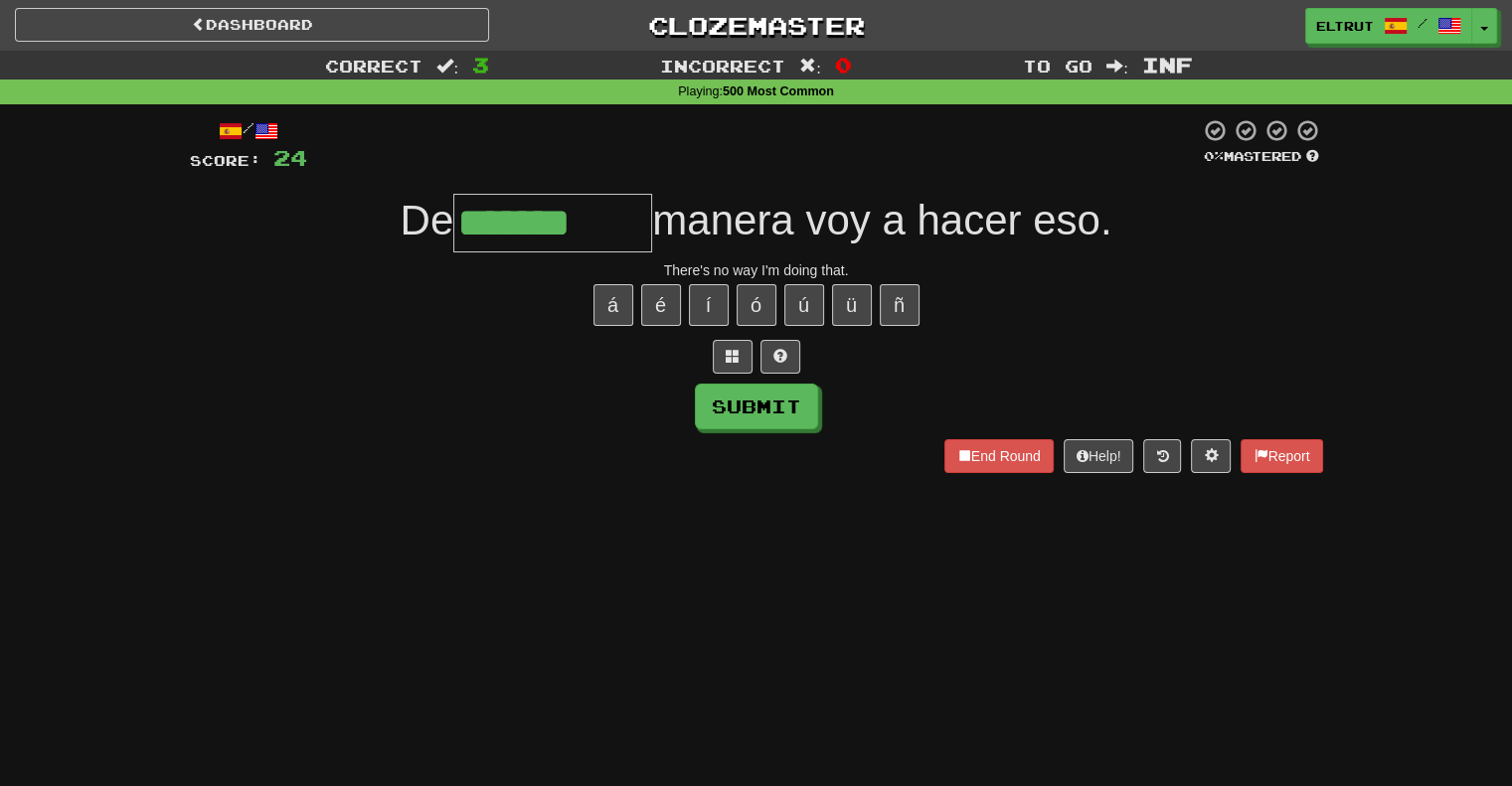 type on "*******" 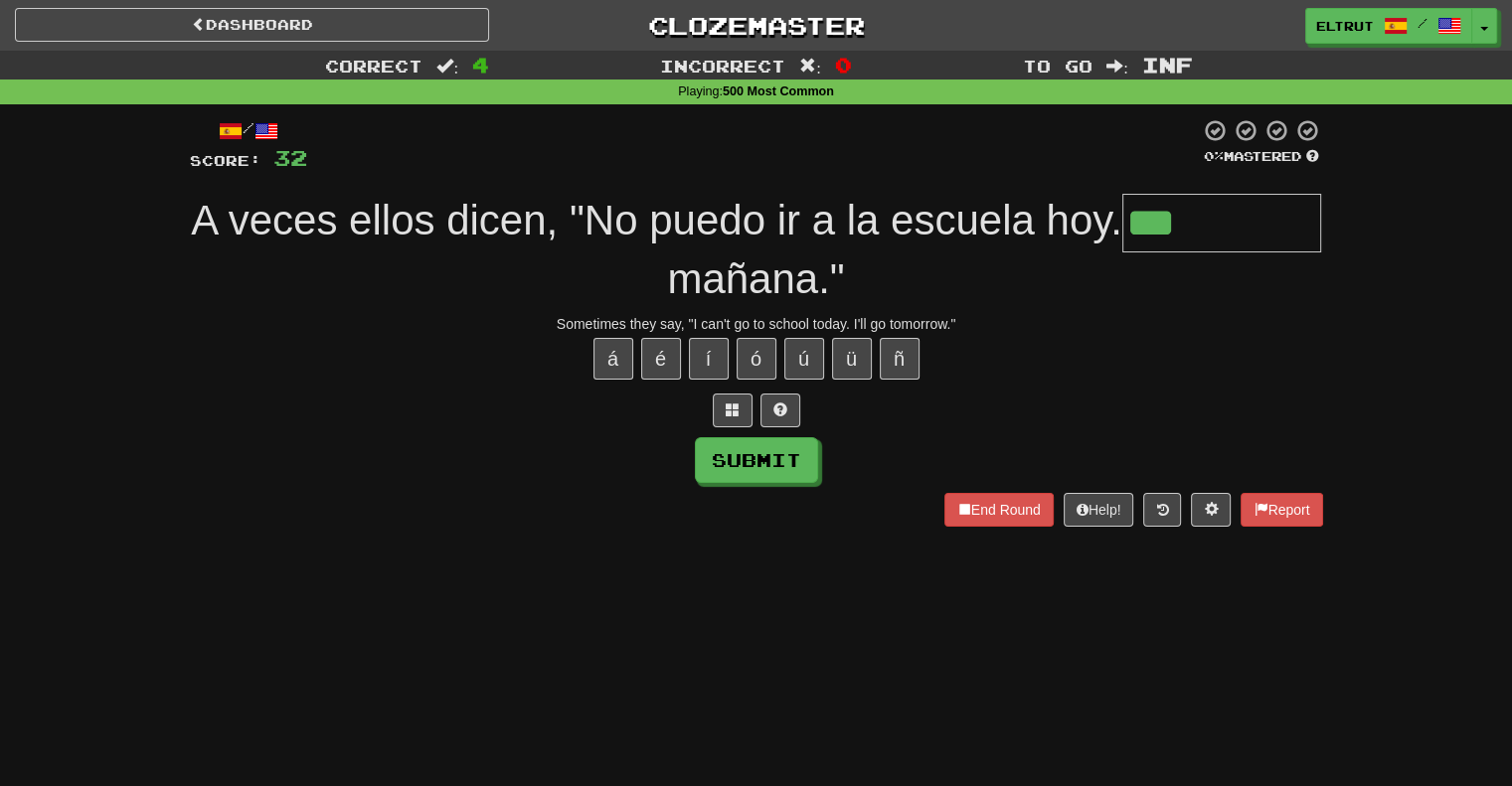type on "***" 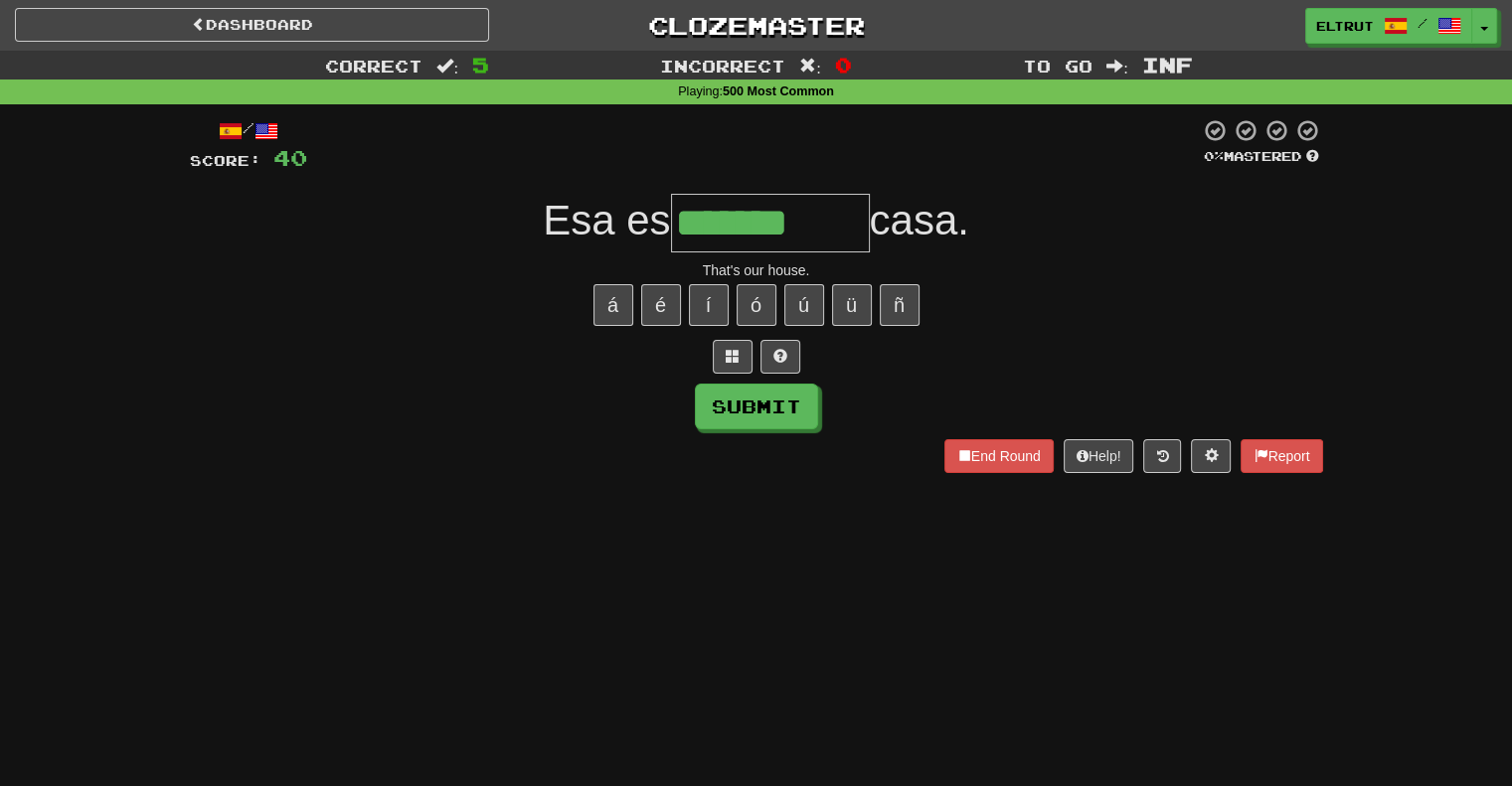 type on "*******" 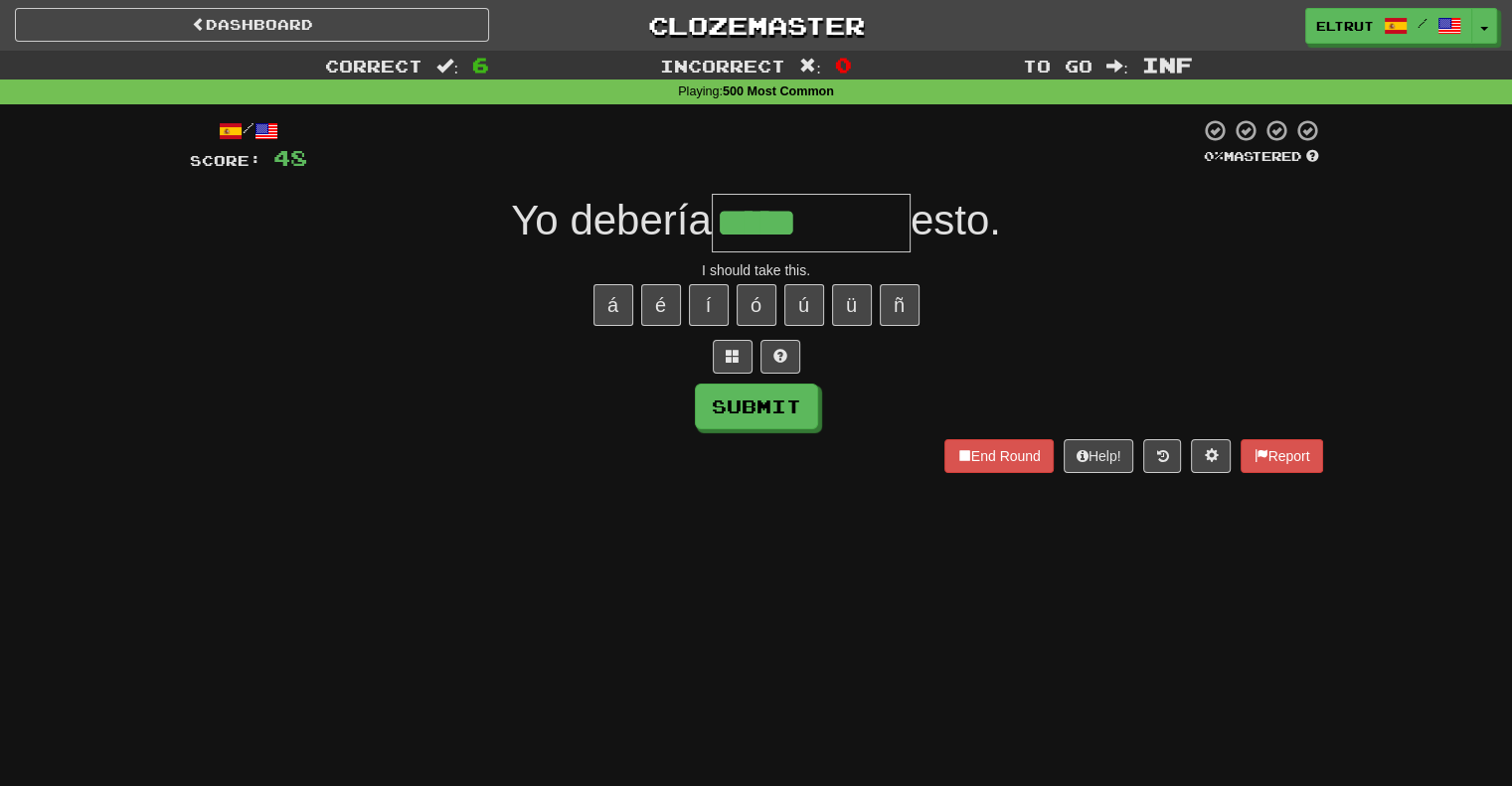 type on "*****" 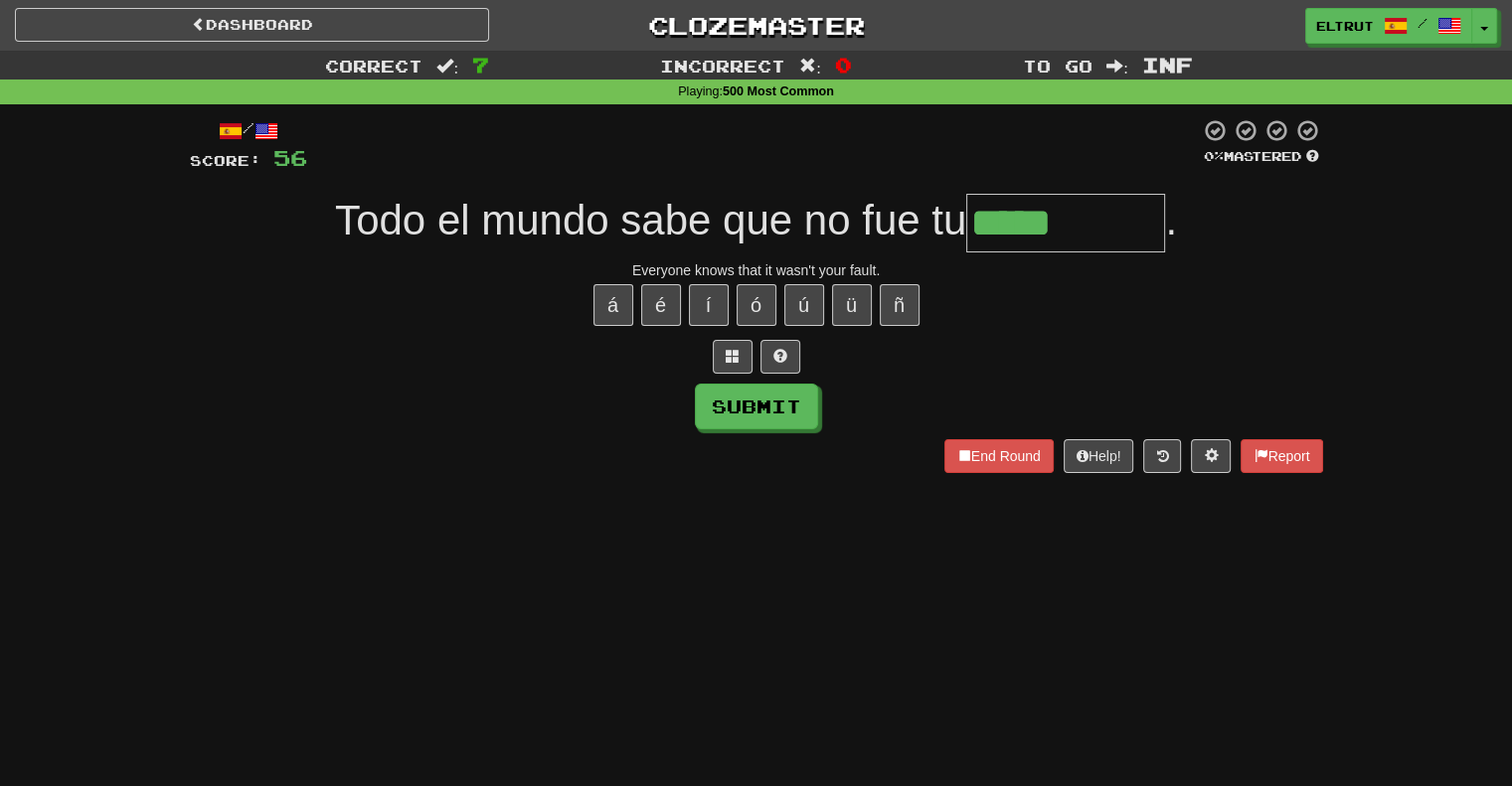 type on "*****" 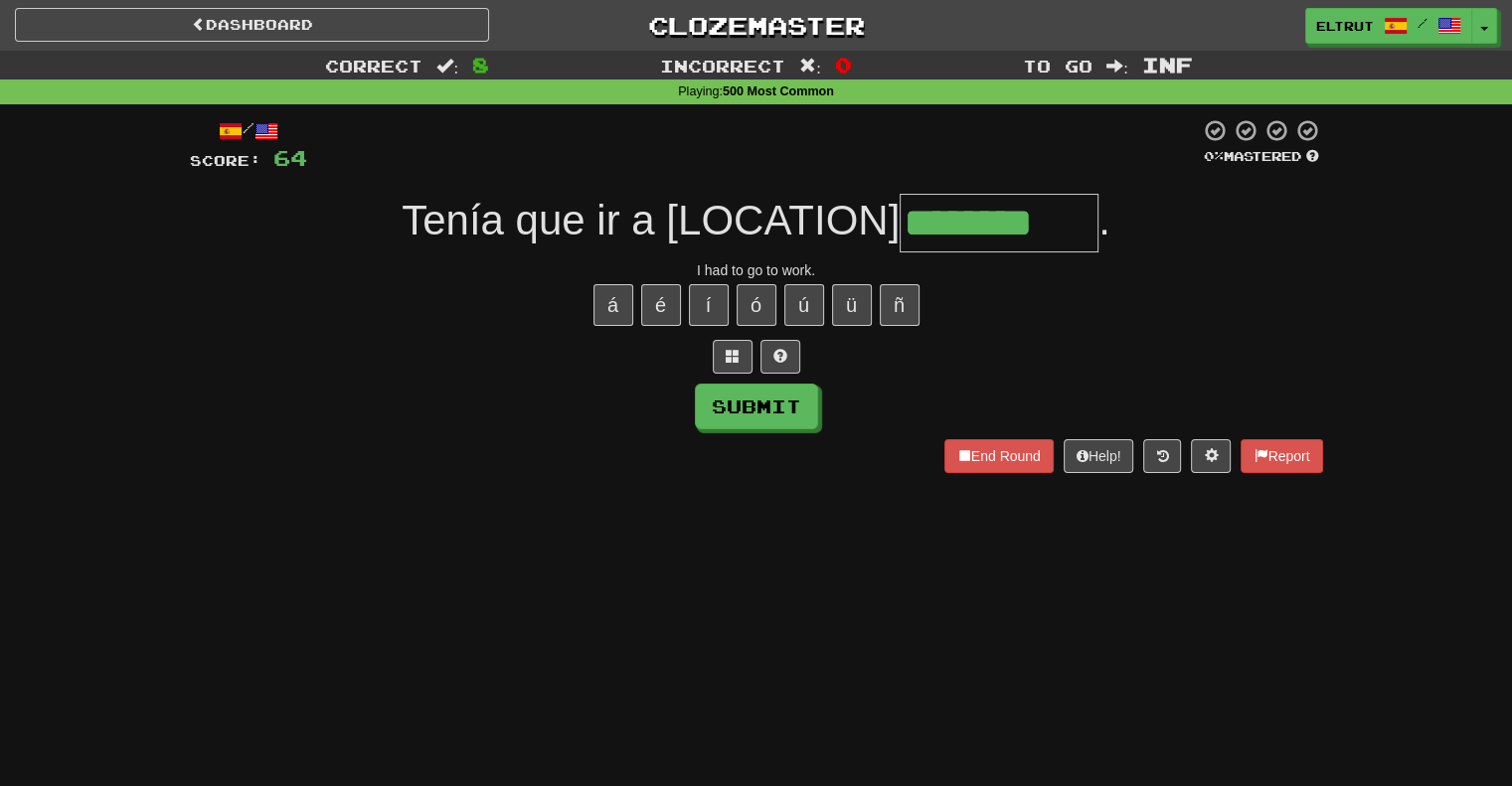 type on "********" 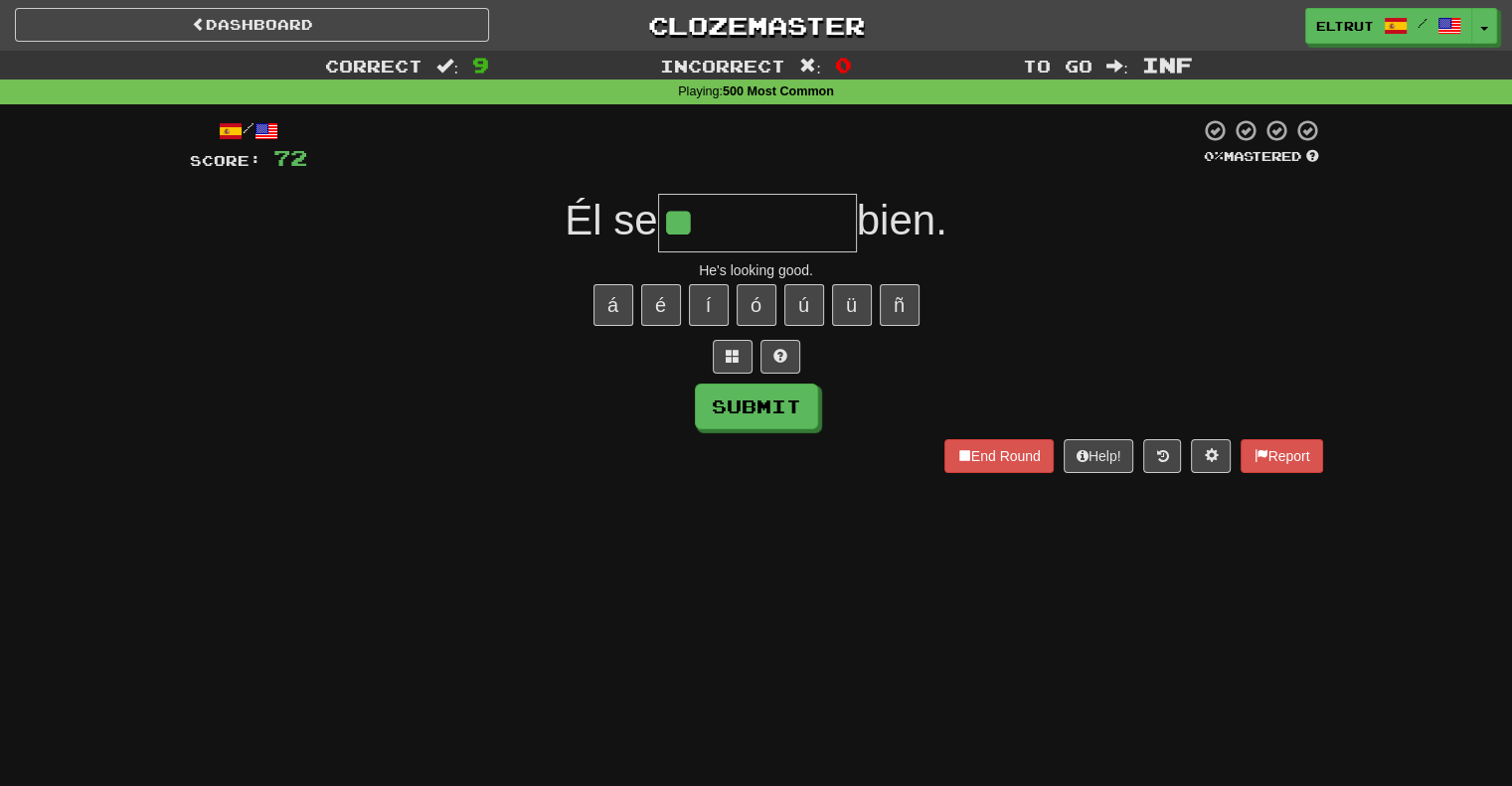 type on "**" 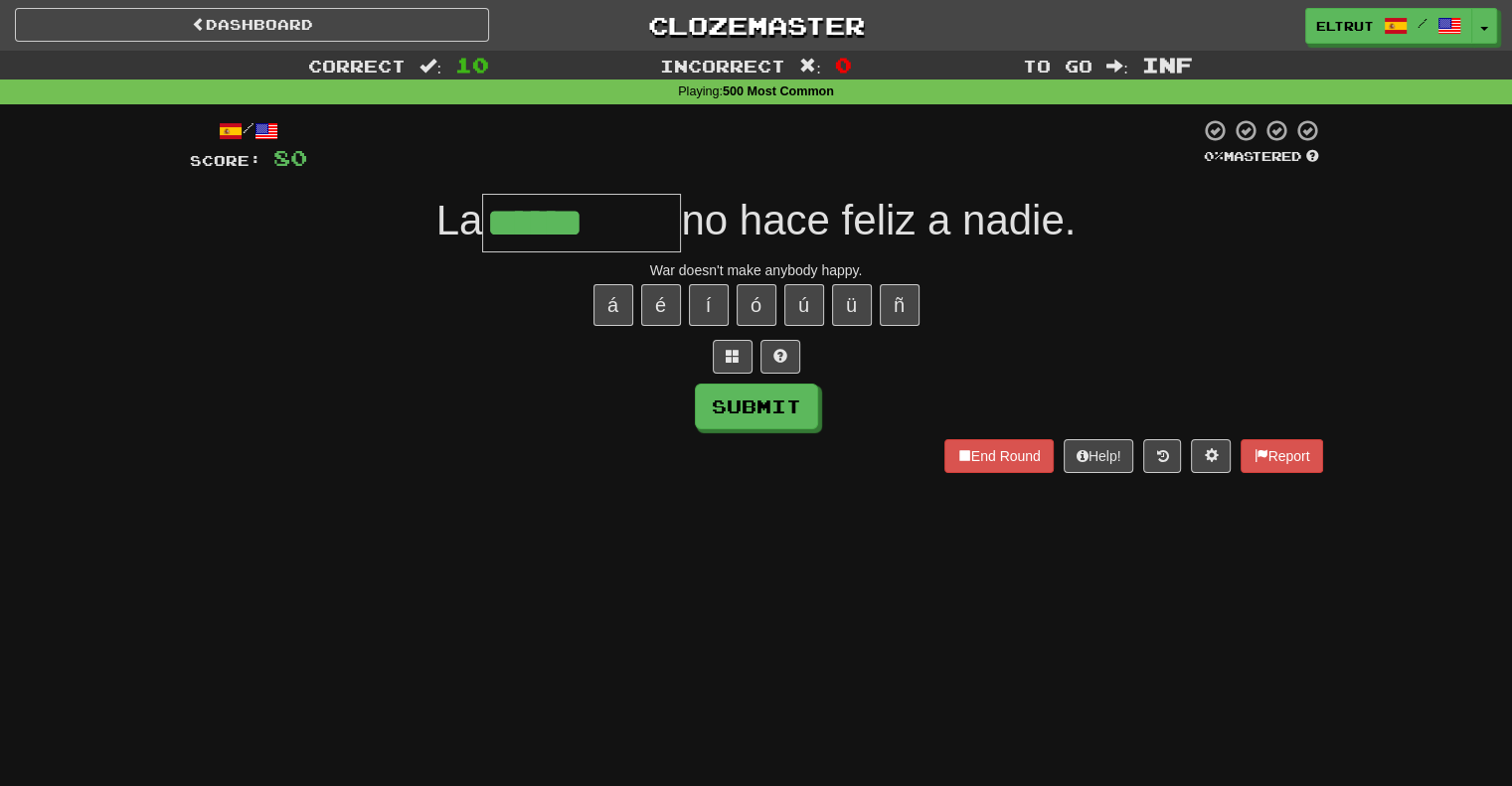 type on "******" 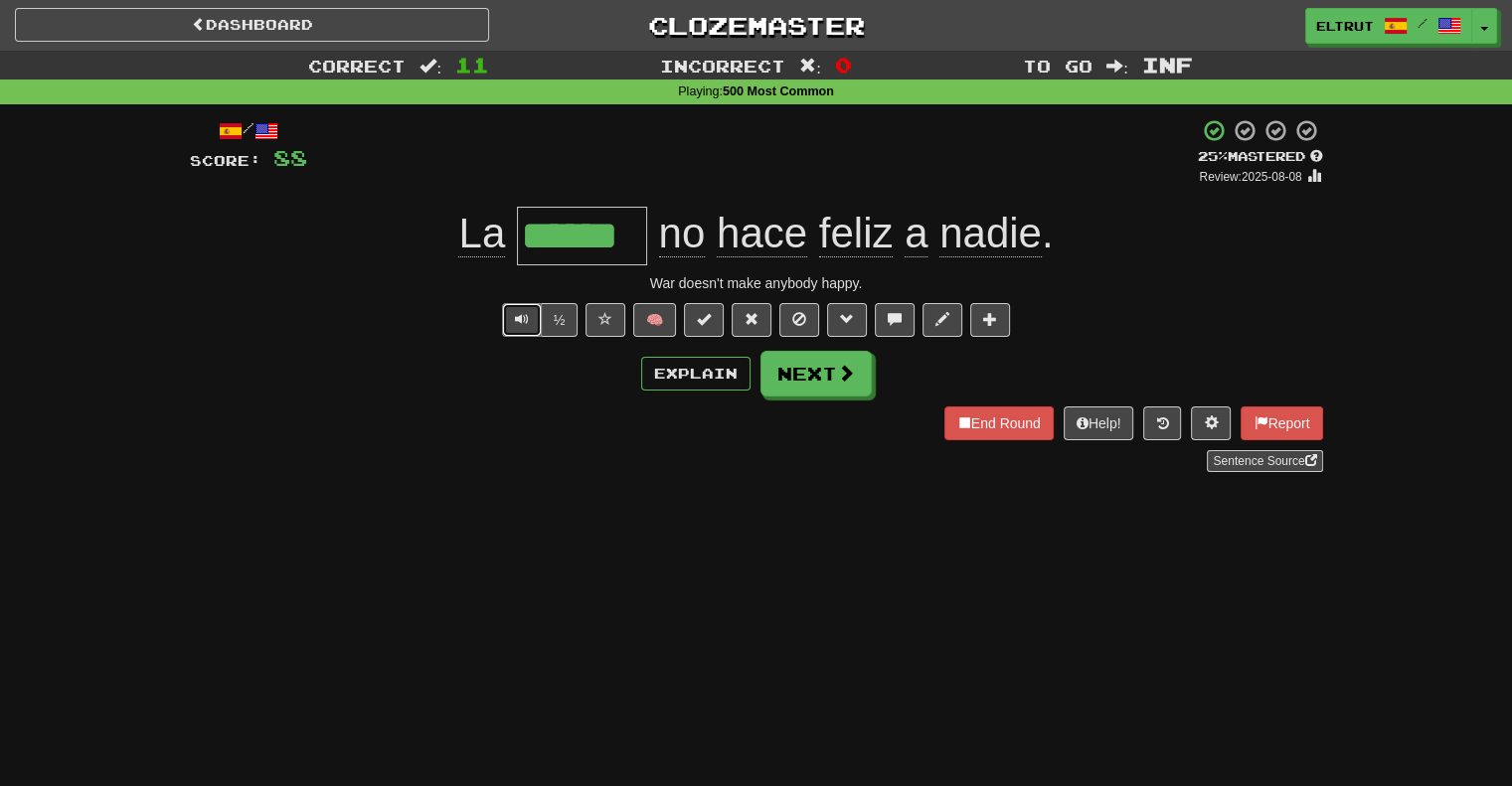 type 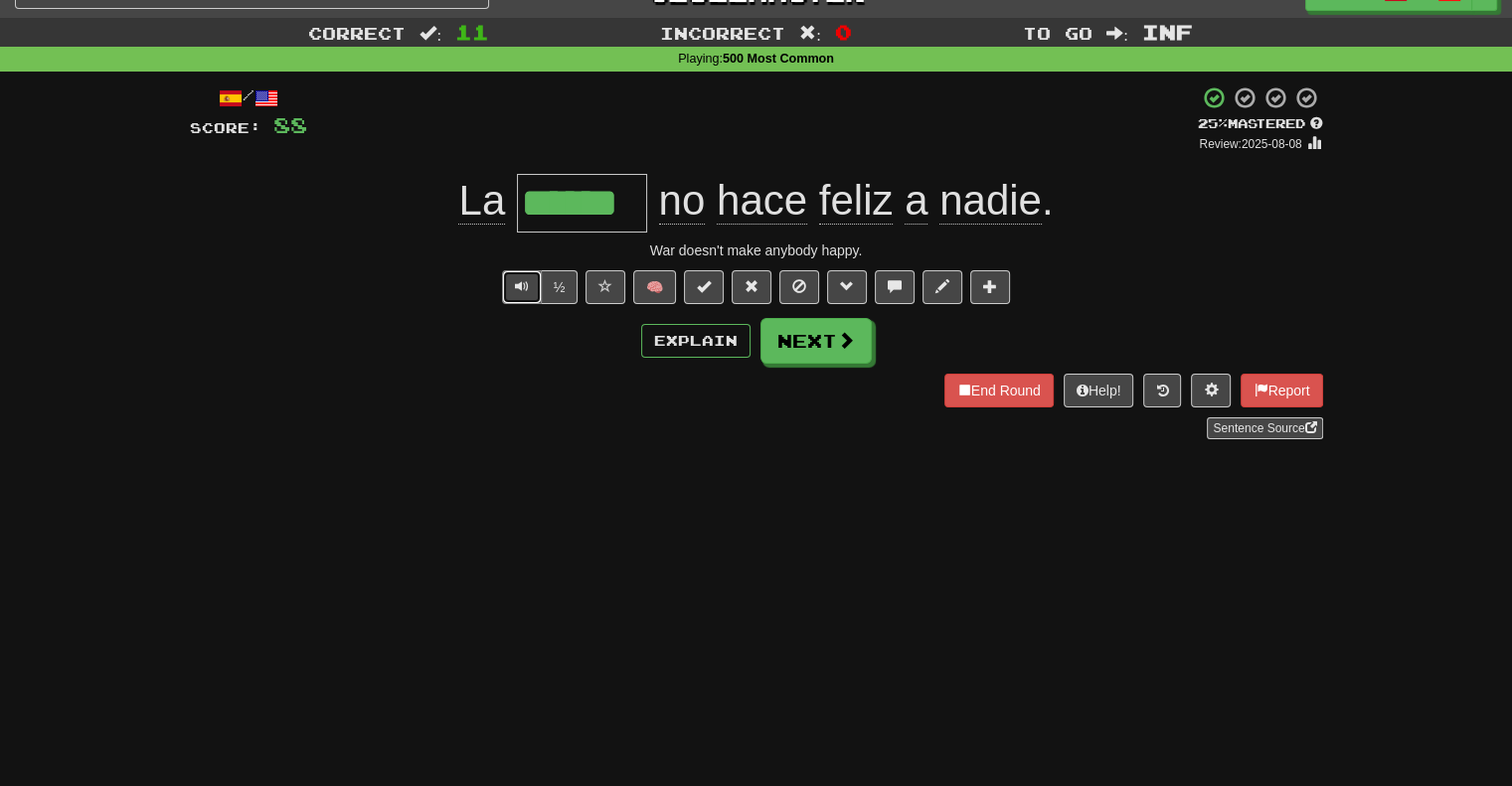 scroll, scrollTop: 0, scrollLeft: 0, axis: both 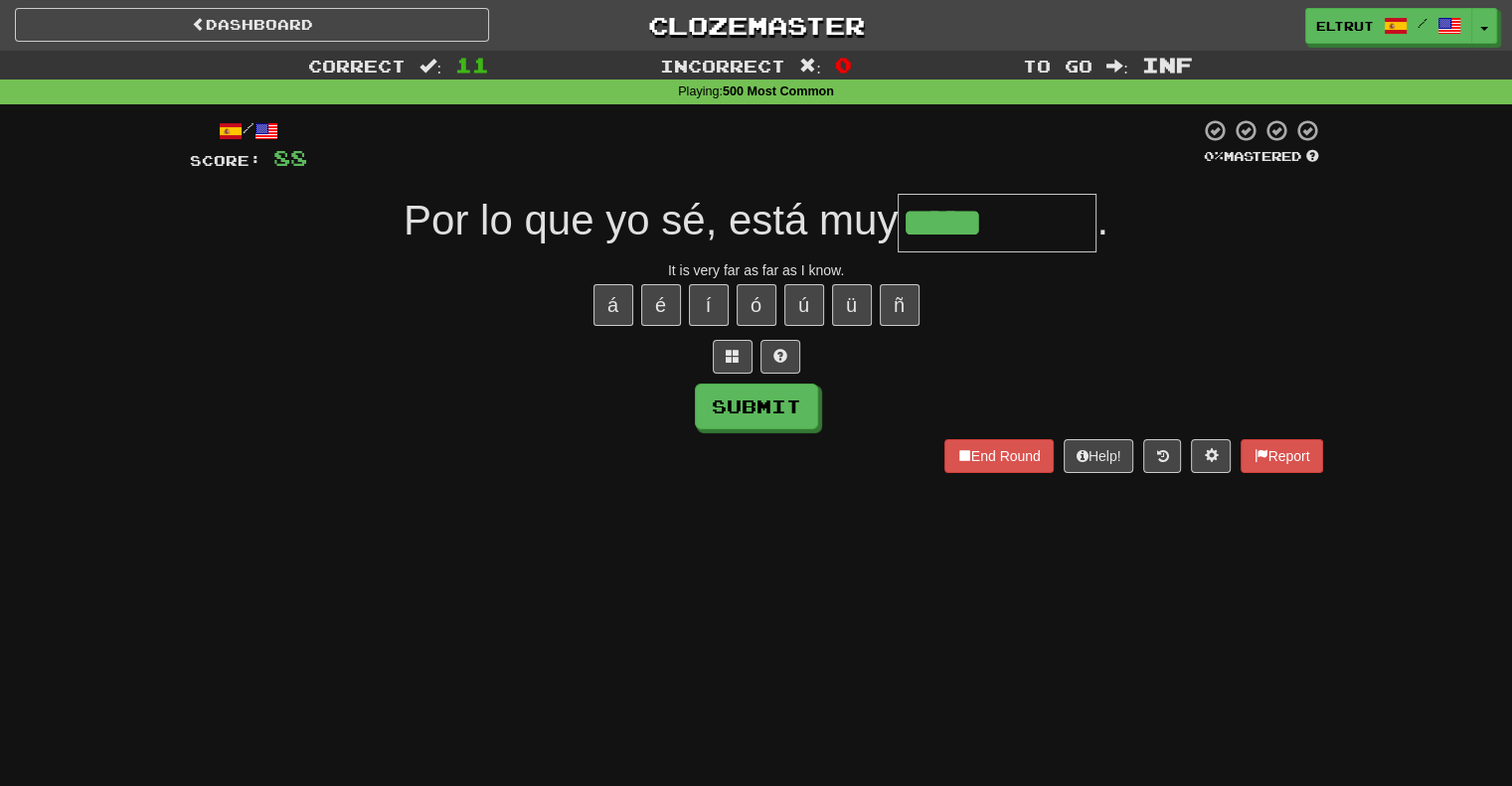 type on "*****" 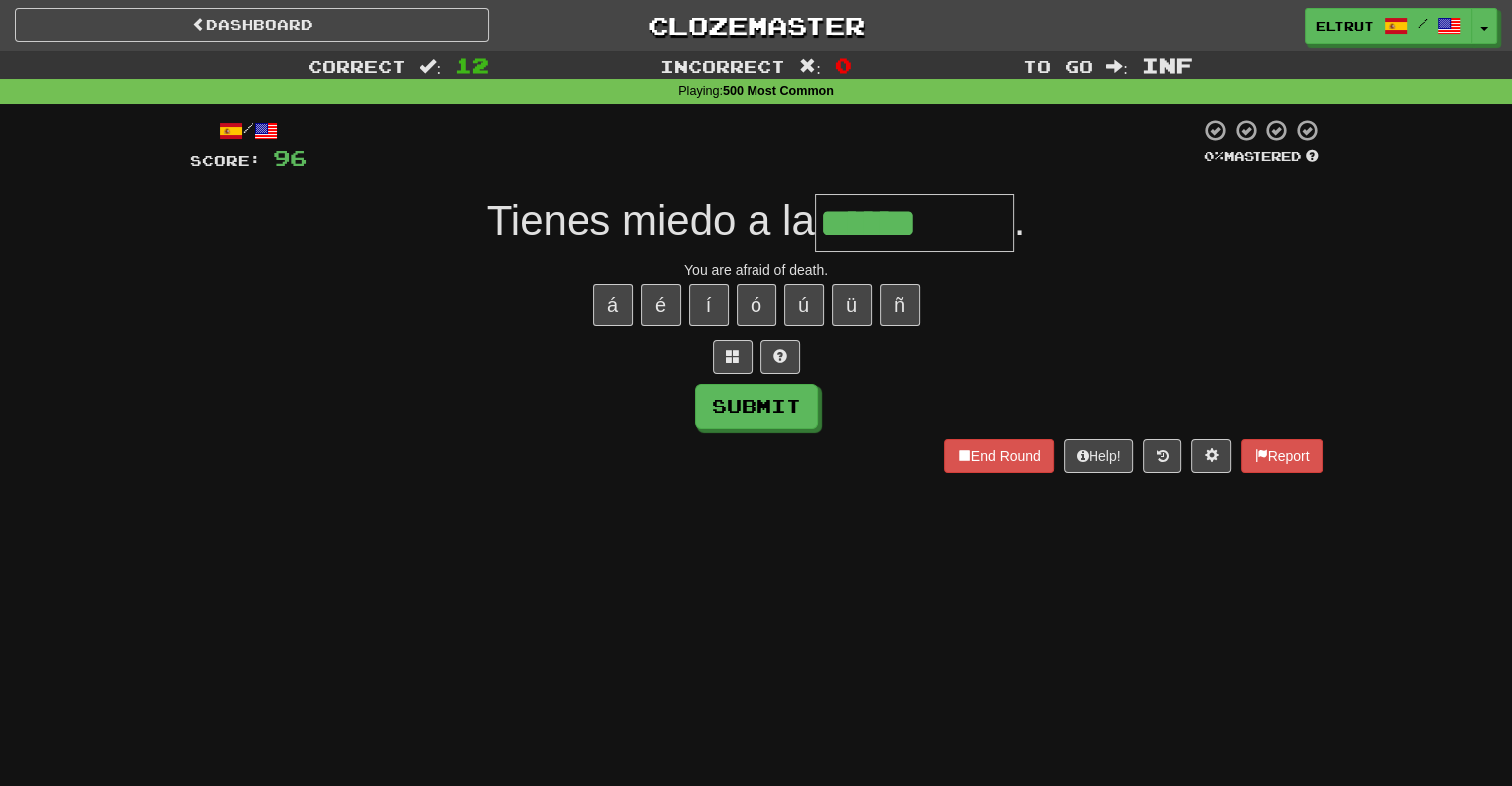 type on "******" 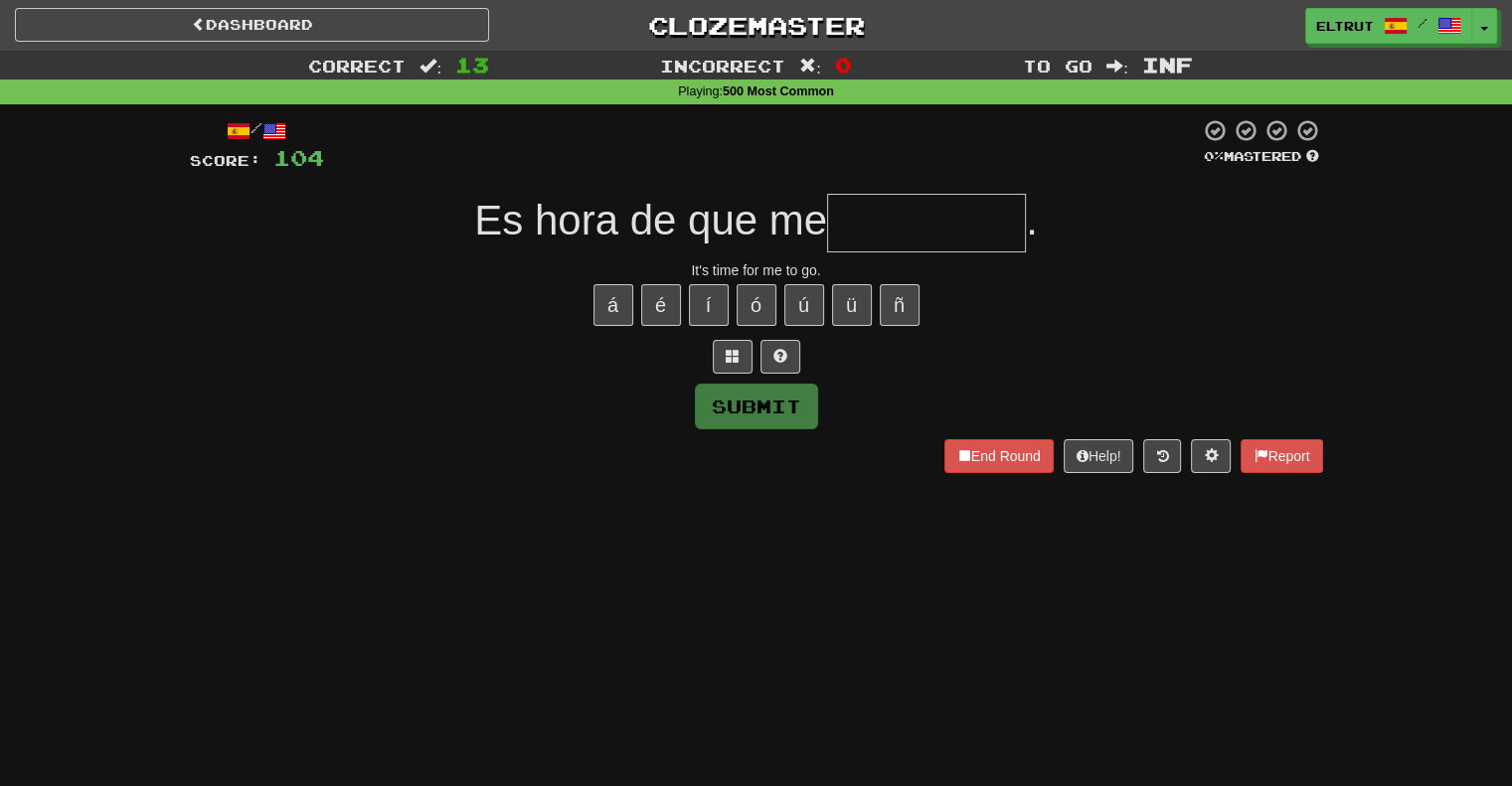 click at bounding box center [926, 223] 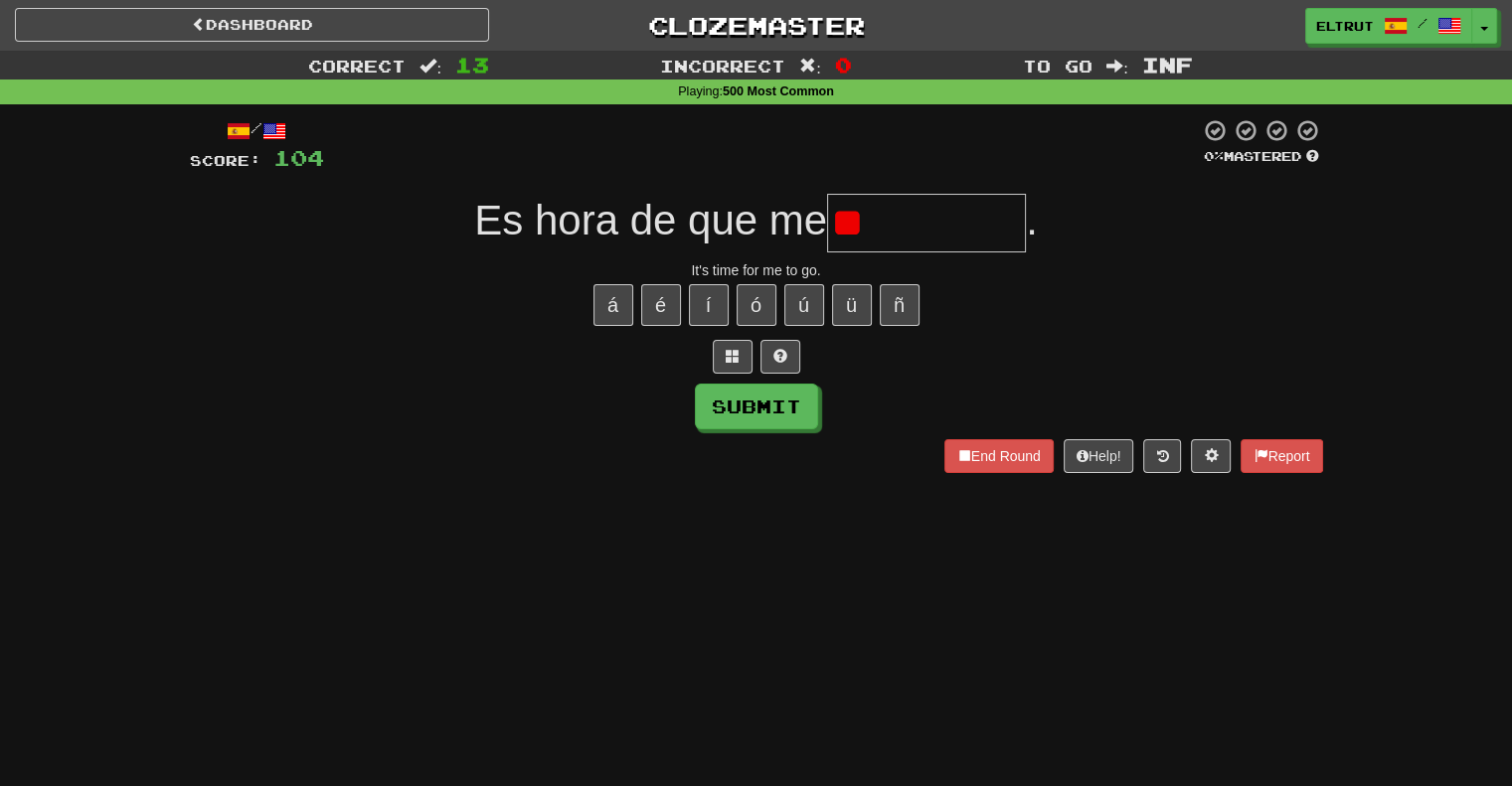 type on "*" 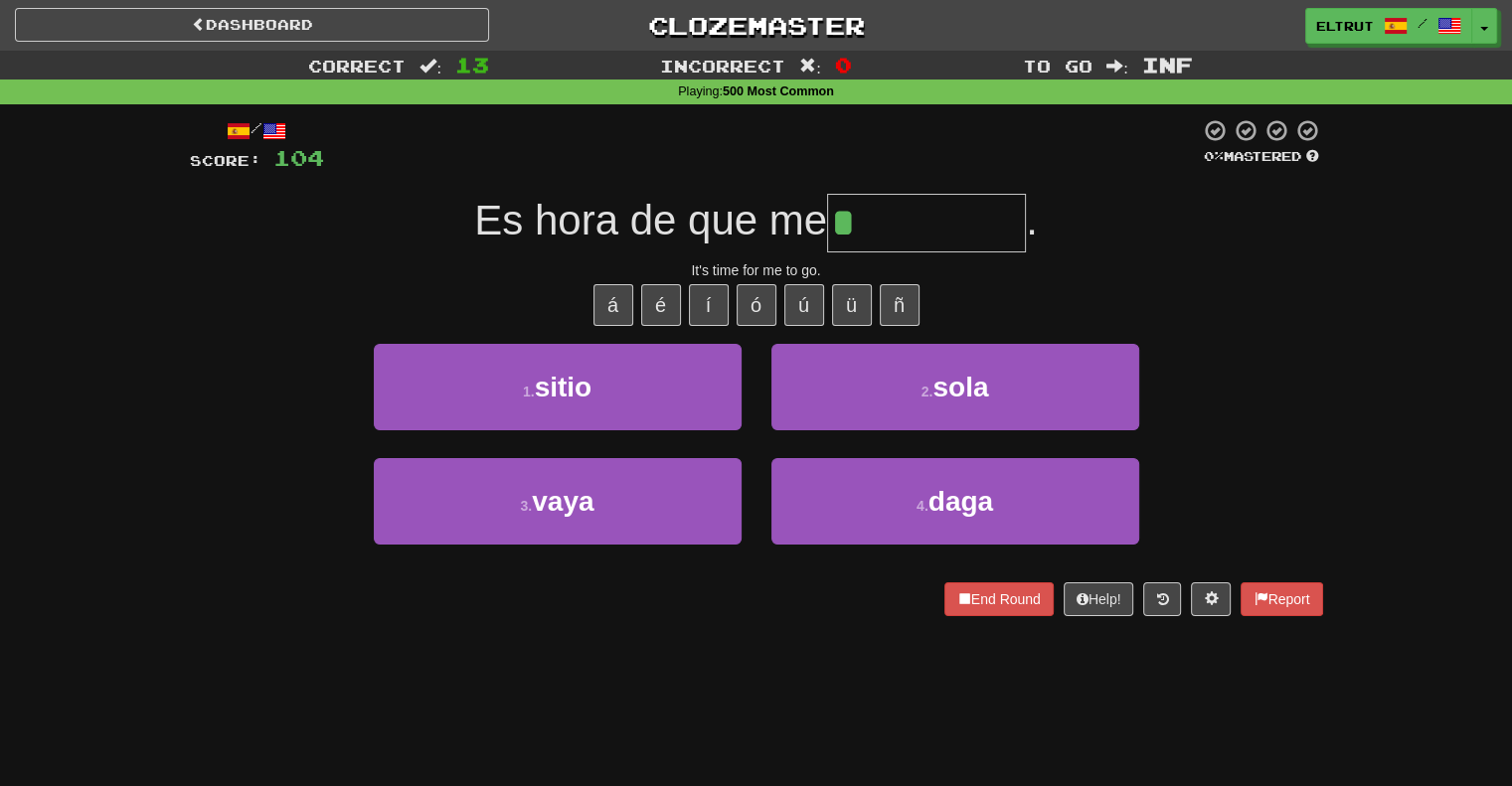 type on "****" 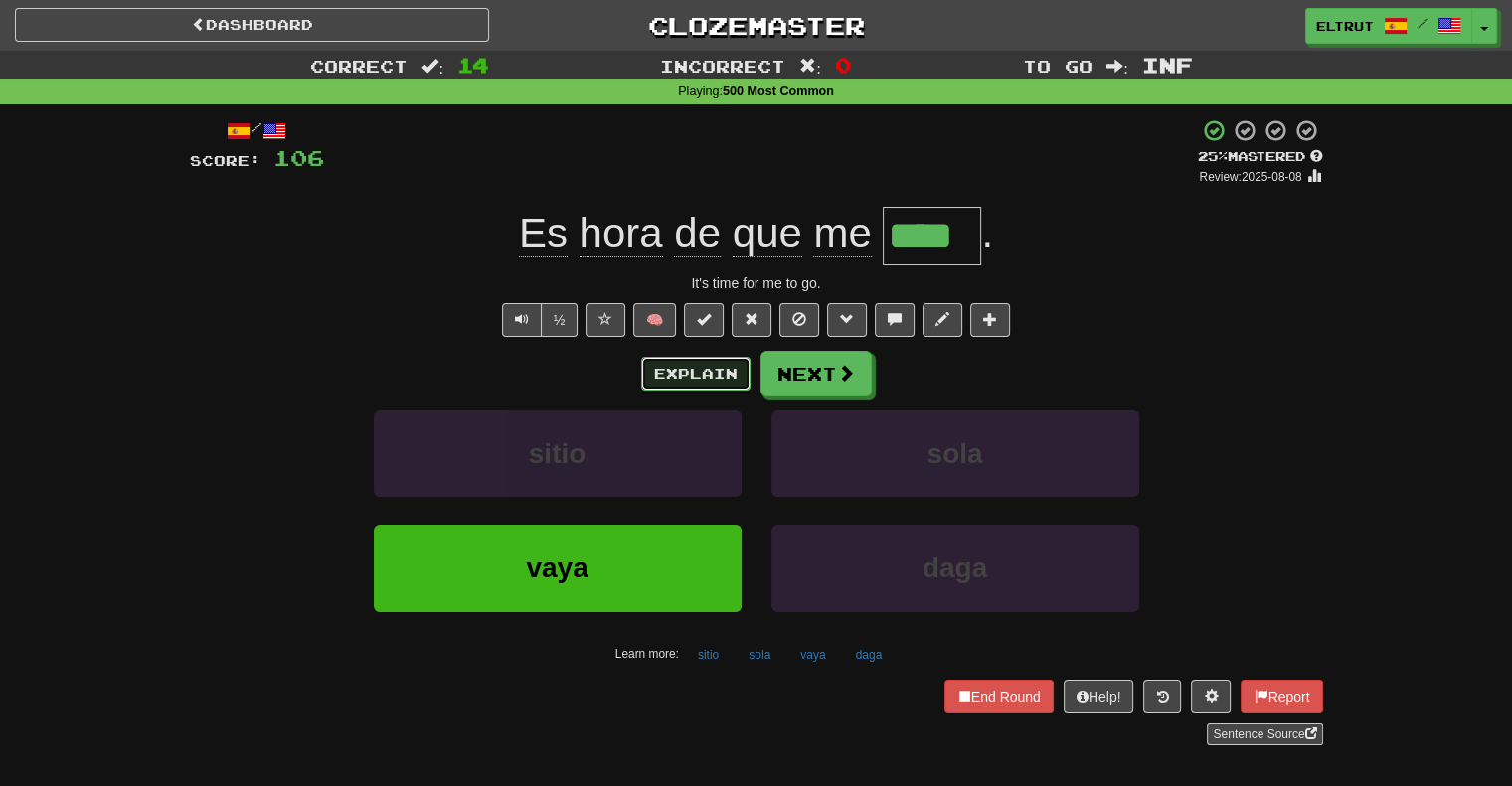 click on "Explain" at bounding box center (696, 374) 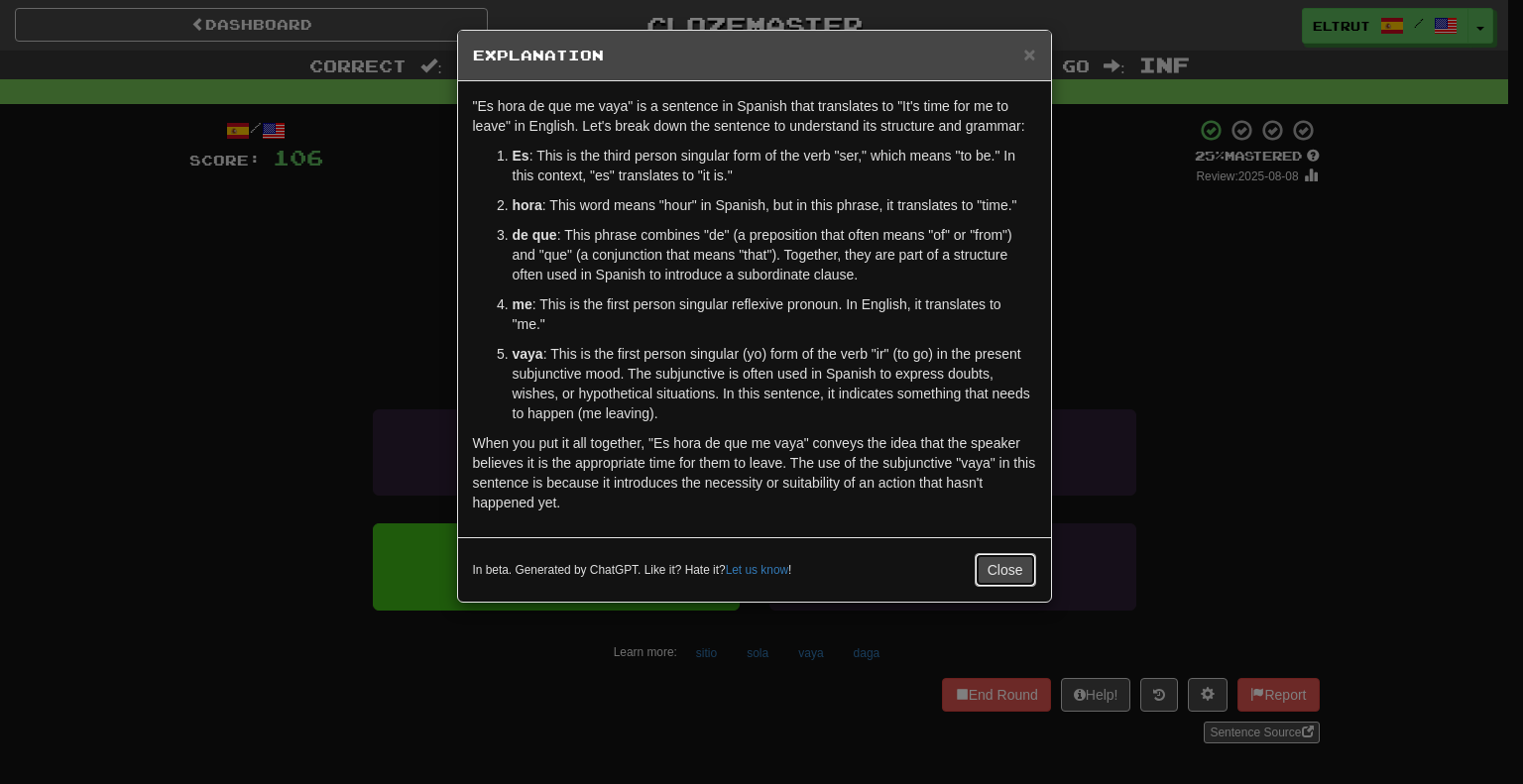 click on "Close" at bounding box center [1005, 570] 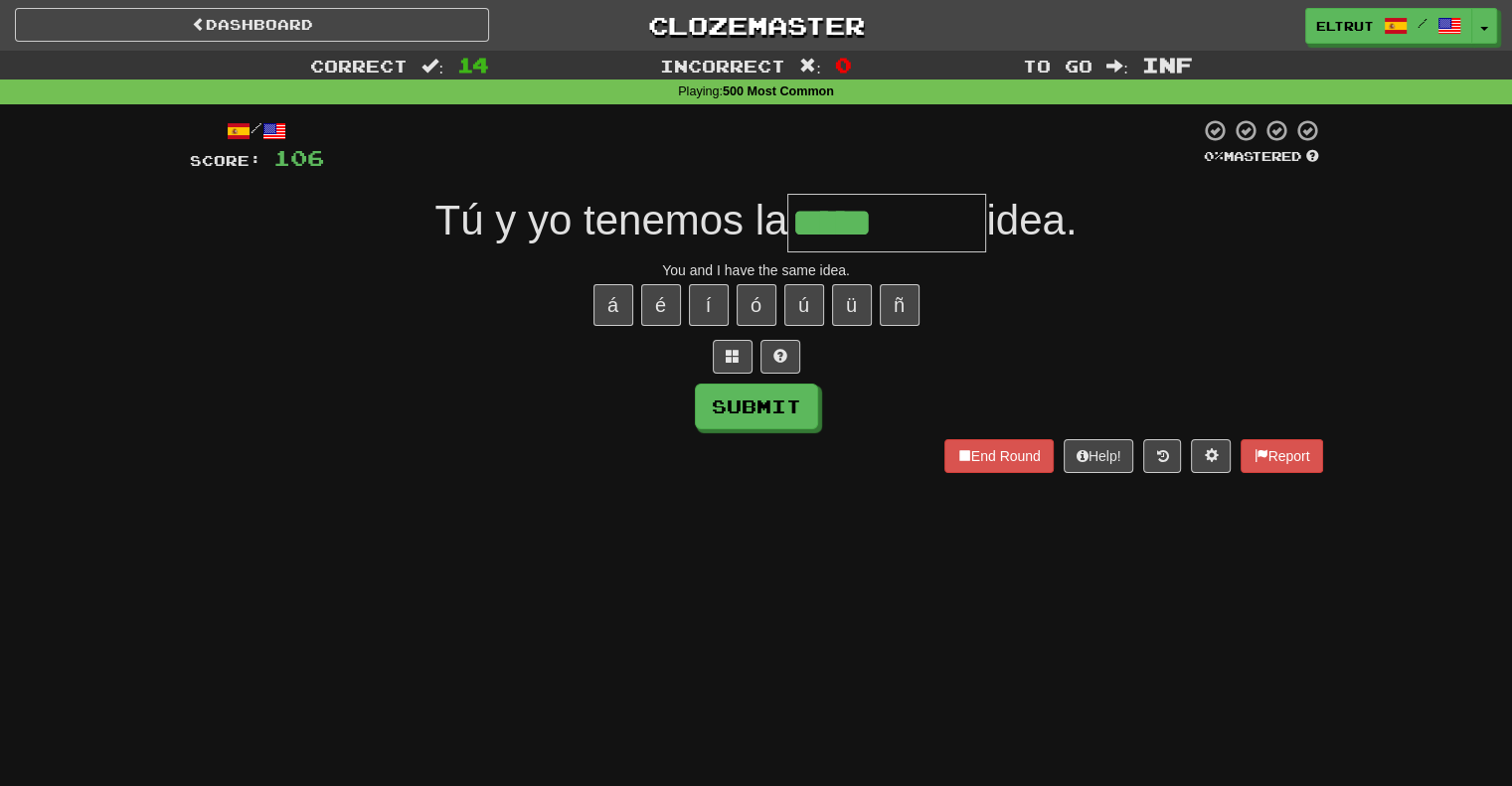 type on "*****" 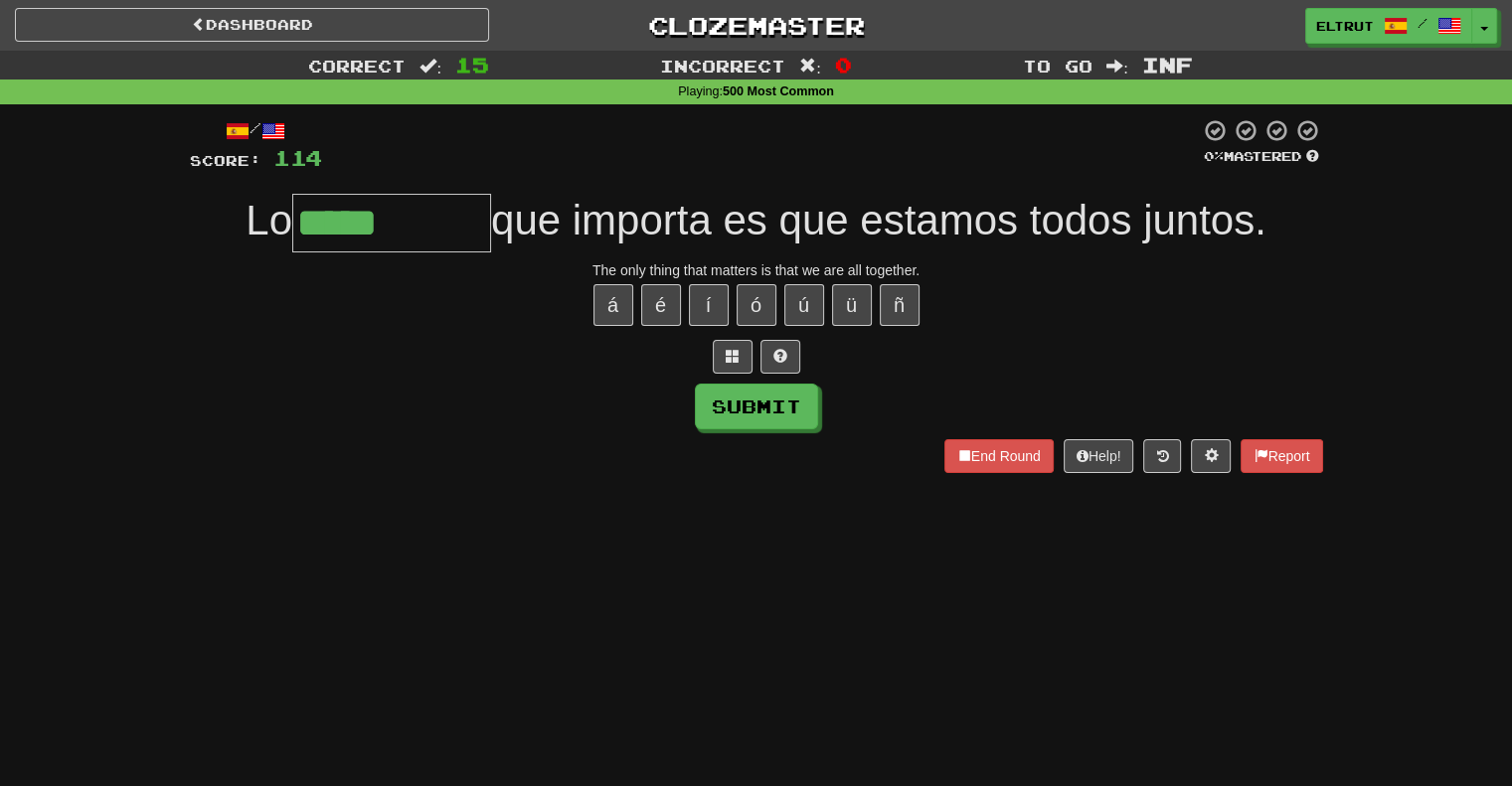 type on "*****" 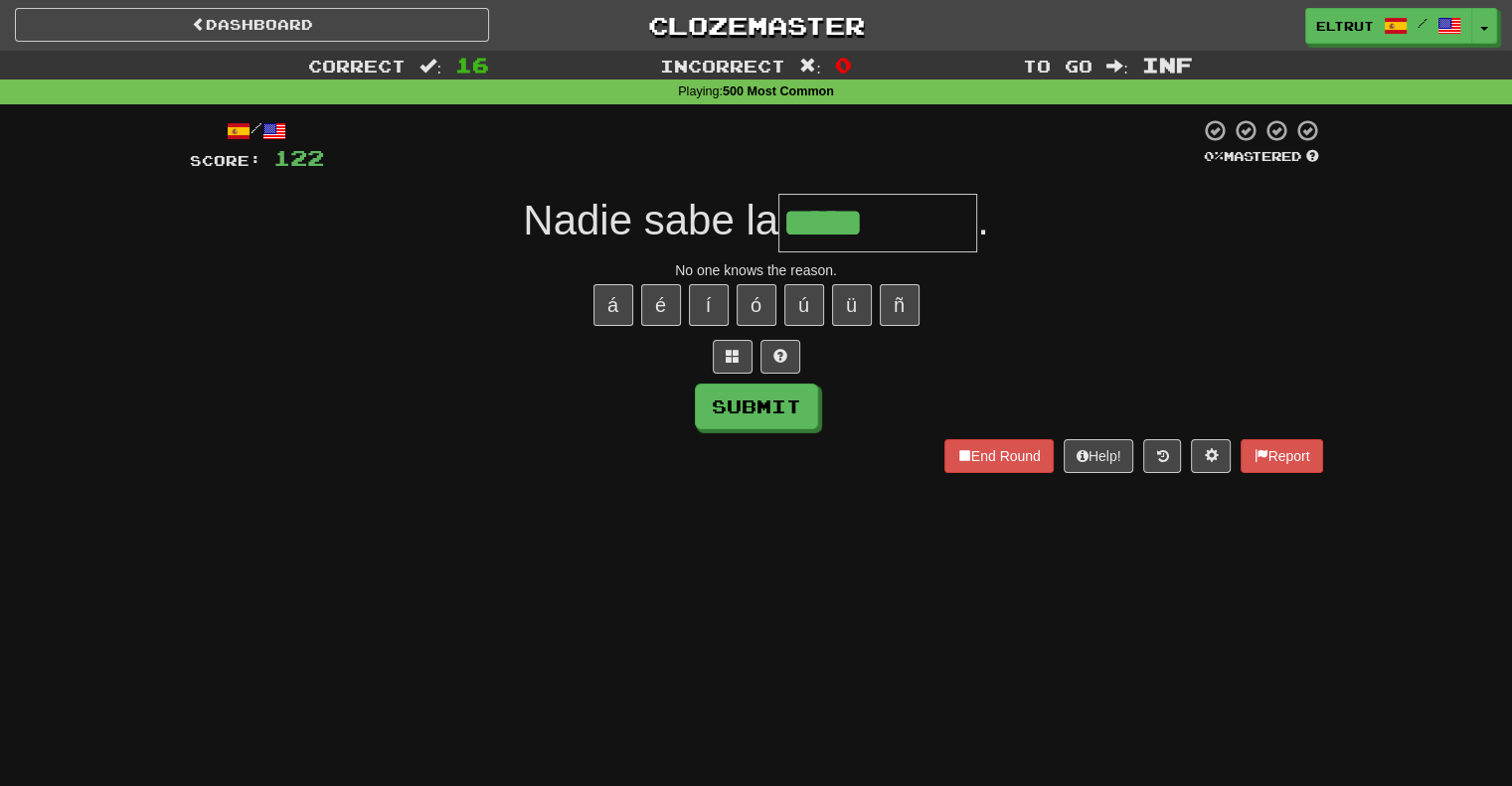 type on "*****" 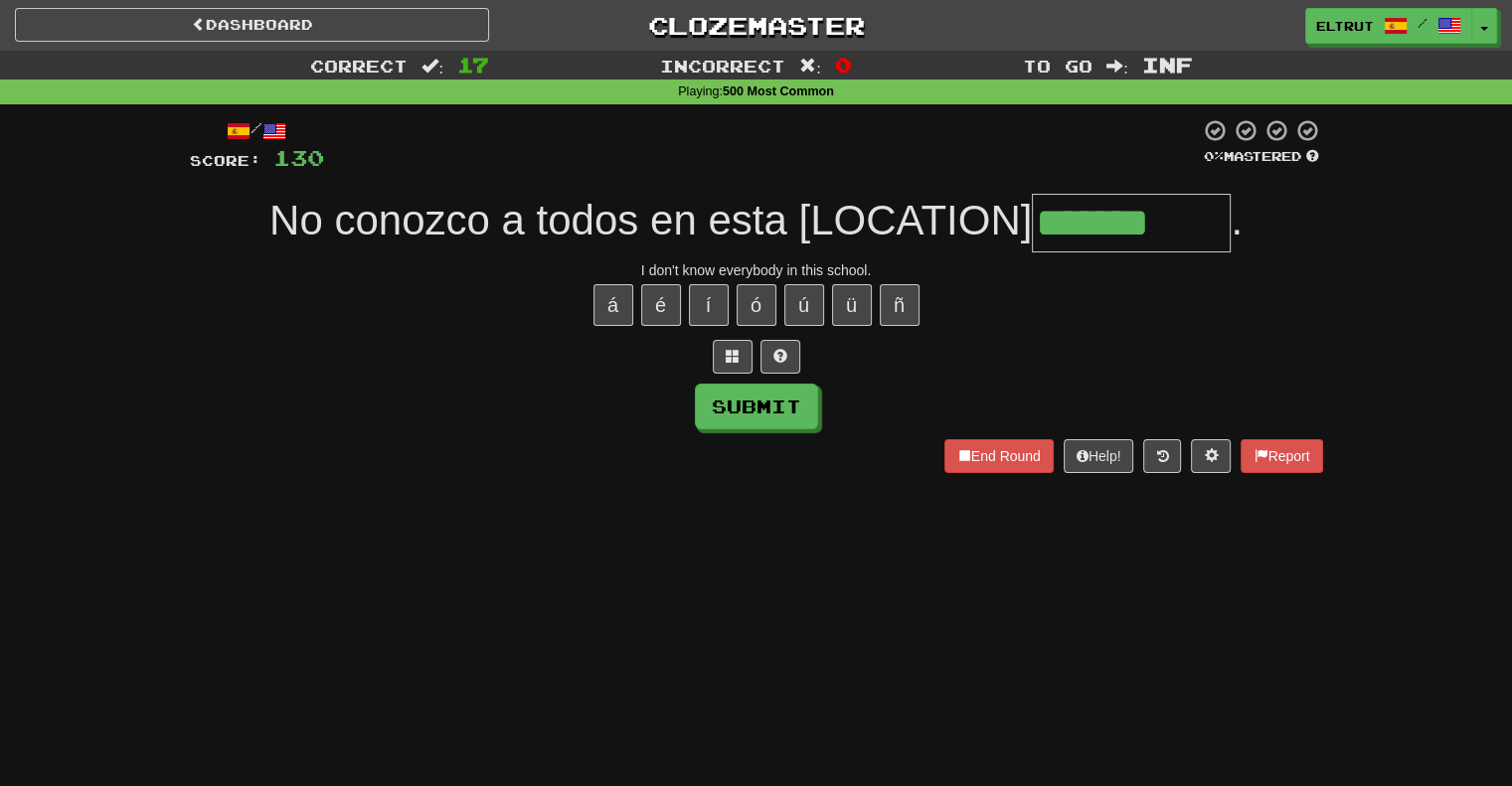 type on "*******" 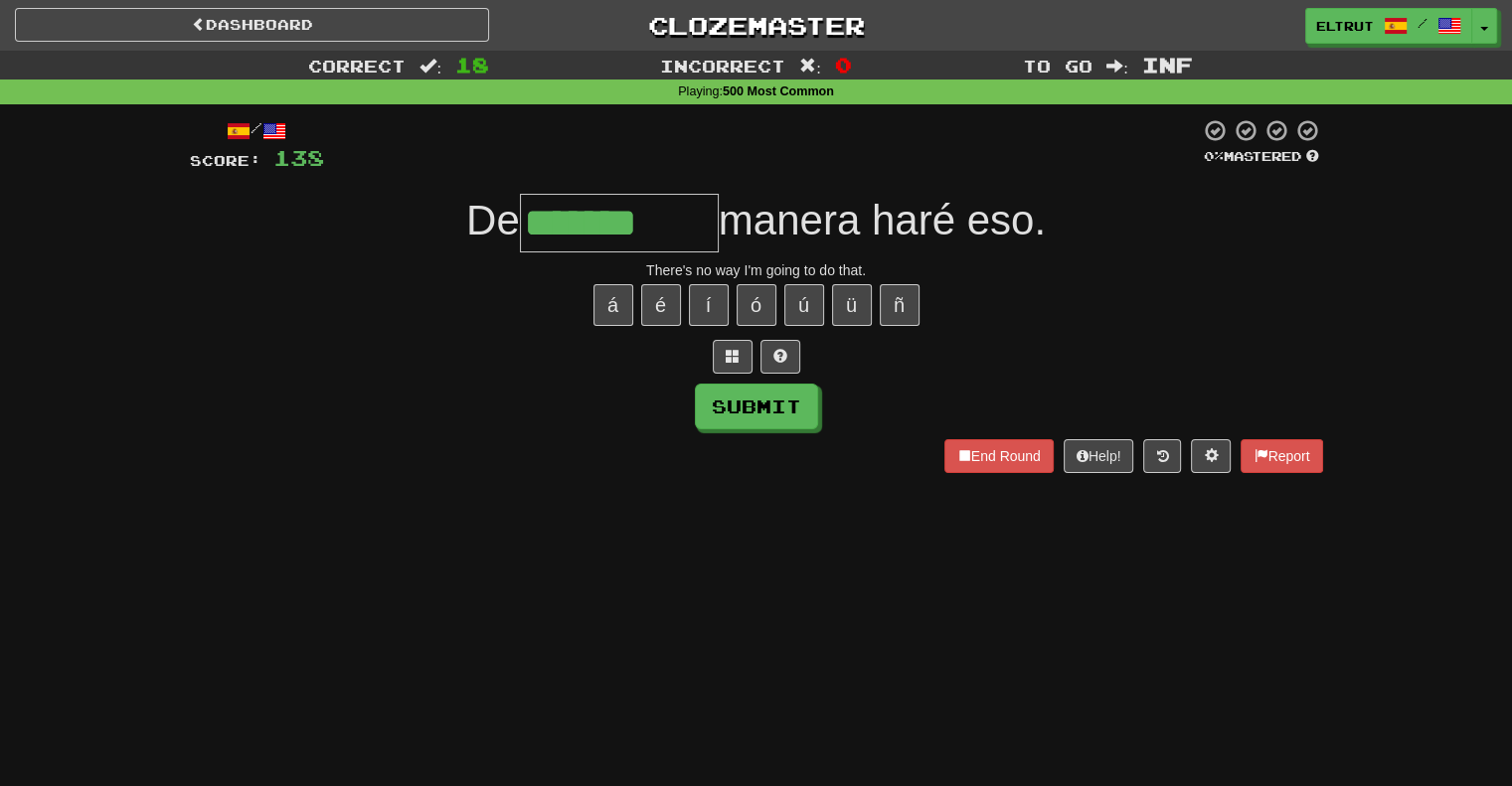 type on "*******" 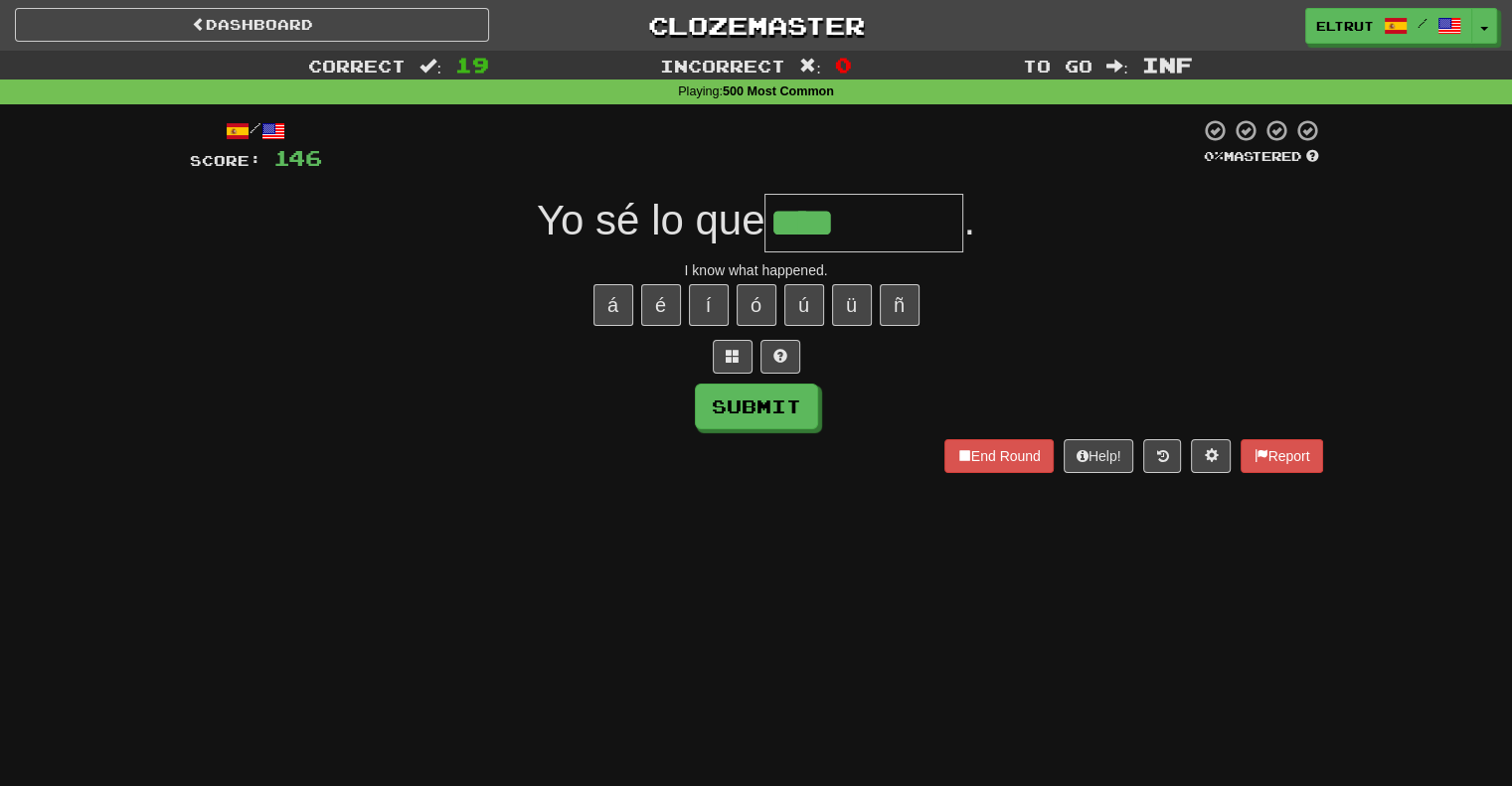 type on "****" 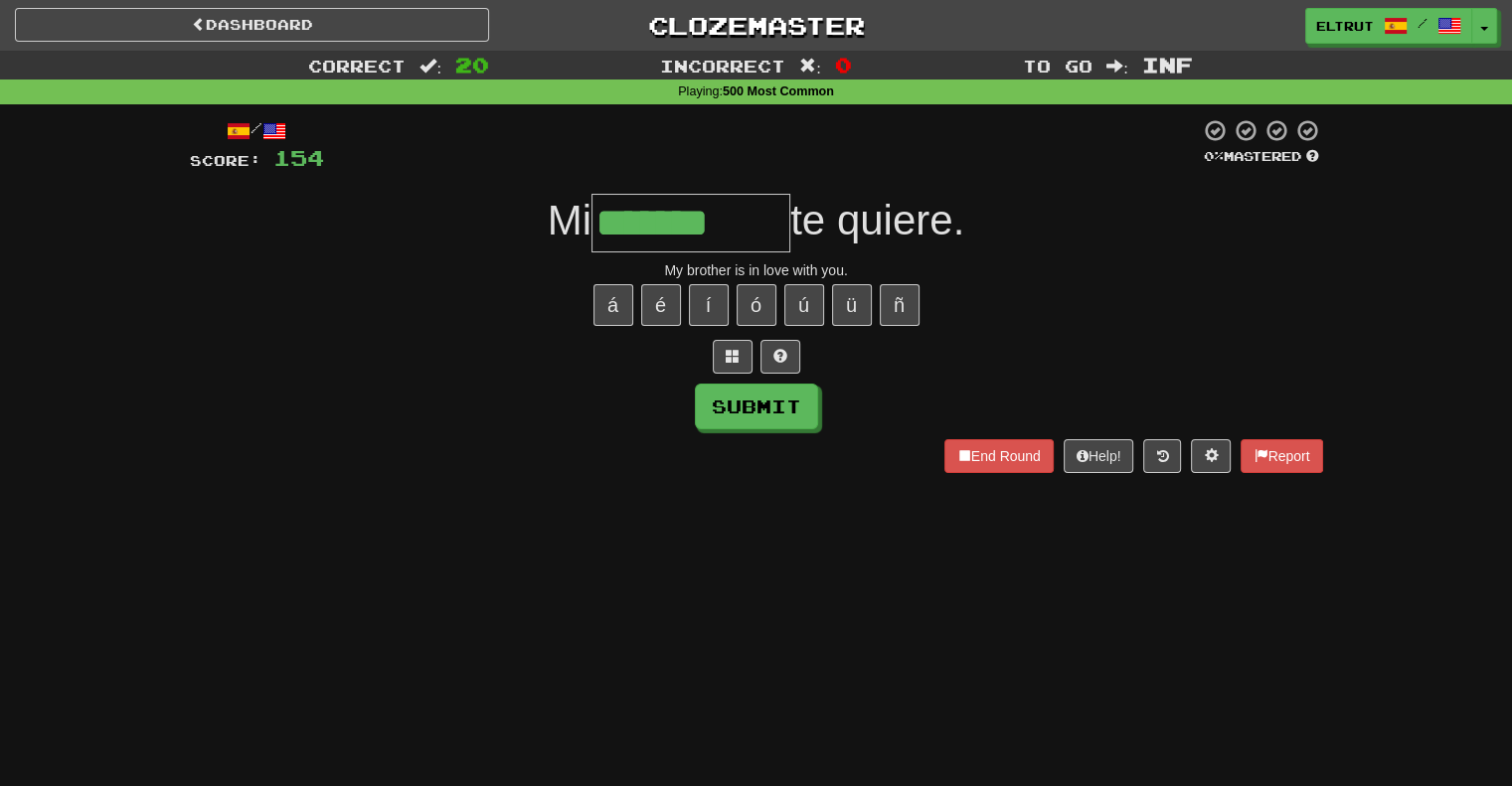 type on "*******" 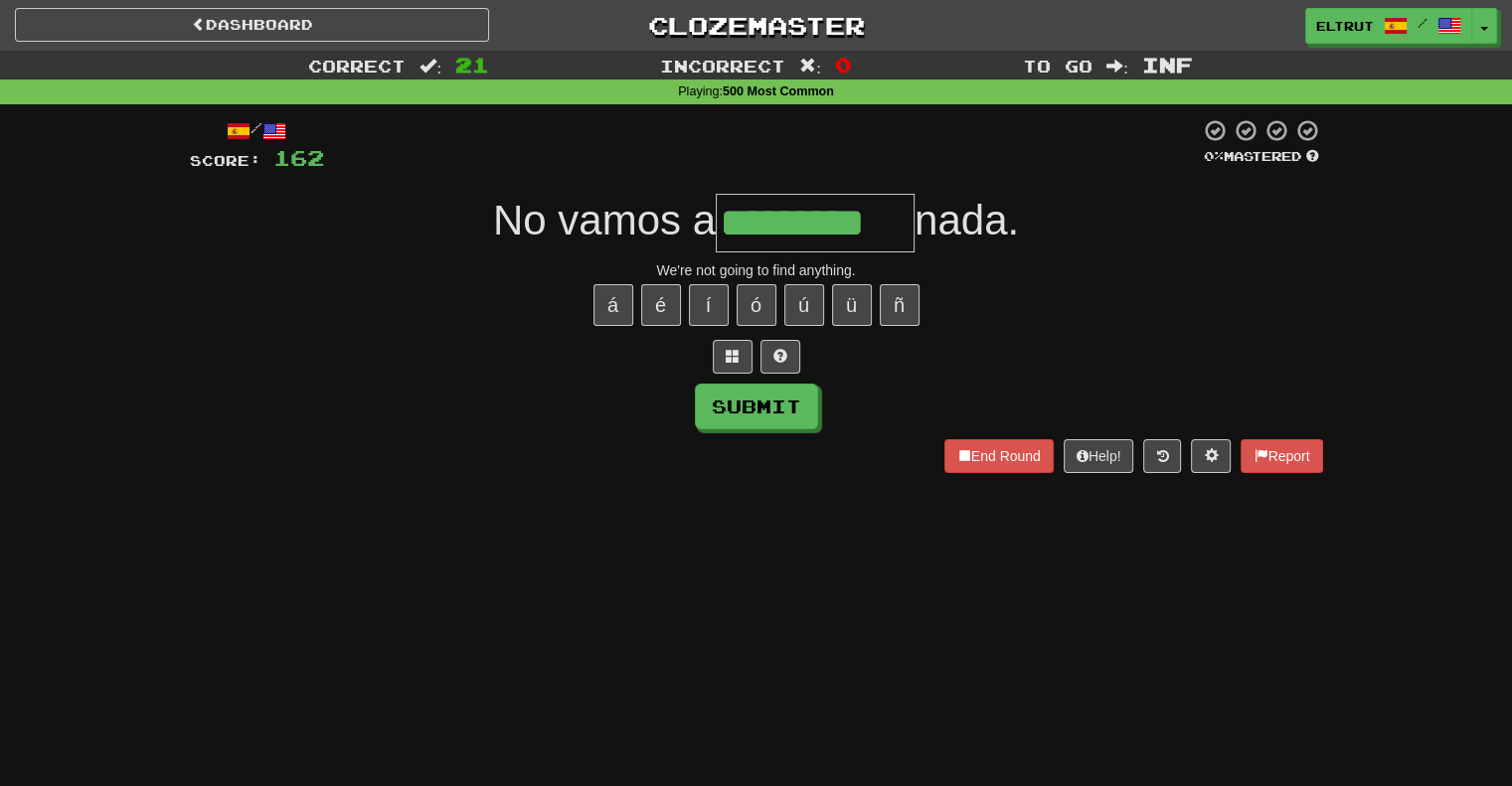 type on "*********" 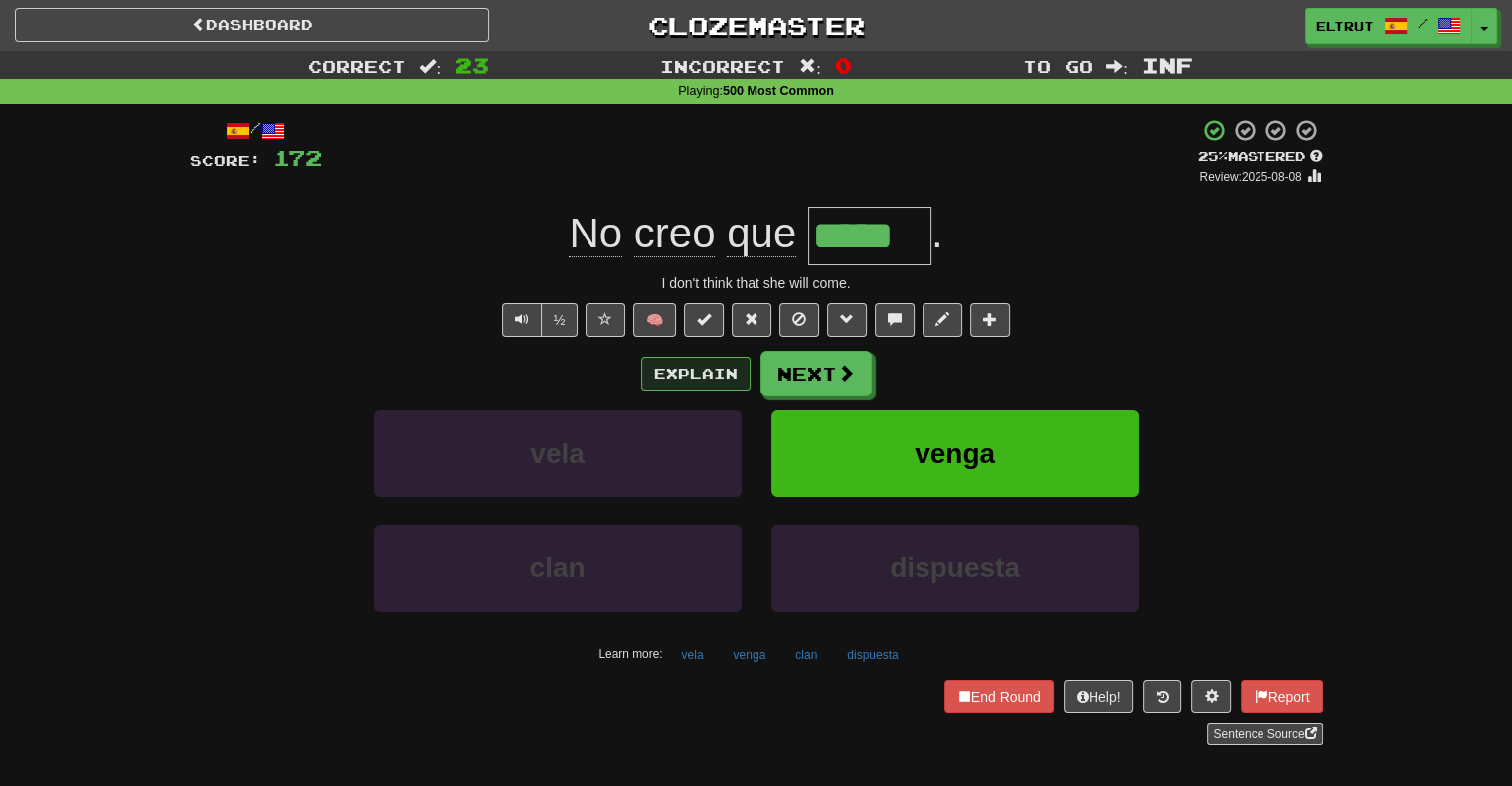 type on "*****" 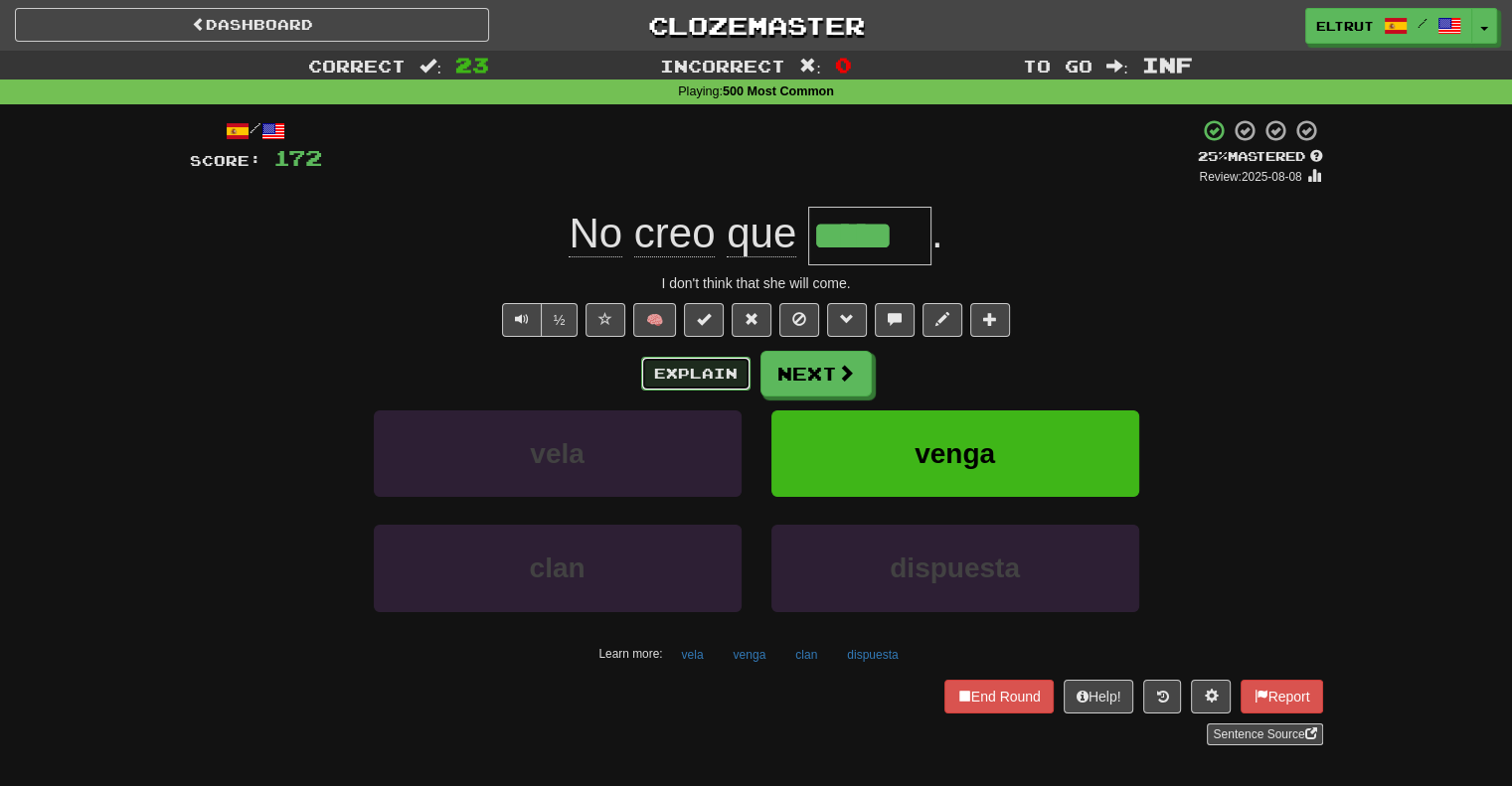 click on "Explain" at bounding box center [696, 374] 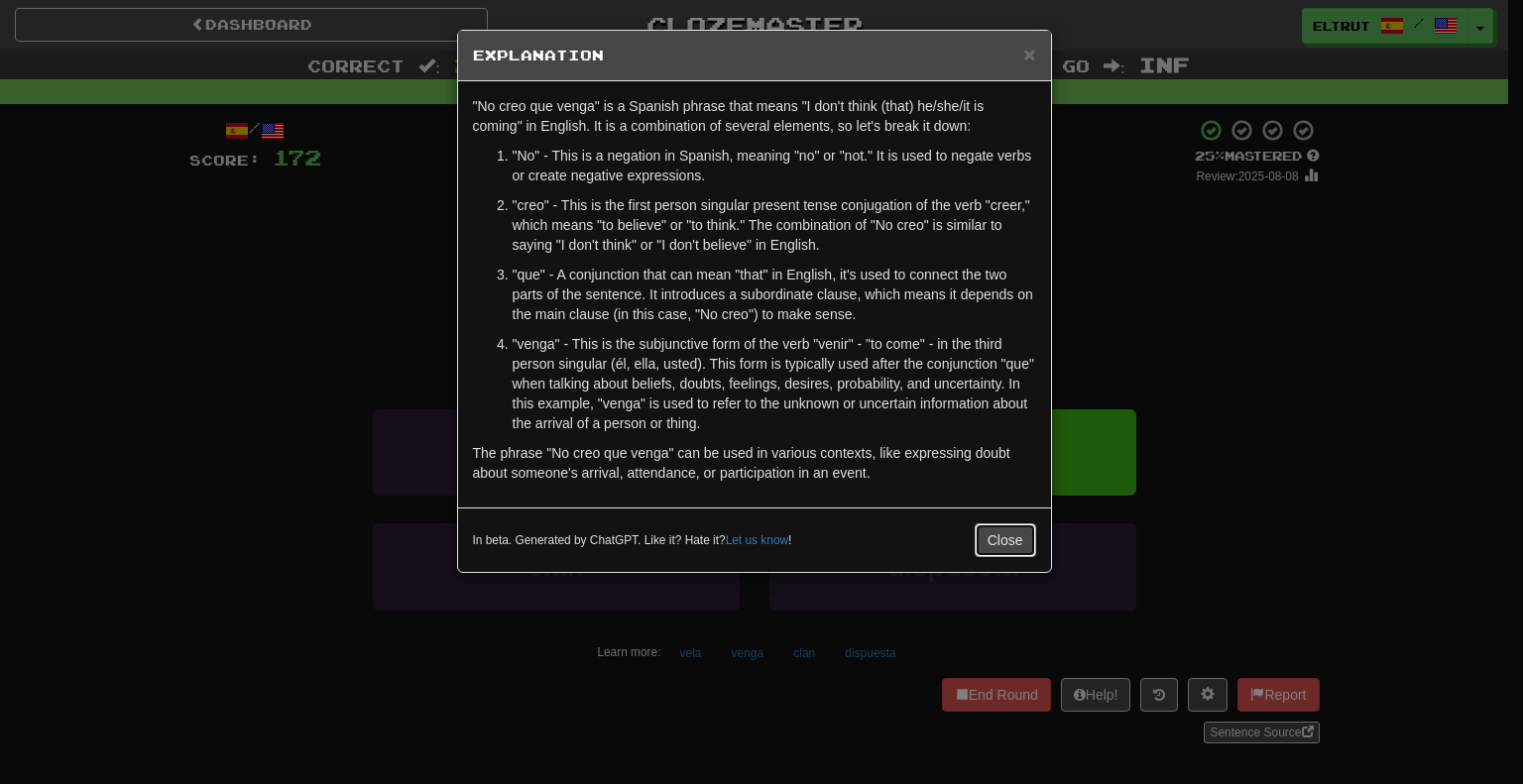 click on "Close" at bounding box center [1005, 540] 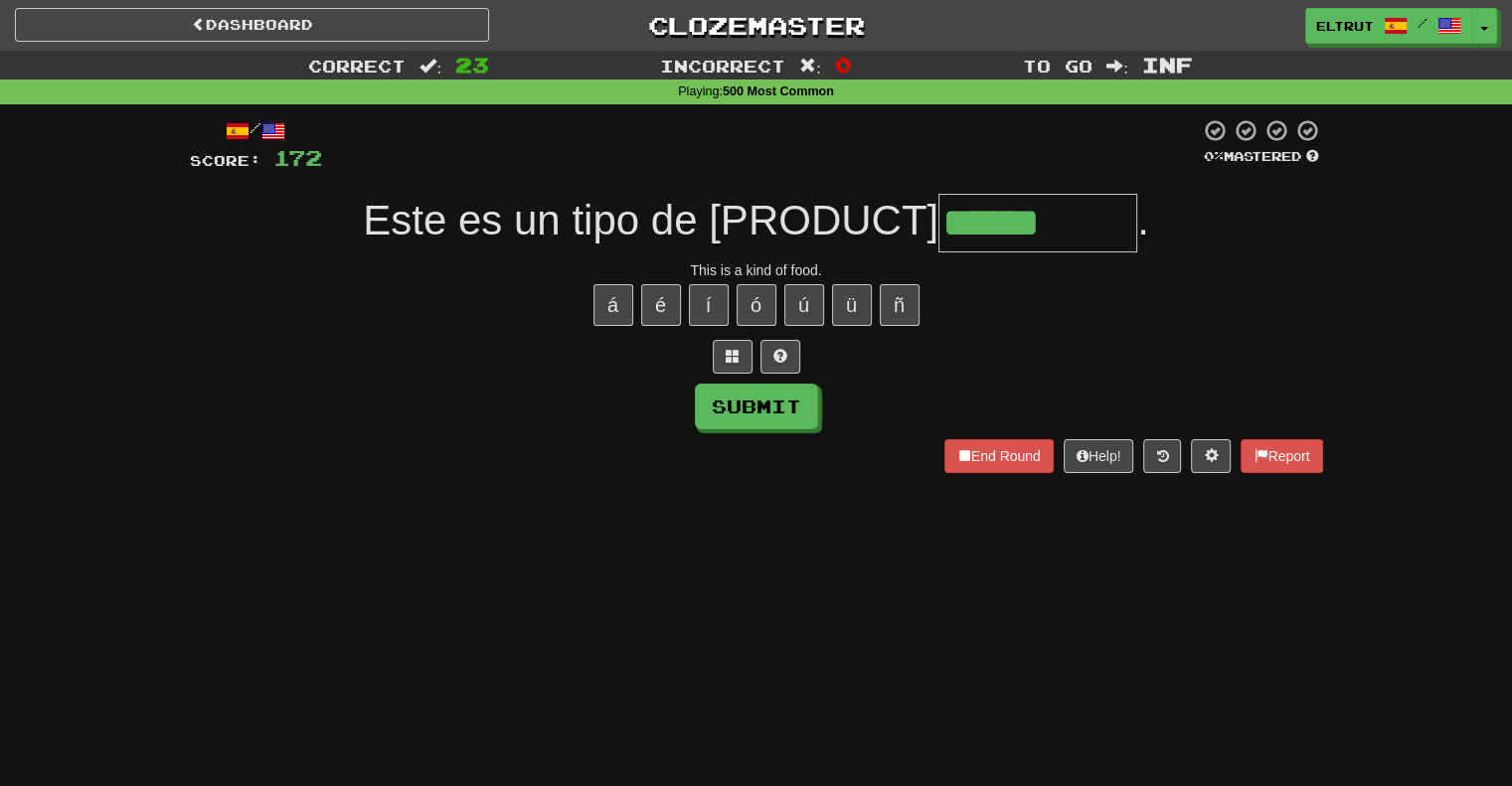 type on "******" 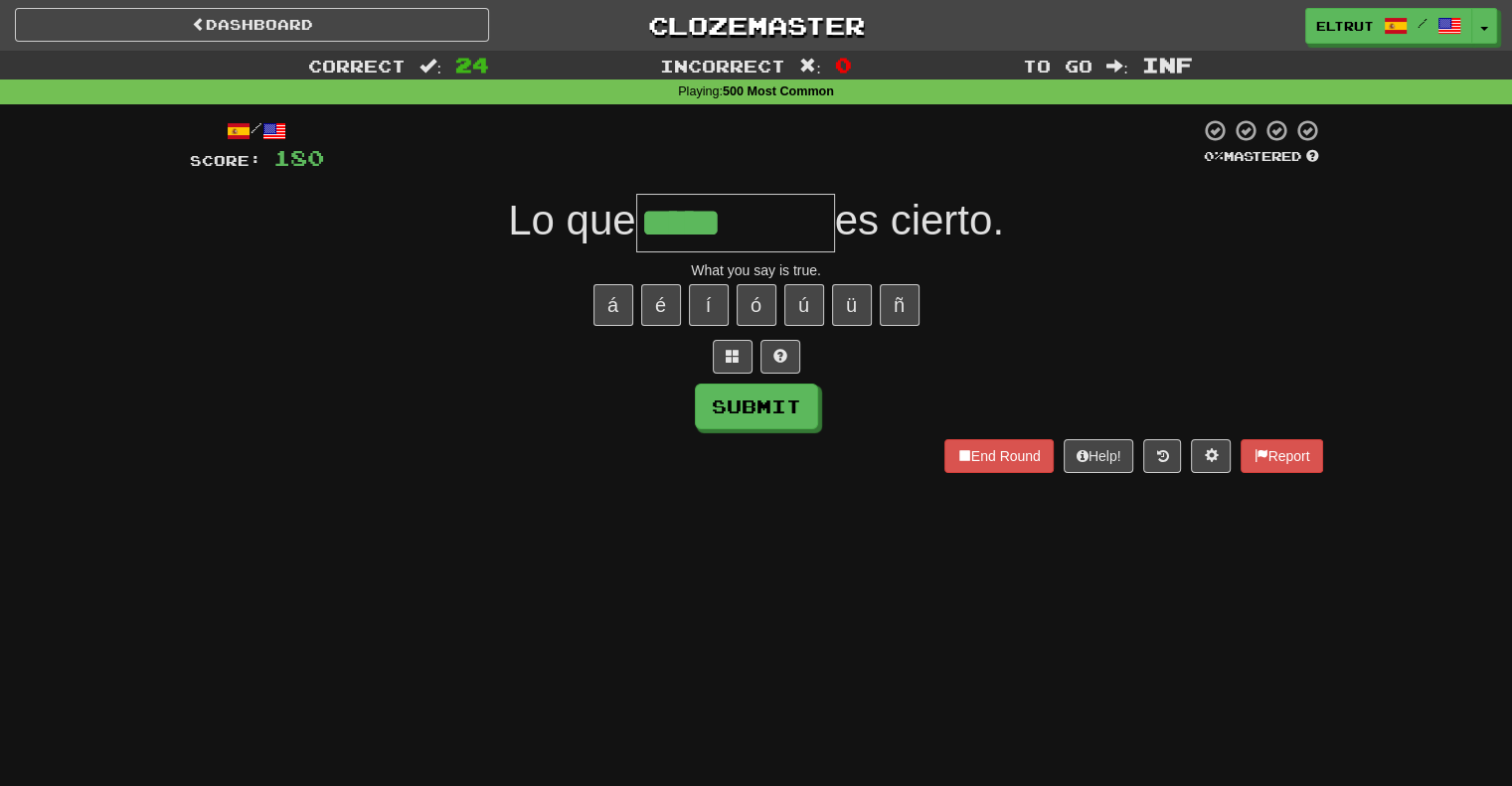 type on "*****" 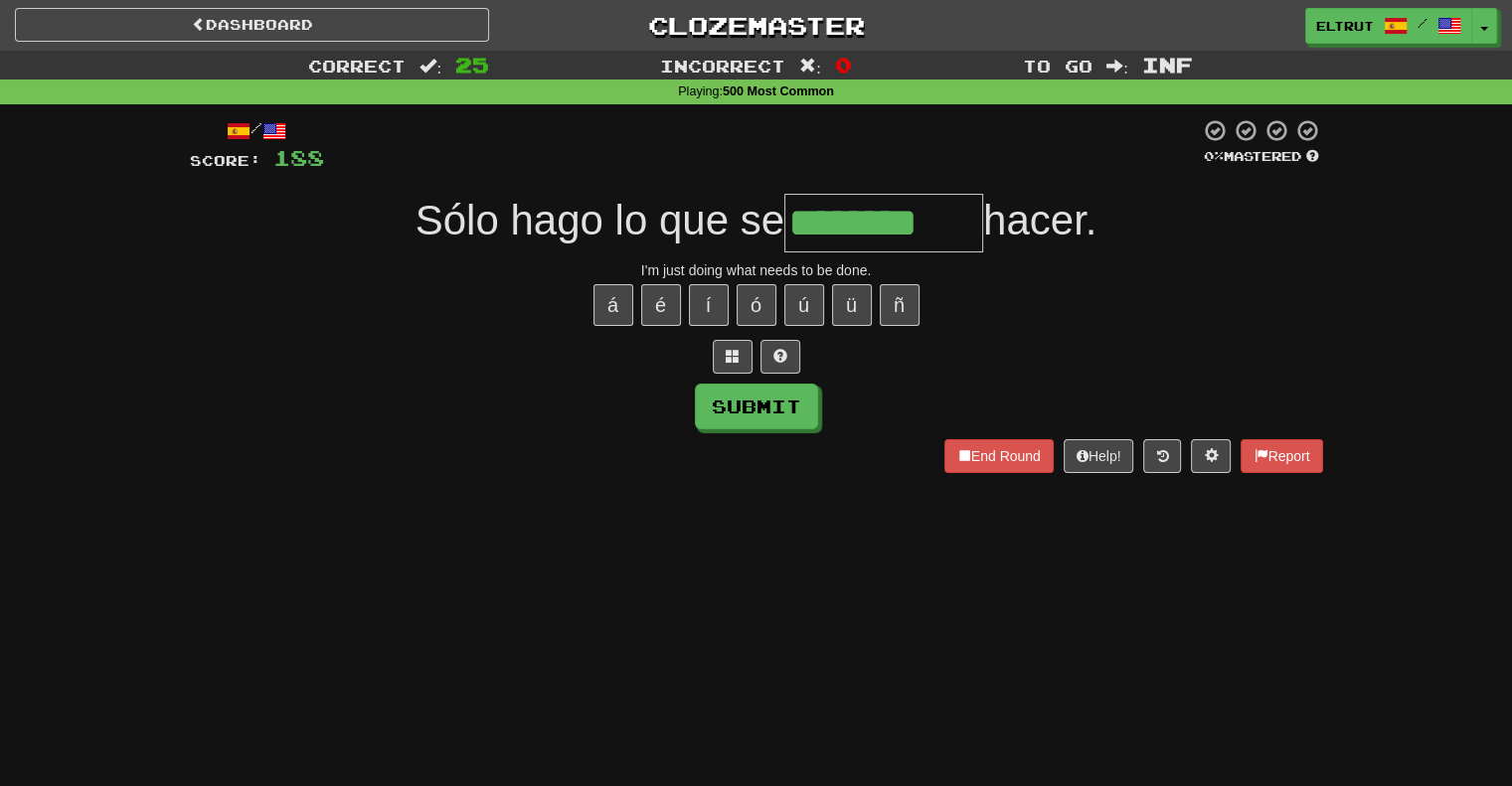 type on "********" 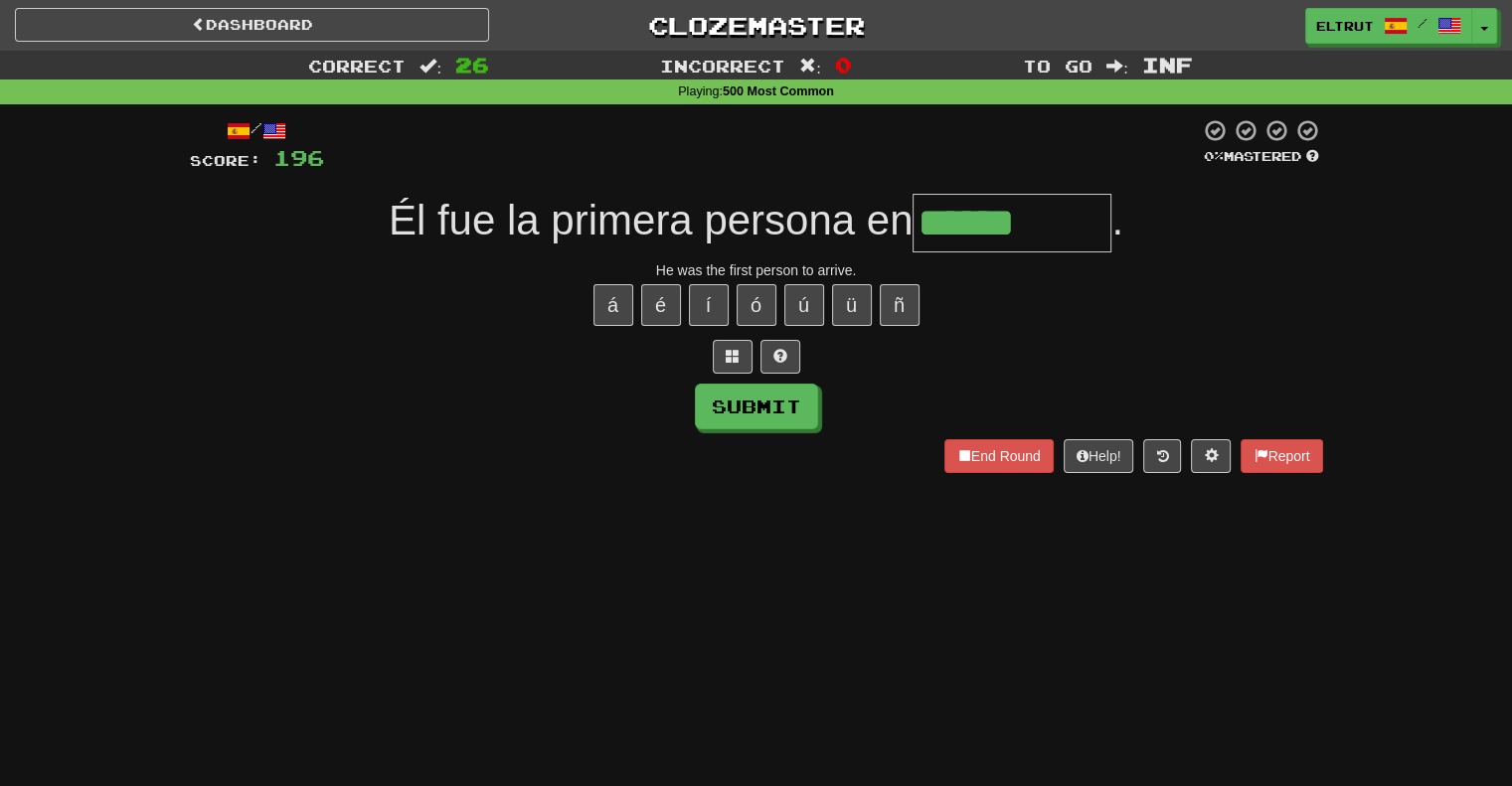 type on "******" 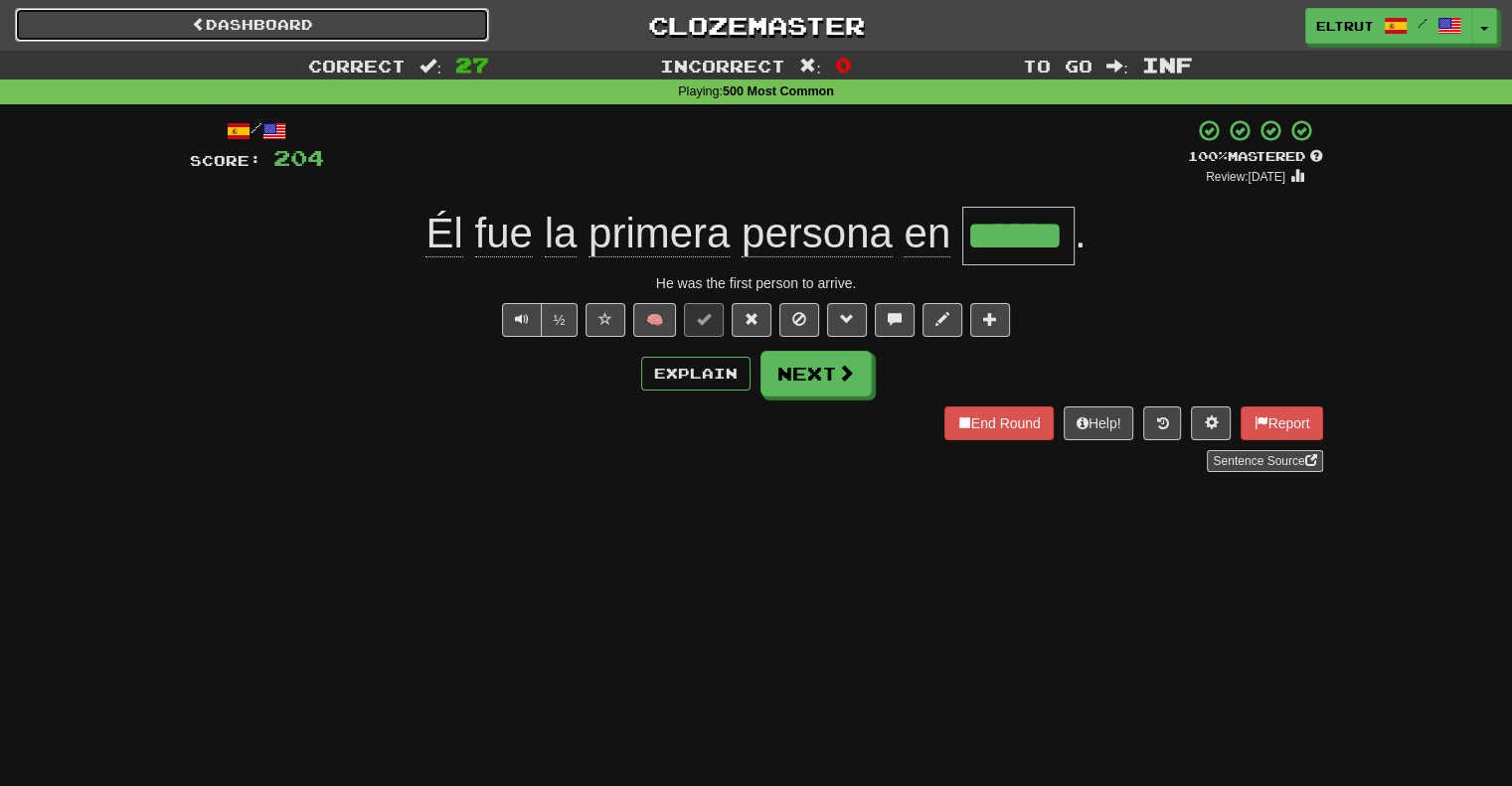 click on "Dashboard" at bounding box center (252, 25) 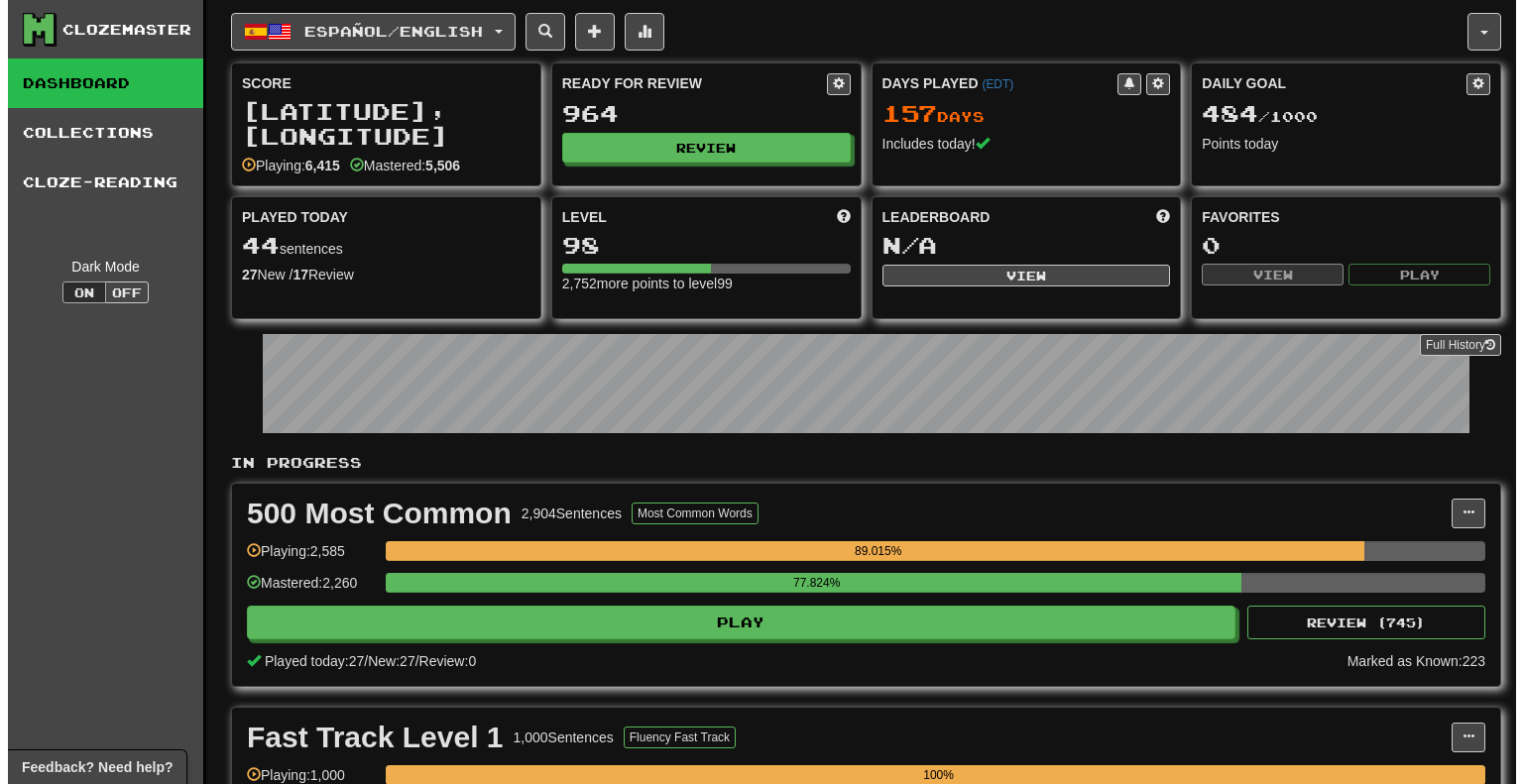scroll, scrollTop: 0, scrollLeft: 0, axis: both 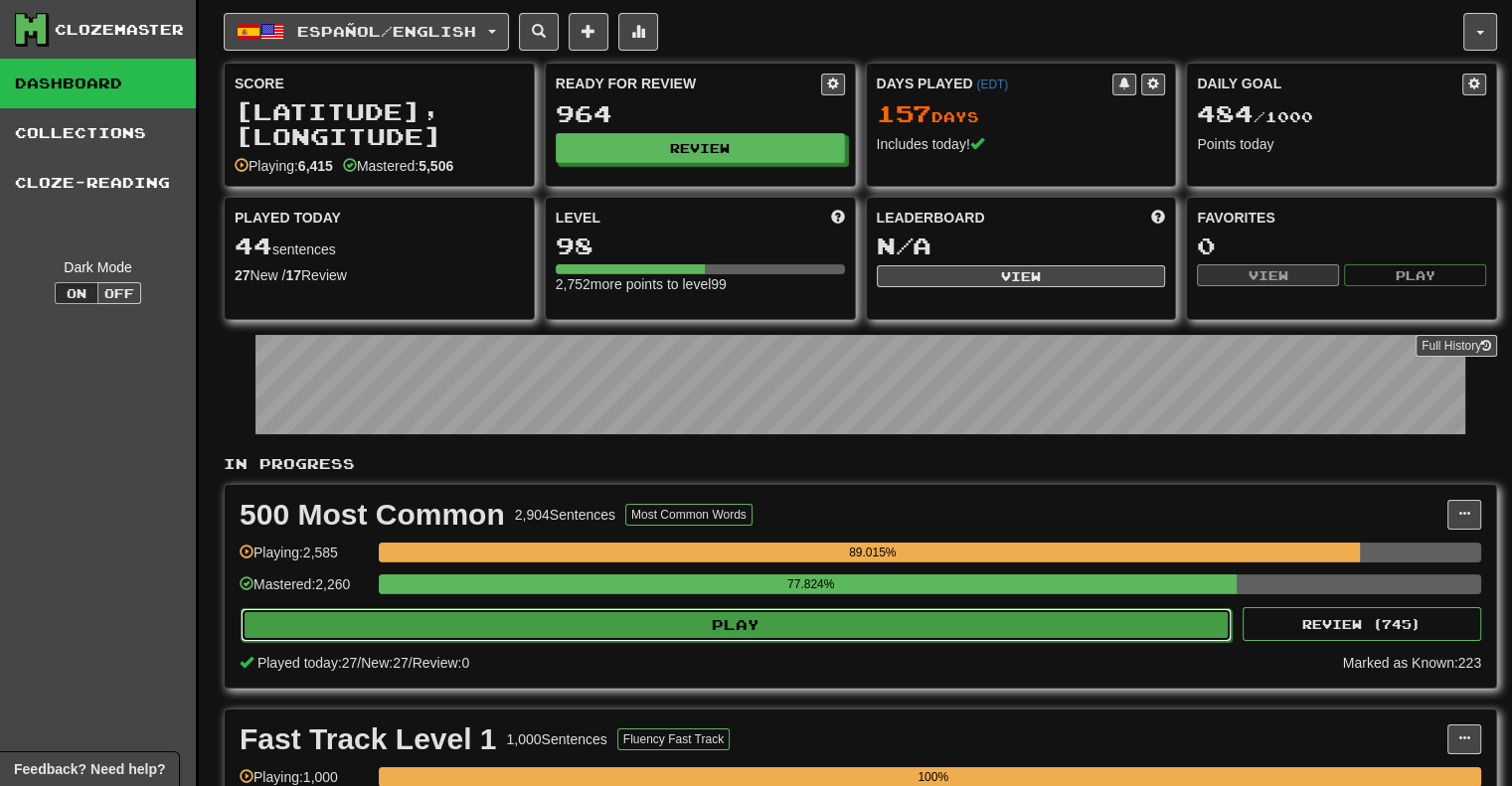 click on "Play" at bounding box center [736, 625] 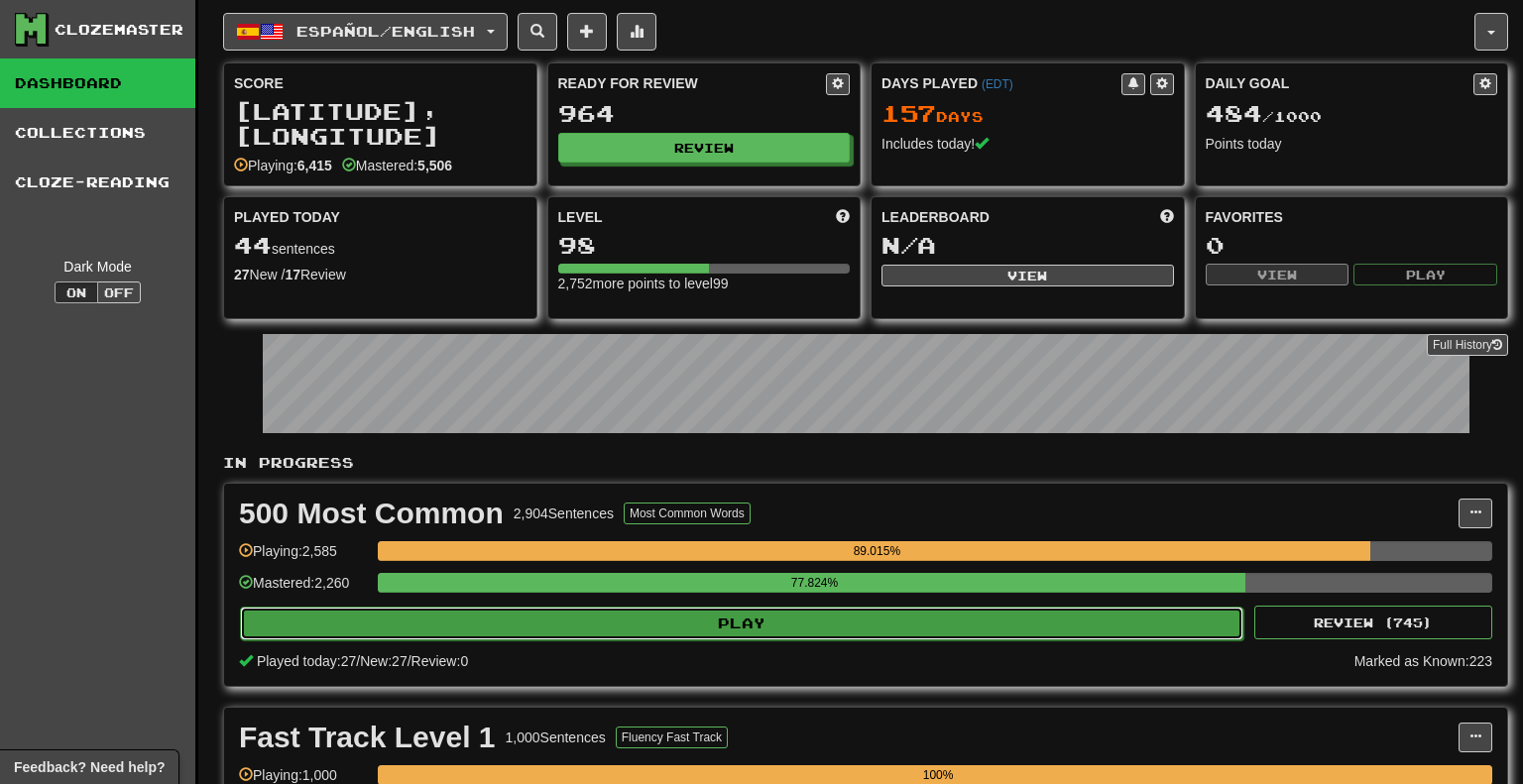 select on "********" 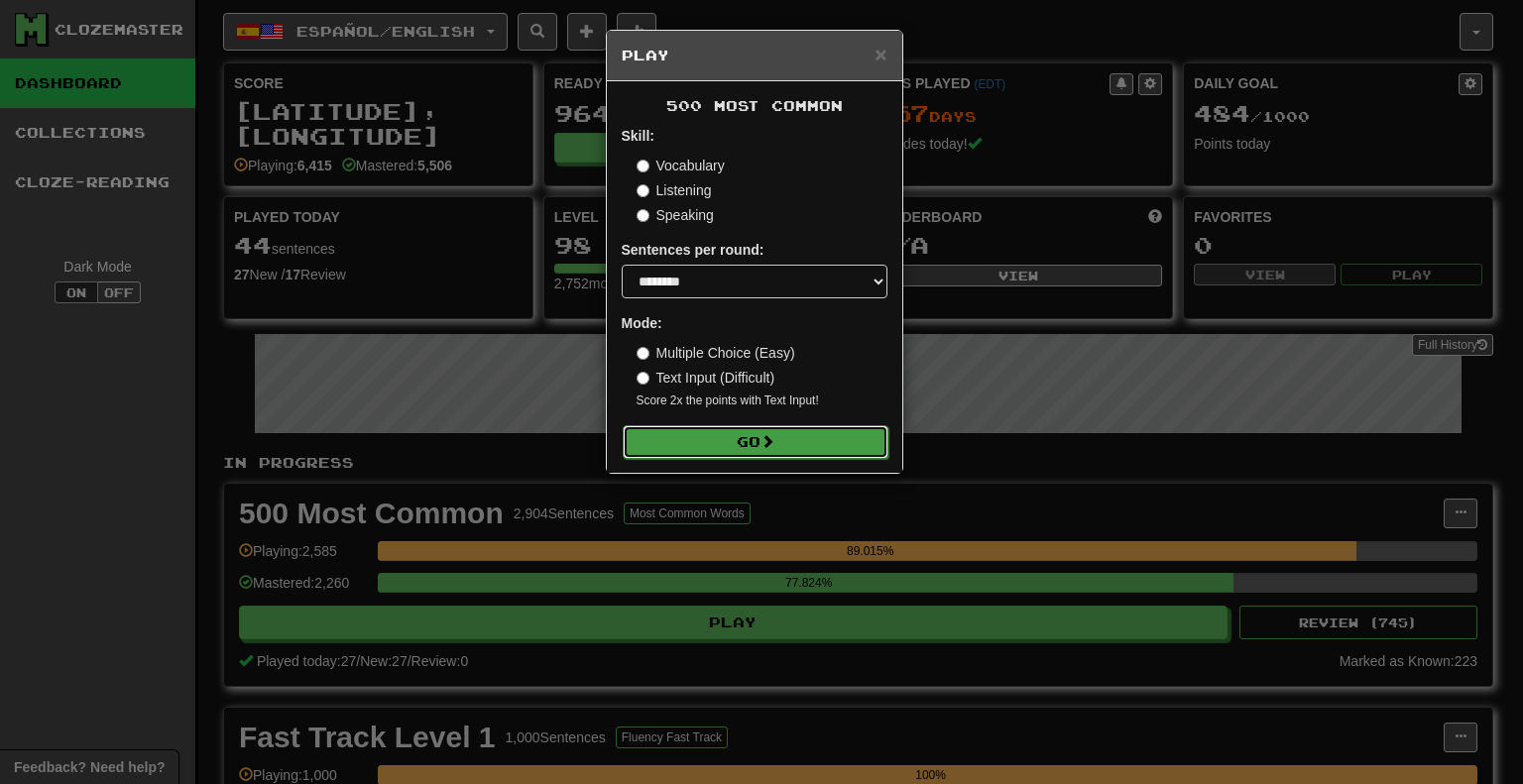 click on "Go" at bounding box center [756, 442] 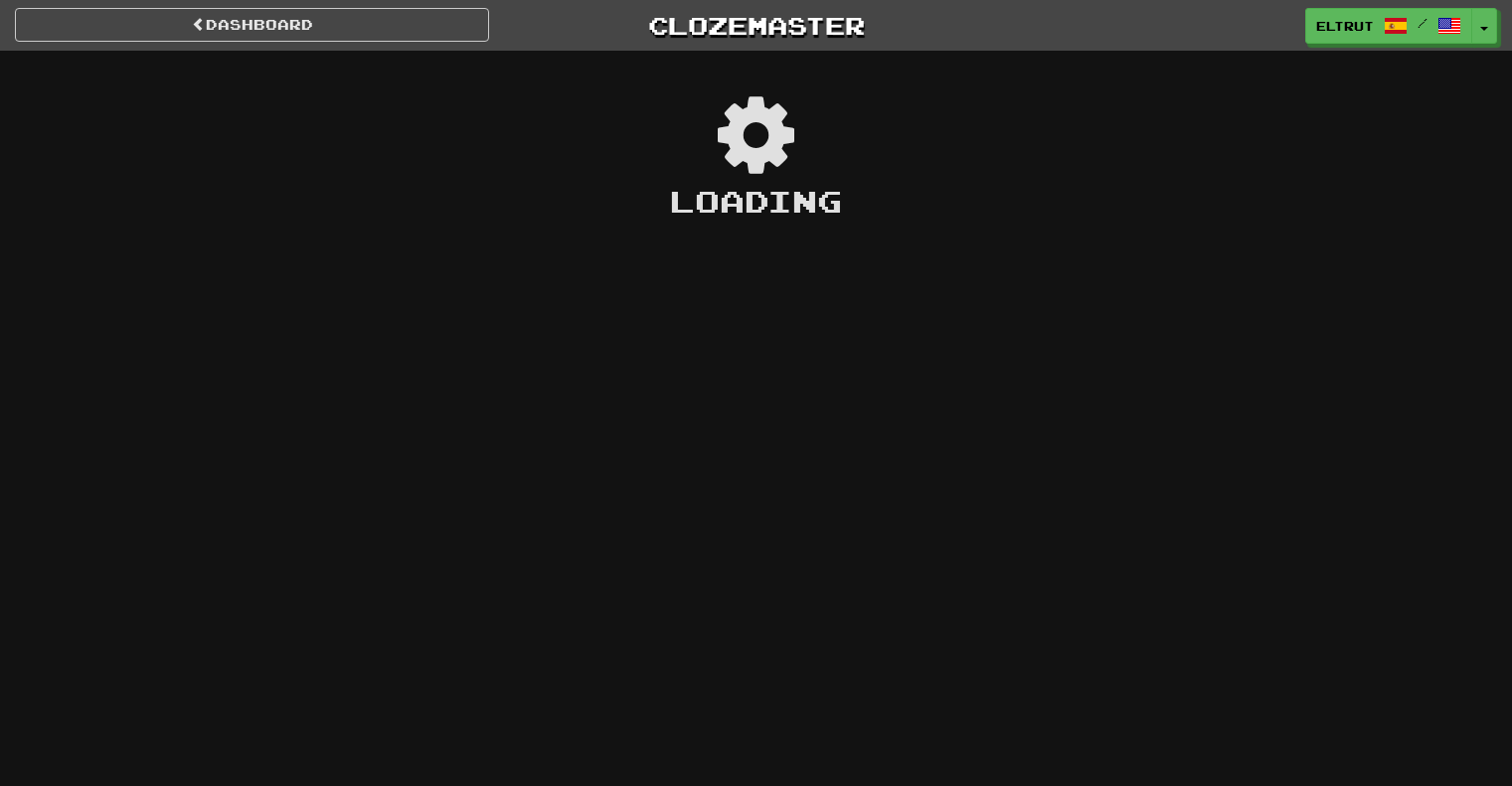 scroll, scrollTop: 0, scrollLeft: 0, axis: both 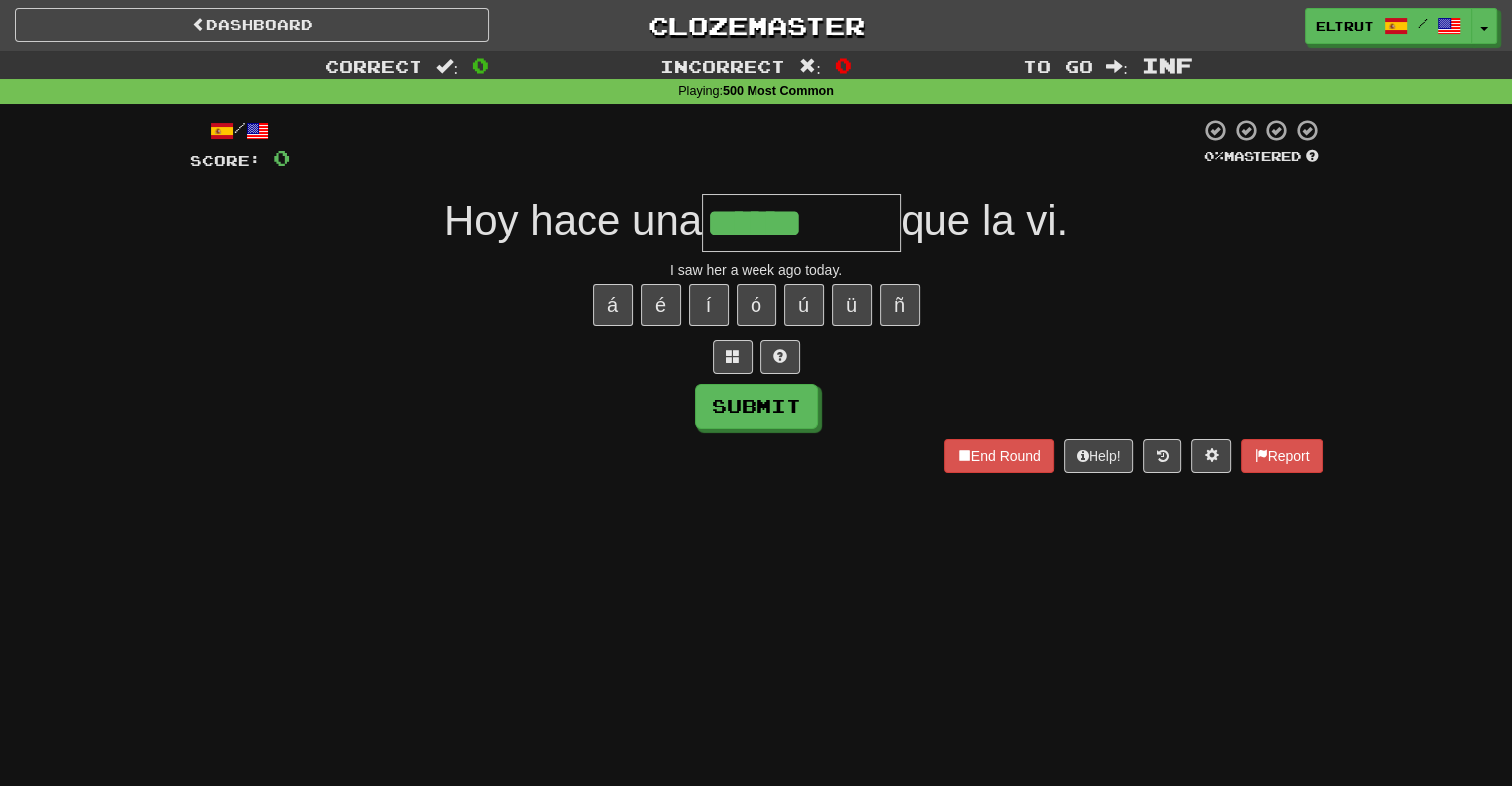 type on "******" 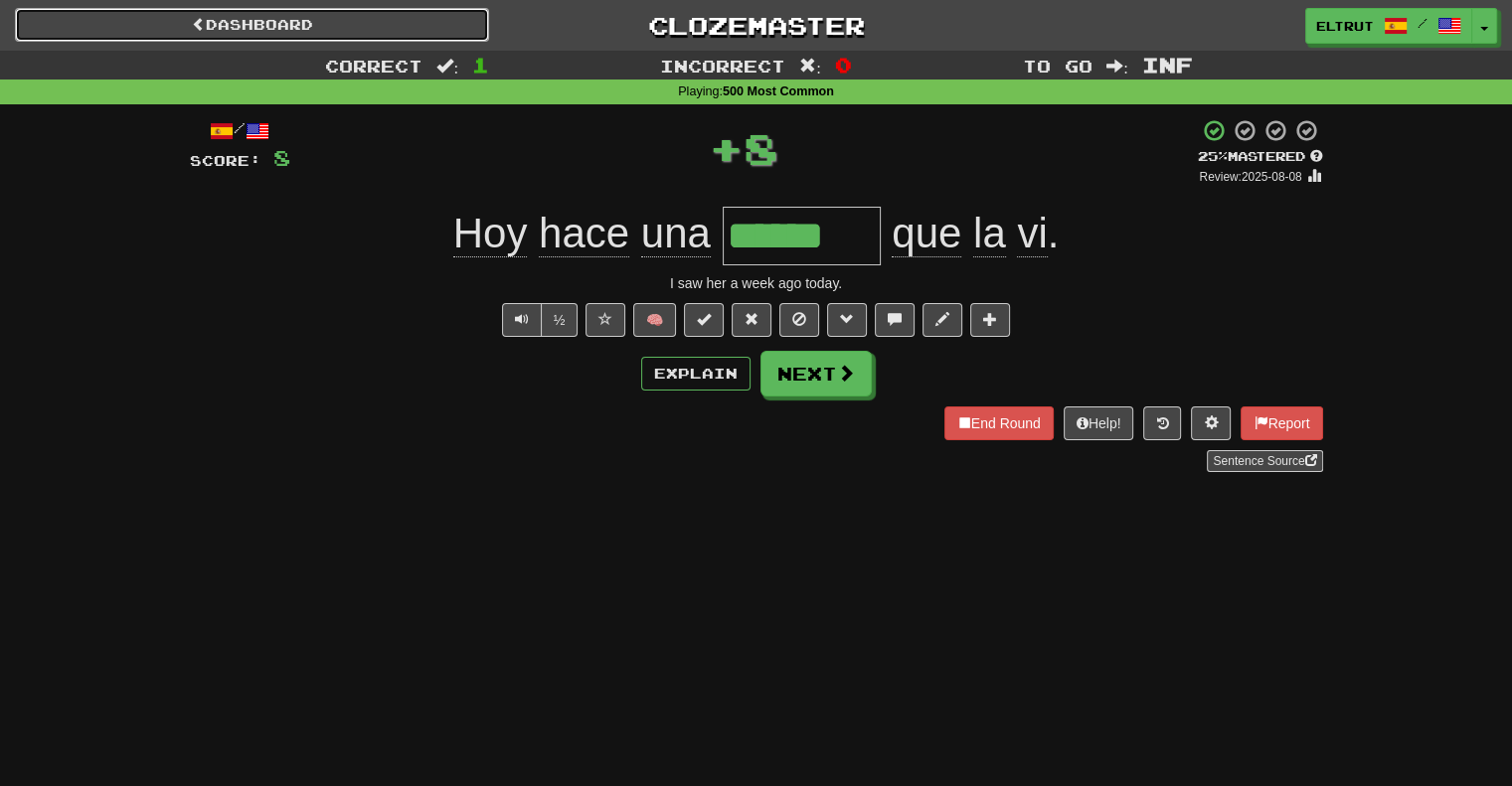 click on "Dashboard" at bounding box center [252, 25] 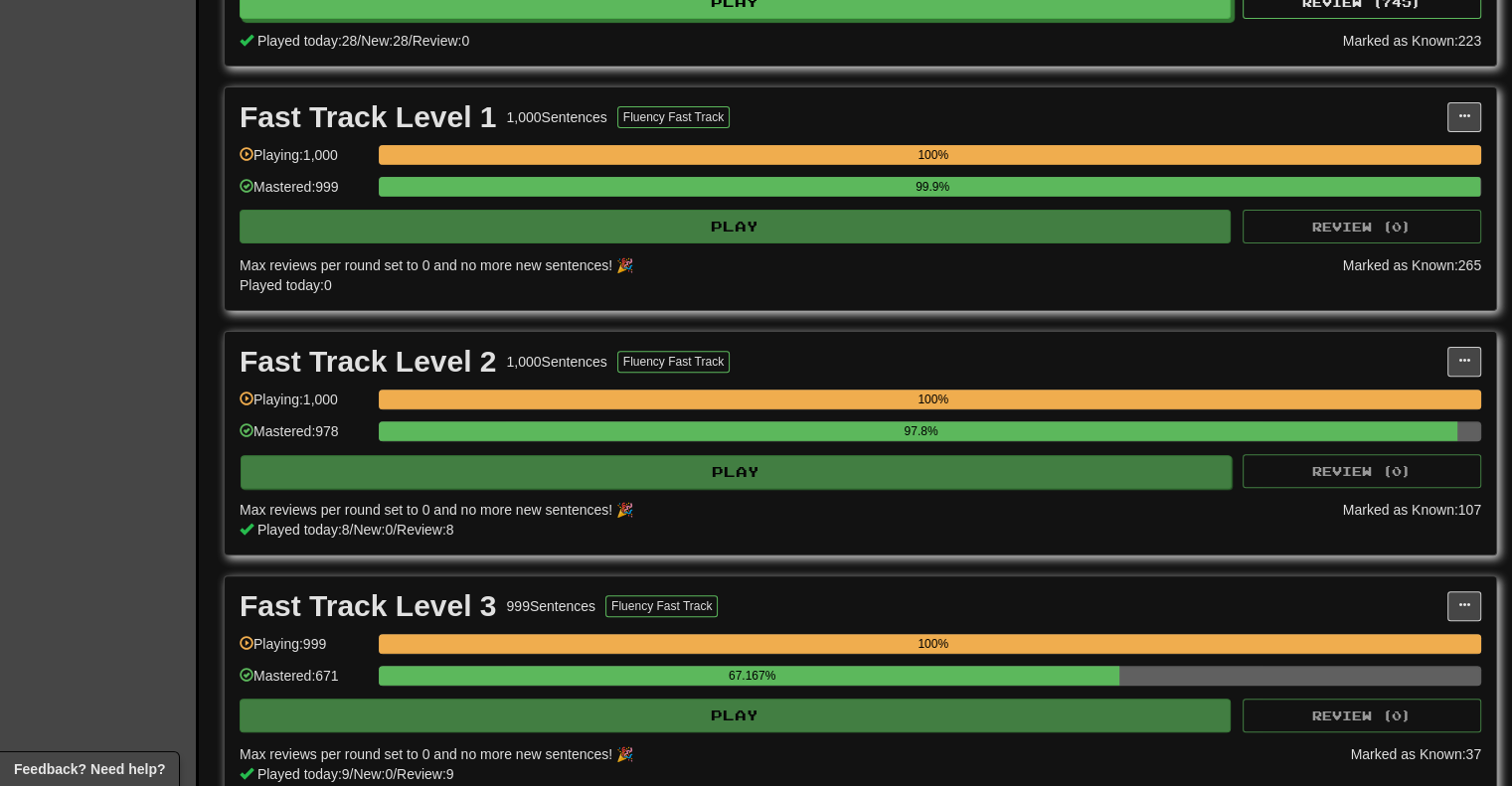 scroll, scrollTop: 0, scrollLeft: 0, axis: both 